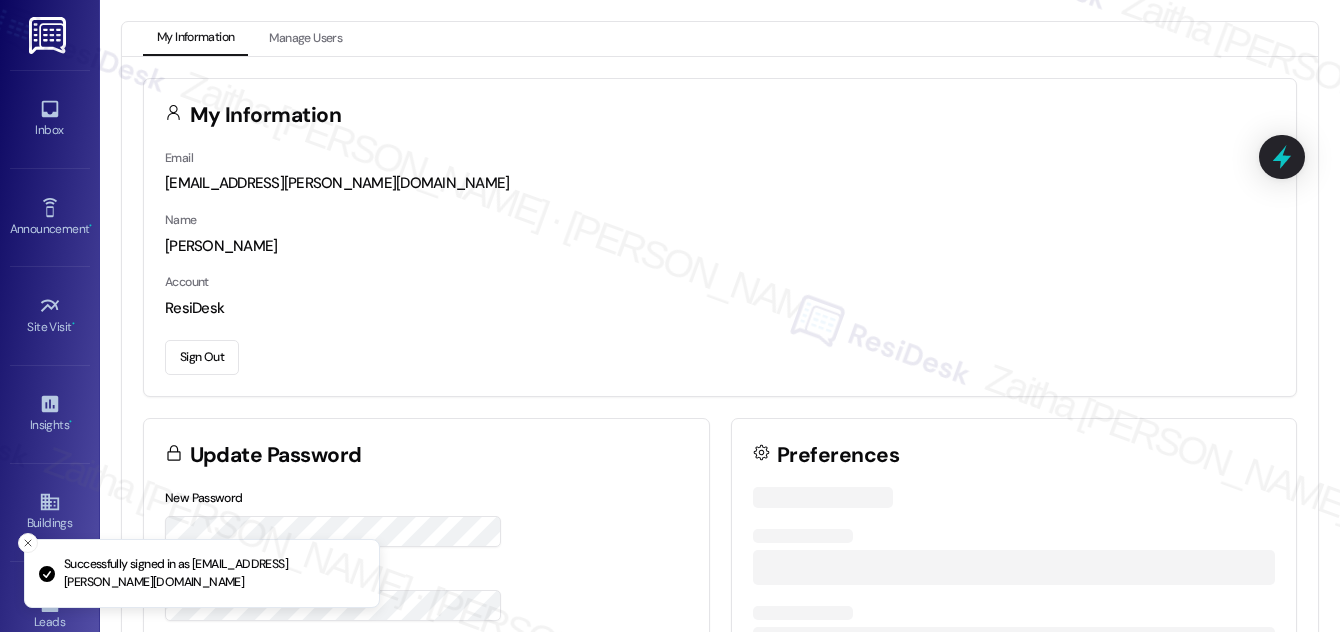scroll, scrollTop: 0, scrollLeft: 0, axis: both 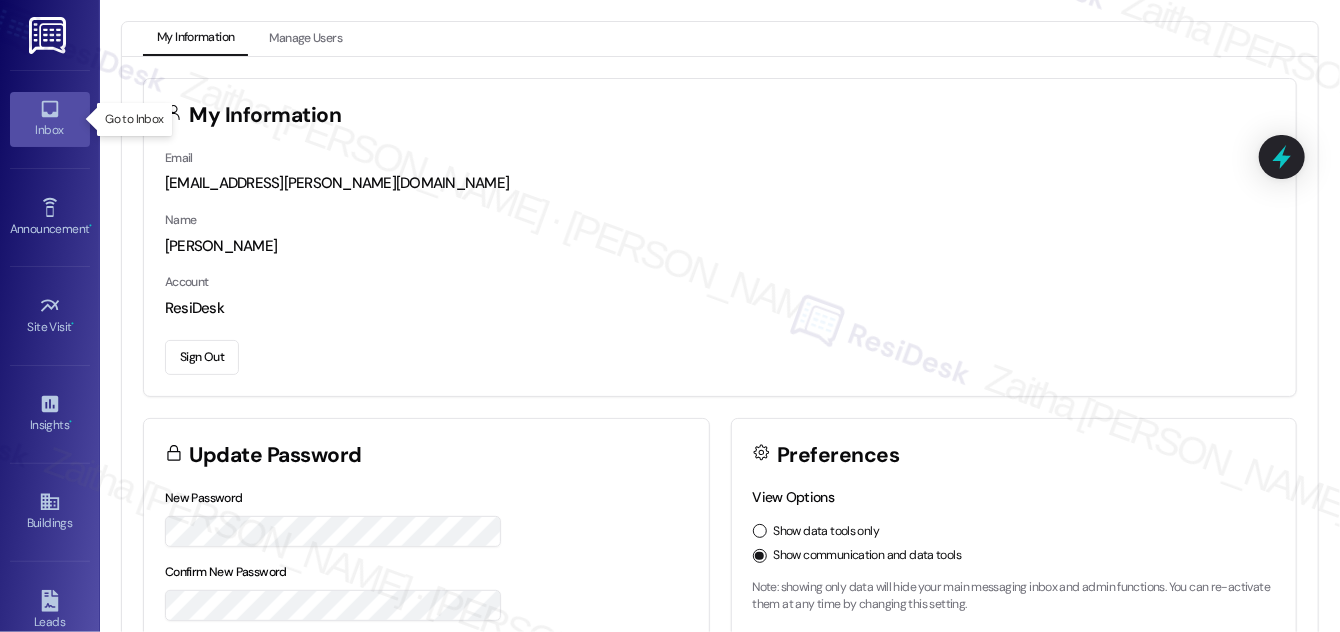 click on "Inbox" at bounding box center (50, 130) 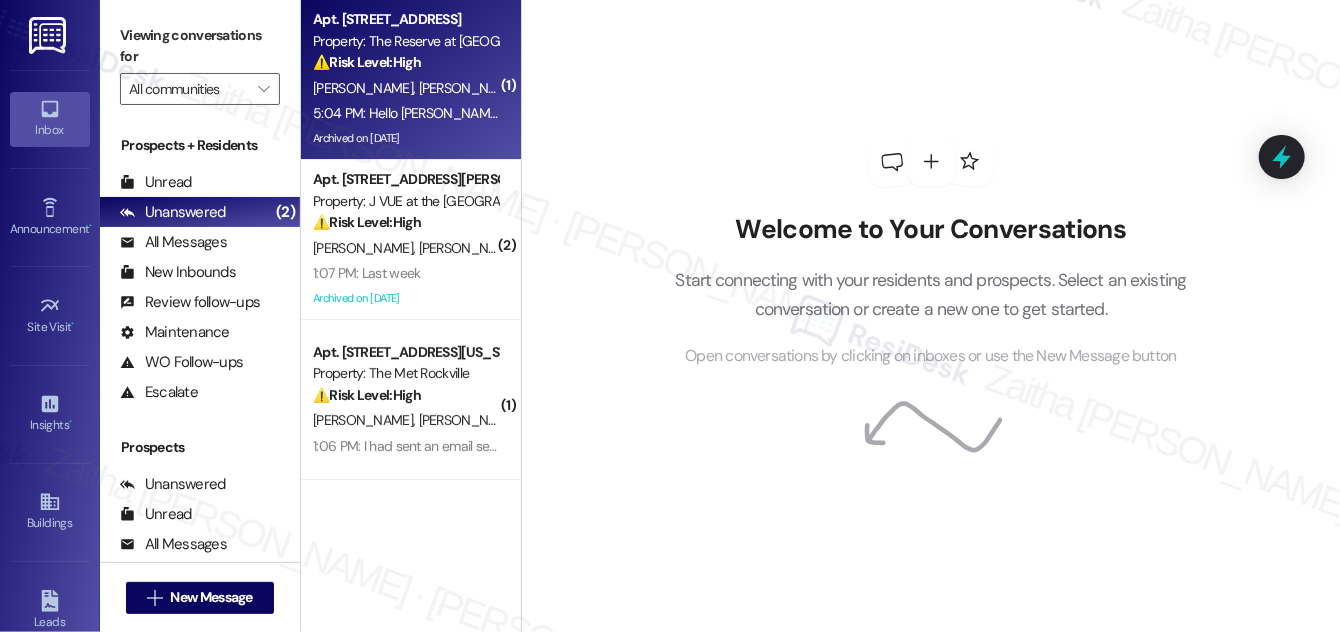 click on "[PERSON_NAME]" at bounding box center (469, 88) 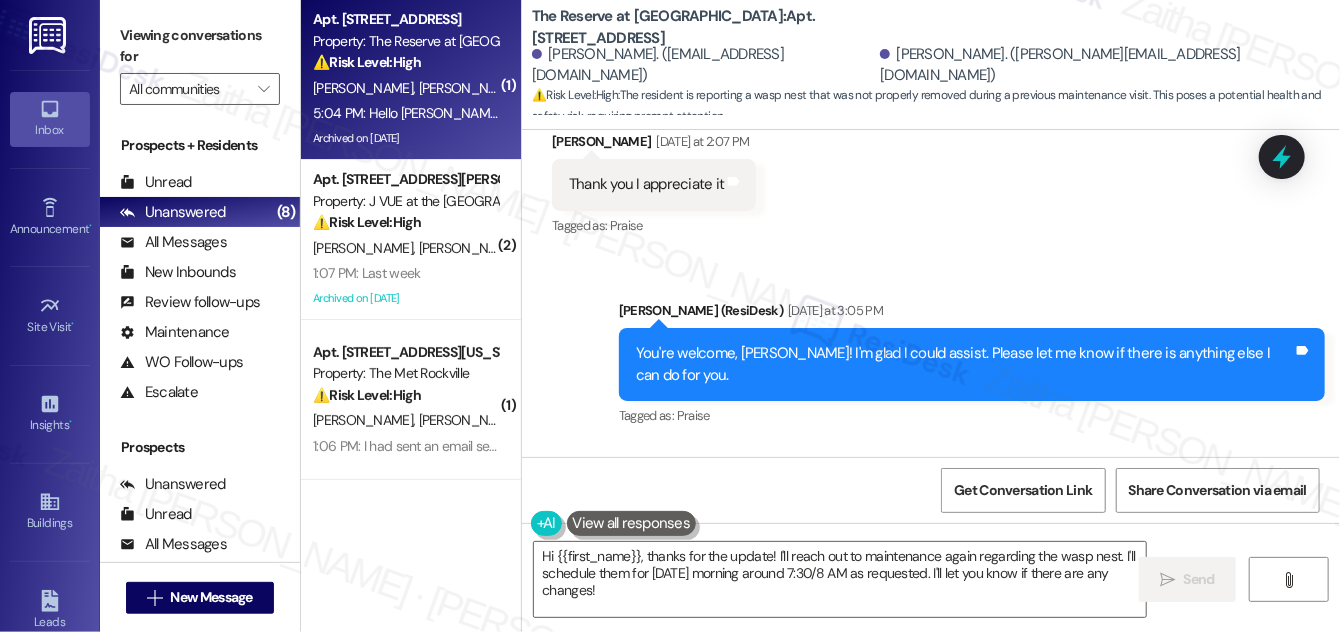 scroll, scrollTop: 10682, scrollLeft: 0, axis: vertical 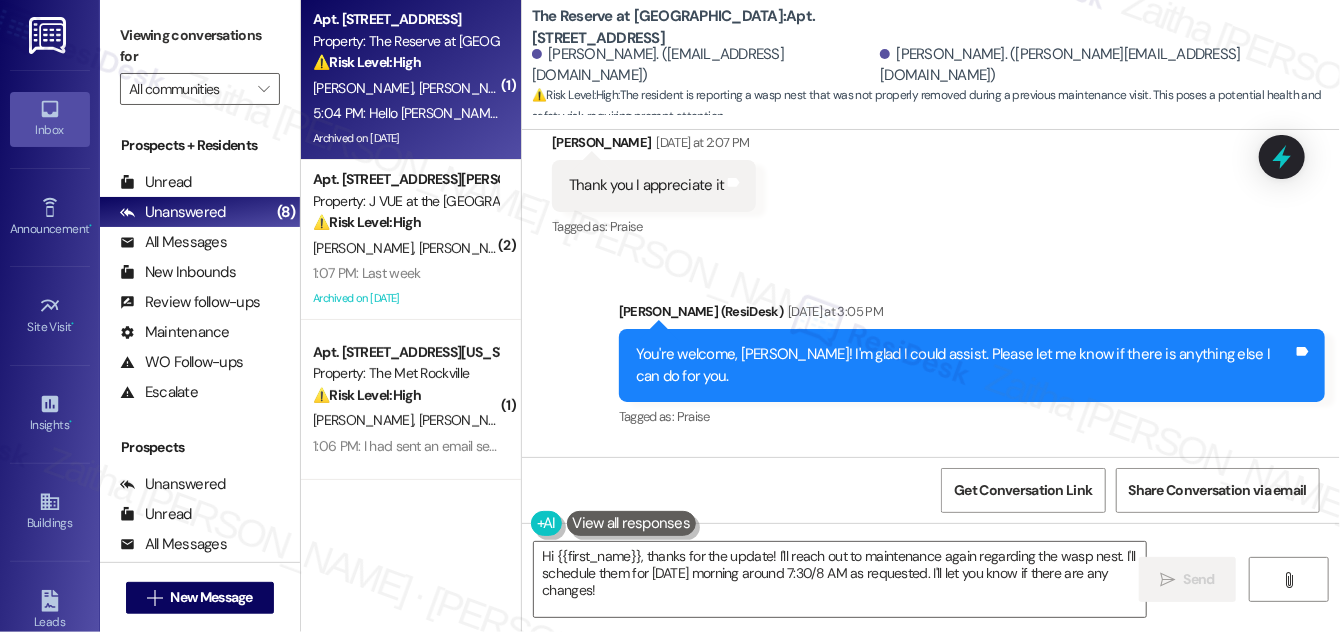 click on "[PERSON_NAME] Question   Neutral 5:04 PM" at bounding box center [905, 515] 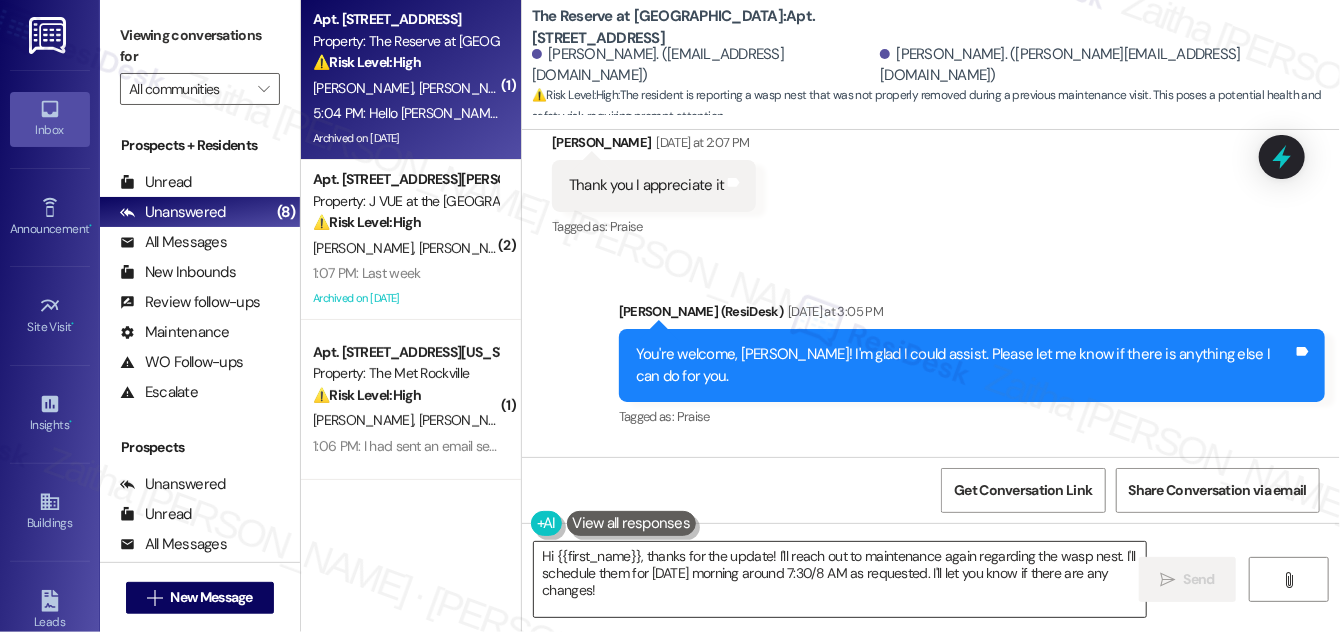 click on "Hi {{first_name}}, thanks for the update! I'll reach out to maintenance again regarding the wasp nest. I'll schedule them for [DATE] morning around 7:30/8 AM as requested. I'll let you know if there are any changes!" at bounding box center [840, 579] 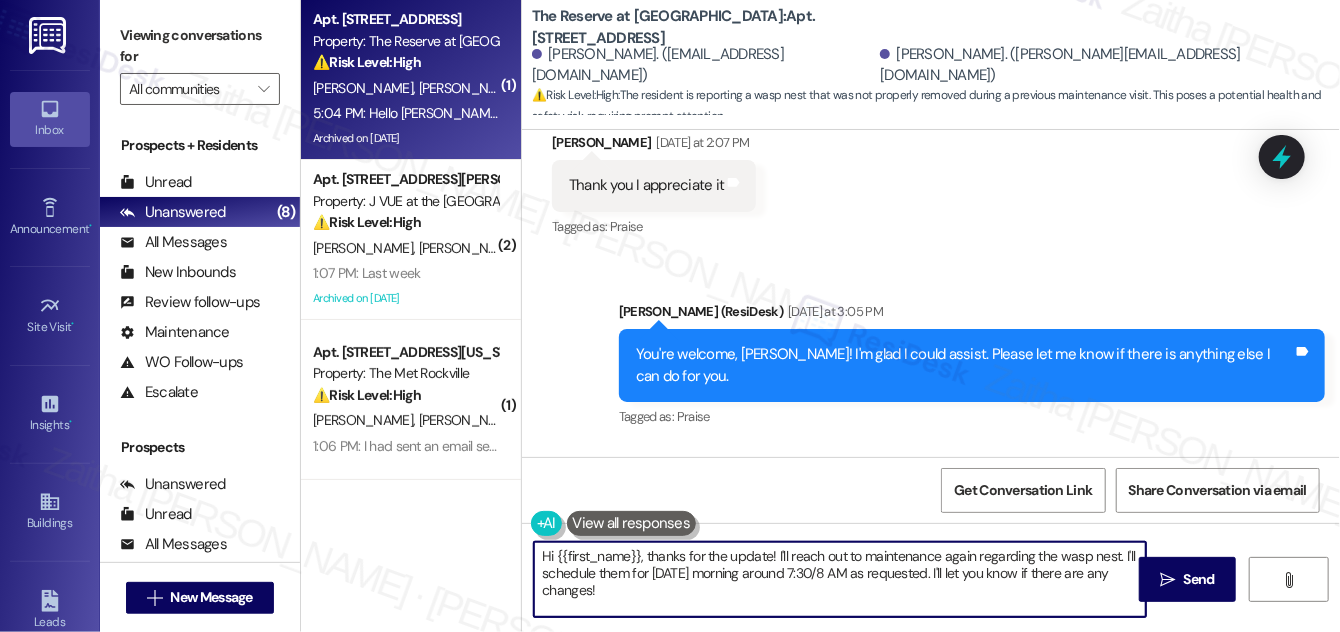click on "Hi {{first_name}}, thanks for the update! I'll reach out to maintenance again regarding the wasp nest. I'll schedule them for [DATE] morning around 7:30/8 AM as requested. I'll let you know if there are any changes!" at bounding box center [840, 579] 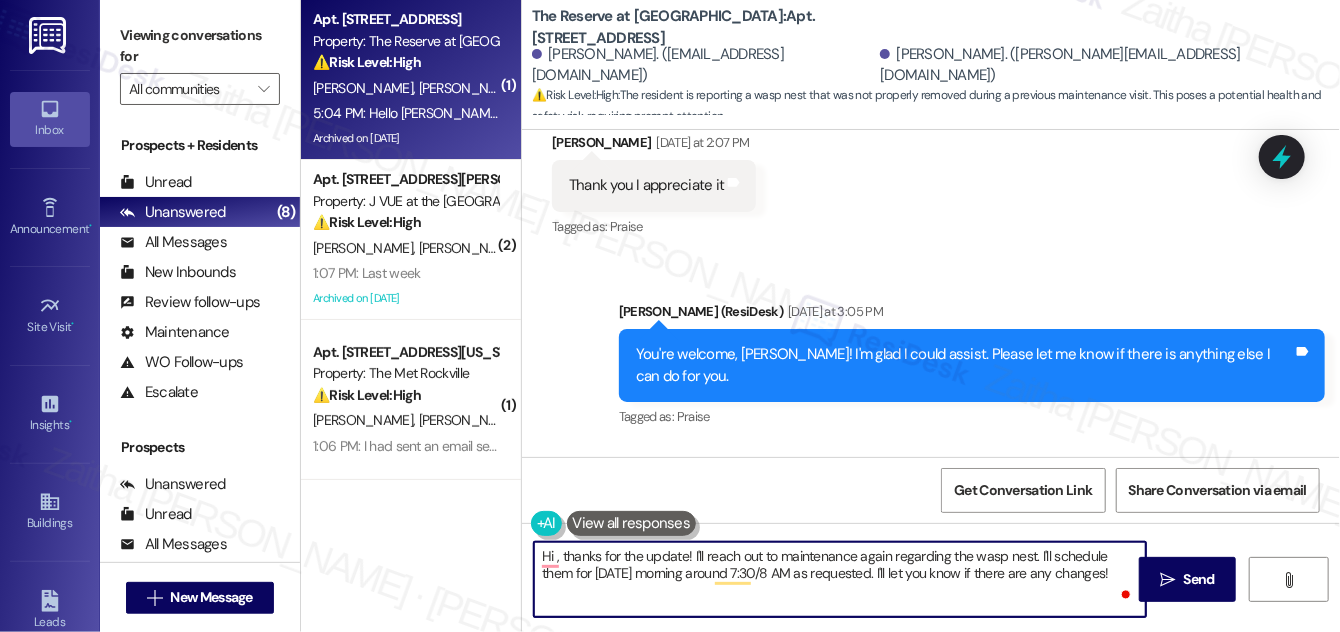 paste on "Shania" 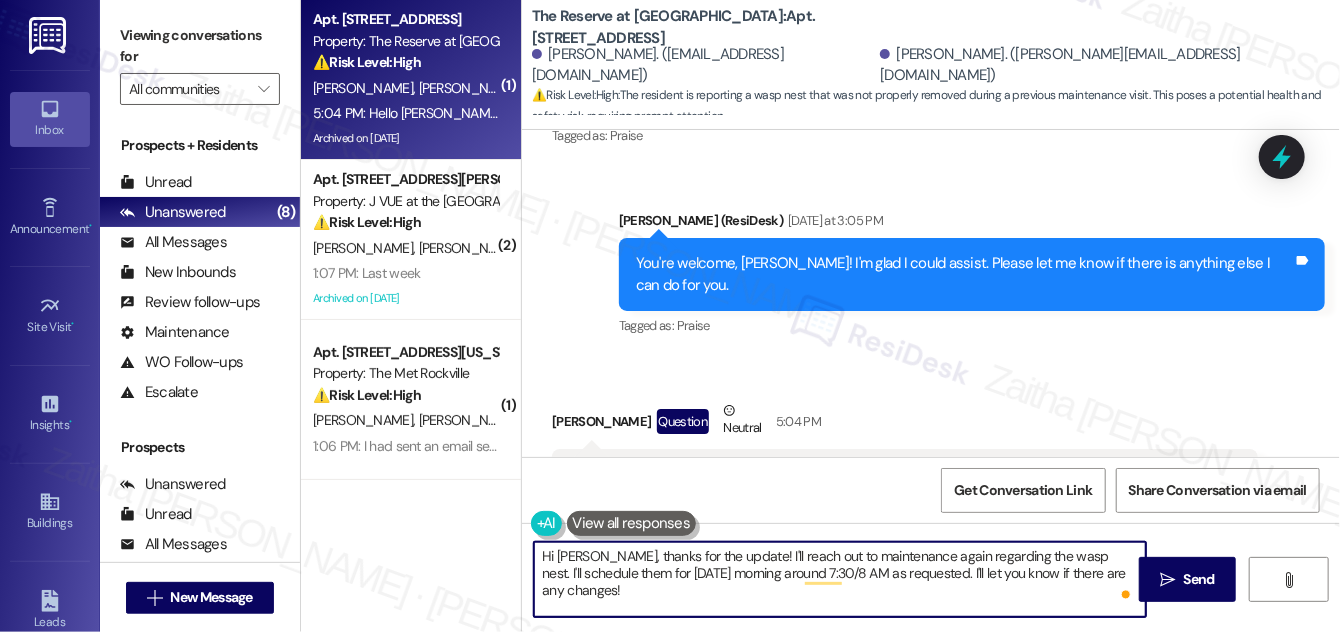scroll, scrollTop: 10773, scrollLeft: 0, axis: vertical 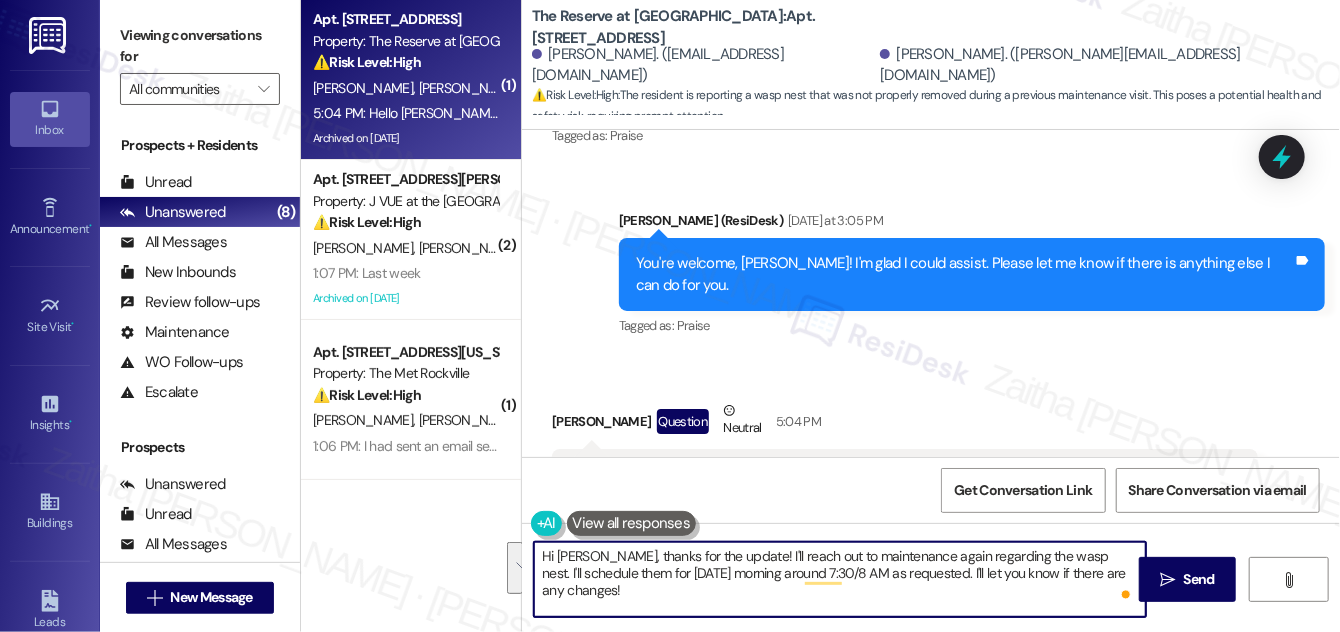 drag, startPoint x: 729, startPoint y: 553, endPoint x: 749, endPoint y: 591, distance: 42.941822 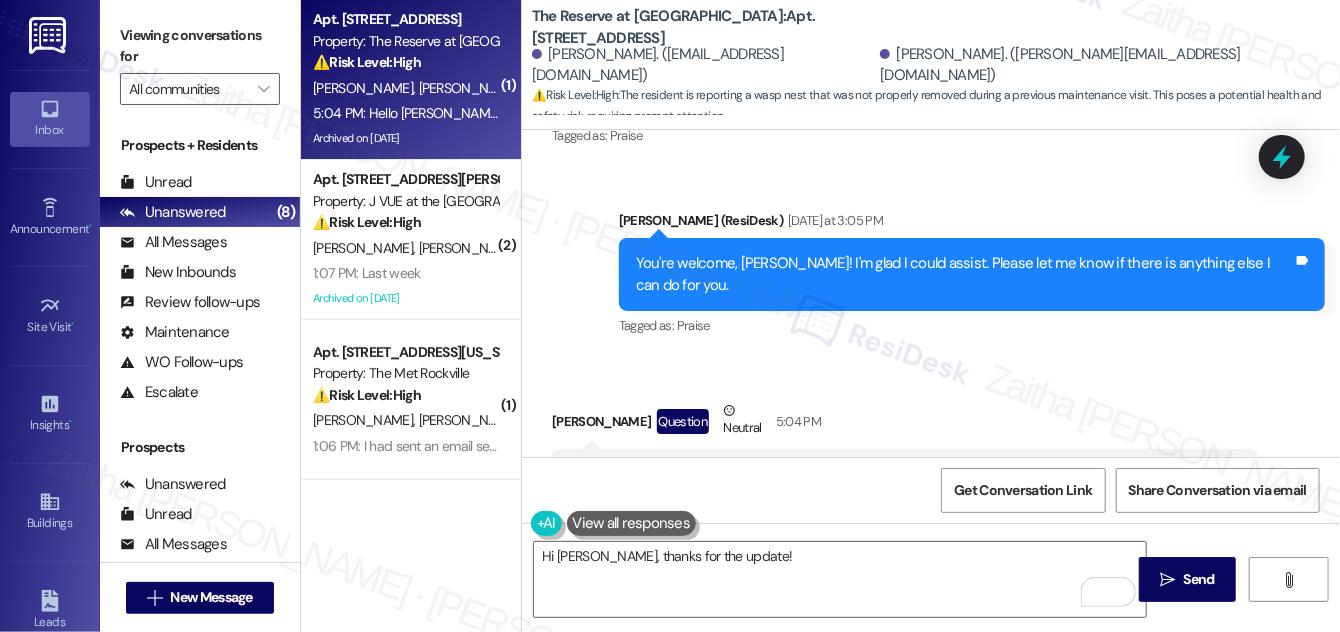 drag, startPoint x: 569, startPoint y: 313, endPoint x: 685, endPoint y: 391, distance: 139.78555 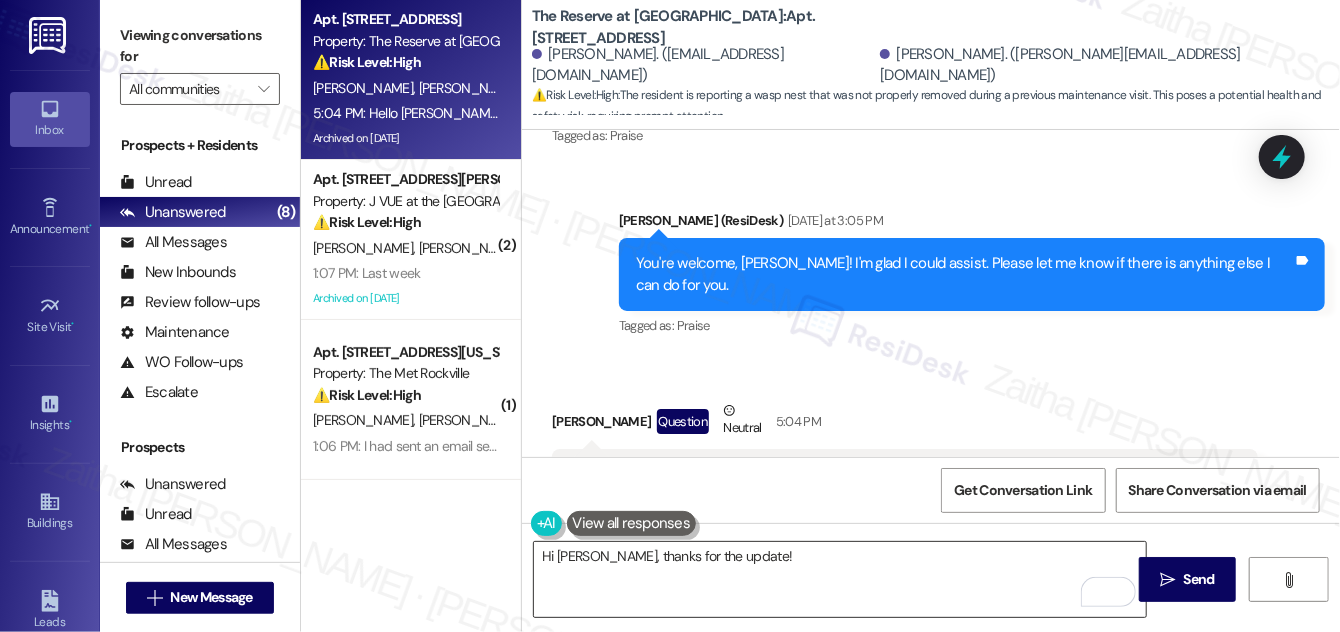 click on "Hi [PERSON_NAME], thanks for the update!" at bounding box center (840, 579) 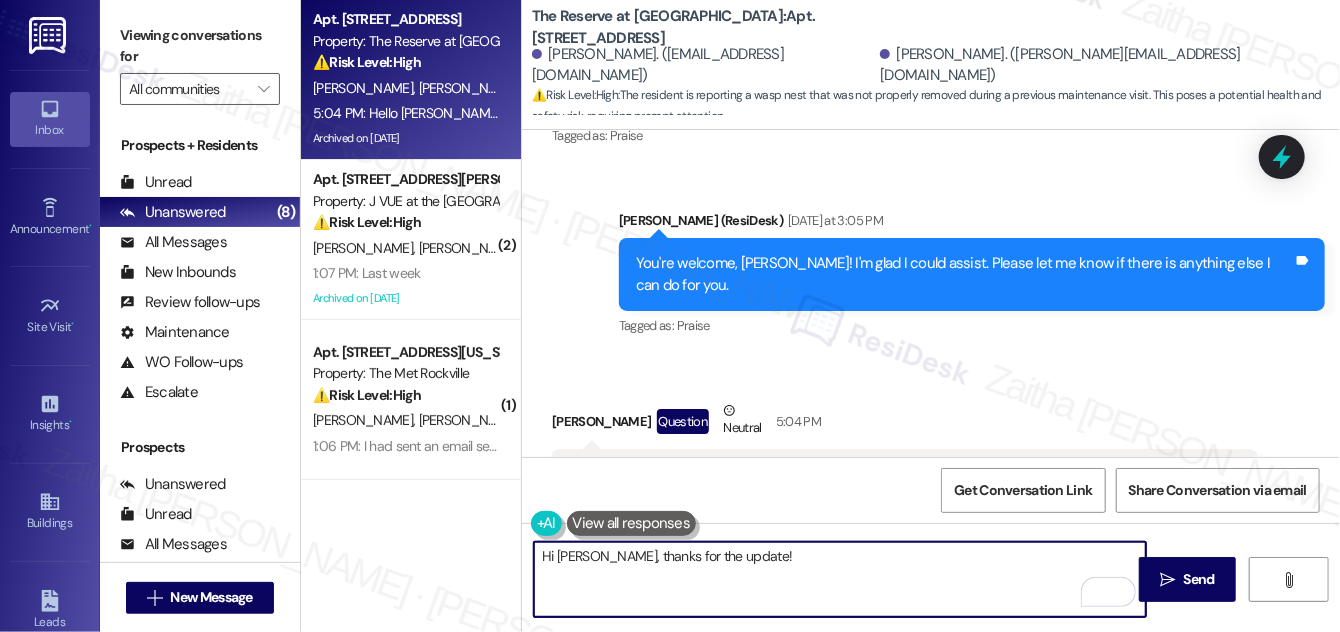 paste on "I’m sorry to hear the nest is still there. I’ll go ahead and create a work order and include your preferred time of 7:30–8:00 AM [DATE]. While I can’t guarantee the exact timing, I’ll make sure the team is aware." 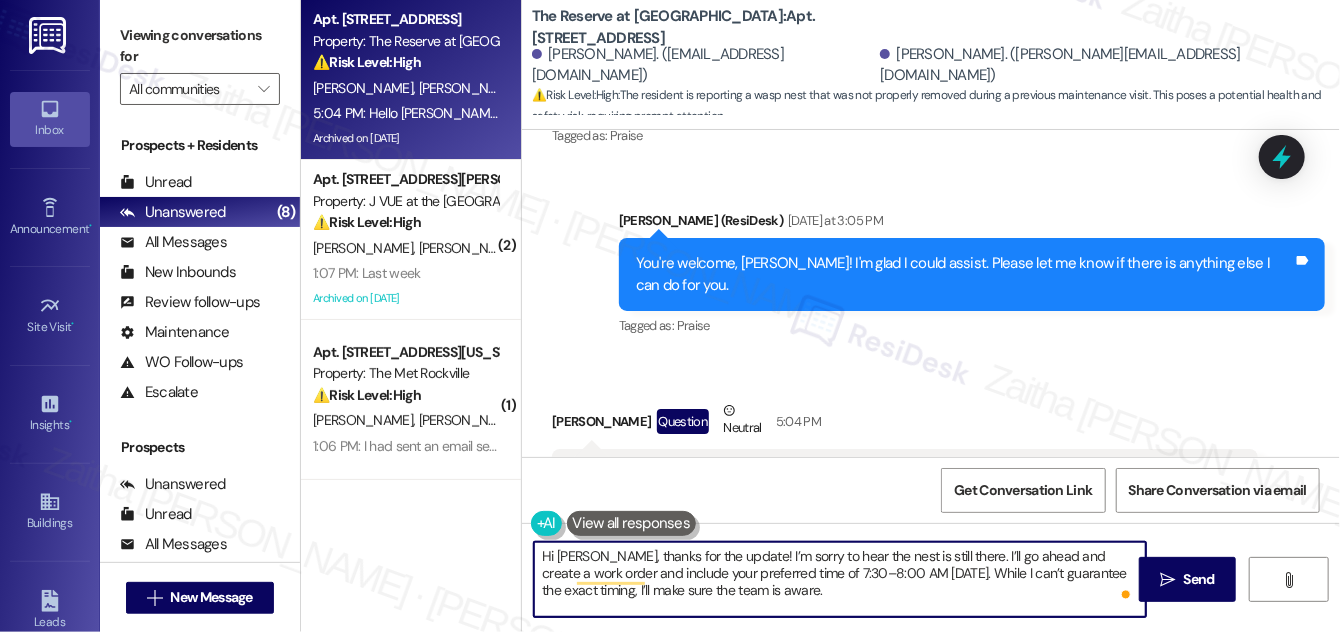 click on "Hi [PERSON_NAME], thanks for the update! I’m sorry to hear the nest is still there. I’ll go ahead and create a work order and include your preferred time of 7:30–8:00 AM [DATE]. While I can’t guarantee the exact timing, I’ll make sure the team is aware." at bounding box center (840, 579) 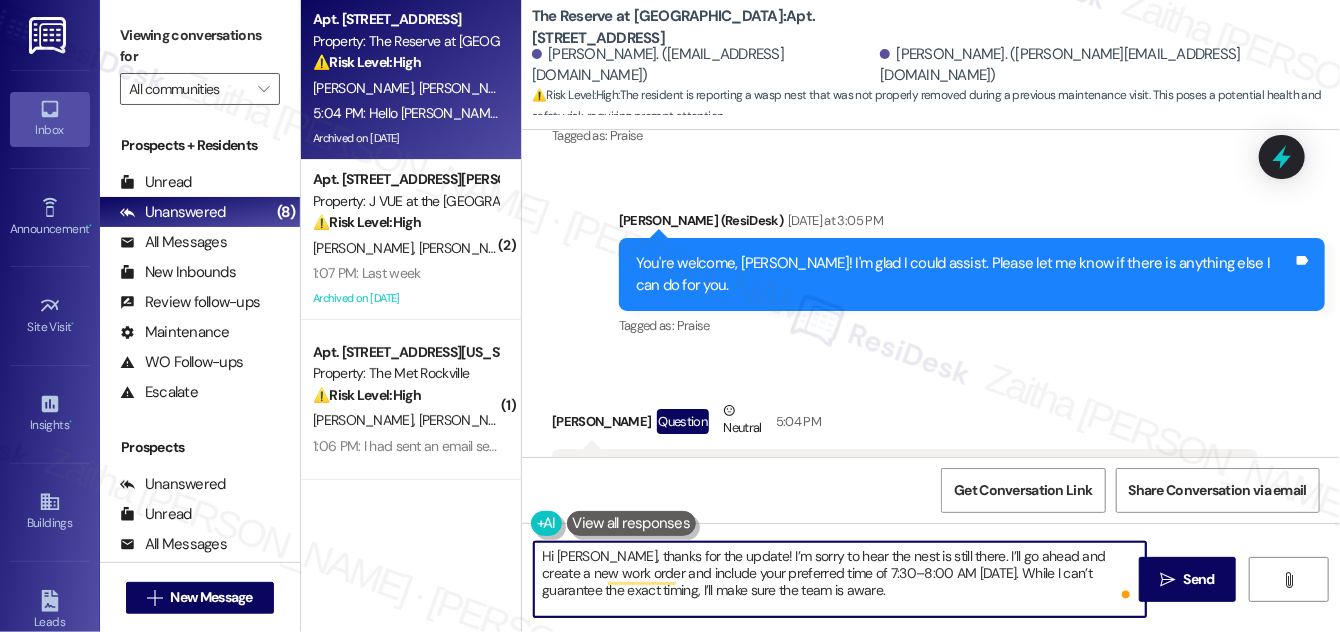 click on "Hi Shania, thanks for the update! I’m sorry to hear the nest is still there. I’ll go ahead and create a new work order and include your preferred time of 7:30–8:00 AM on Thursday. While I can’t guarantee the exact timing, I’ll make sure the team is aware." at bounding box center (840, 579) 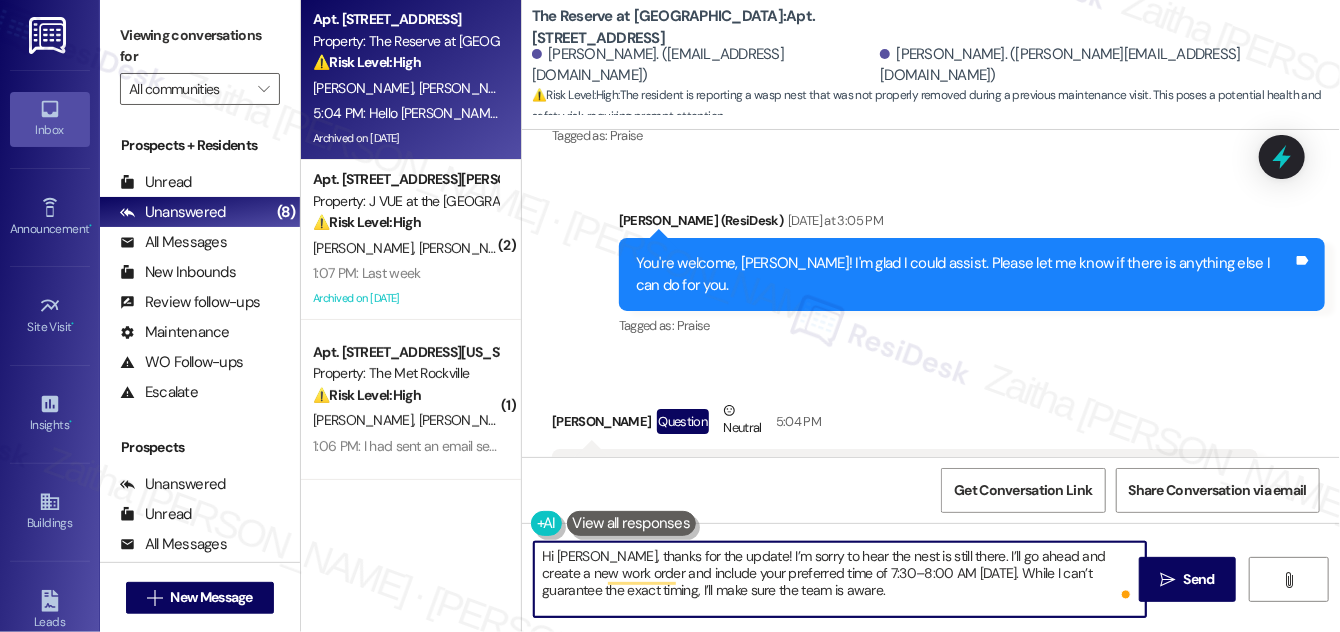 paste on "Do we have your permission to enter during your absence? Do you have pets that we should be aware of?" 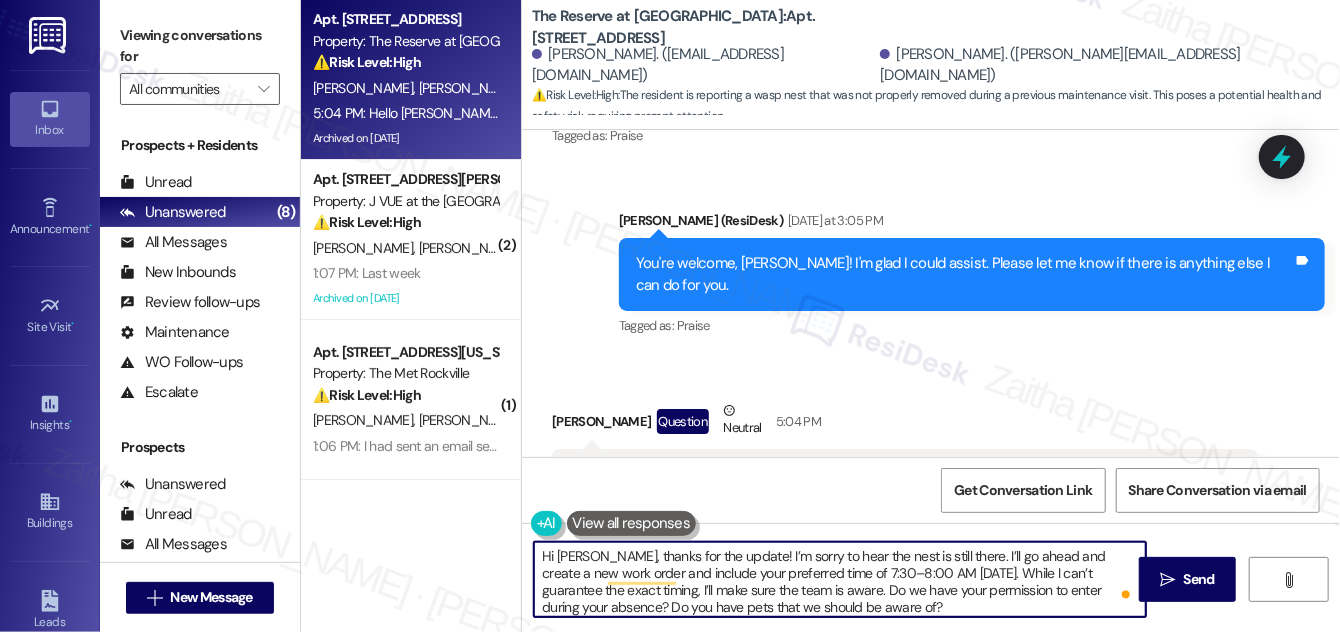 scroll, scrollTop: 16, scrollLeft: 0, axis: vertical 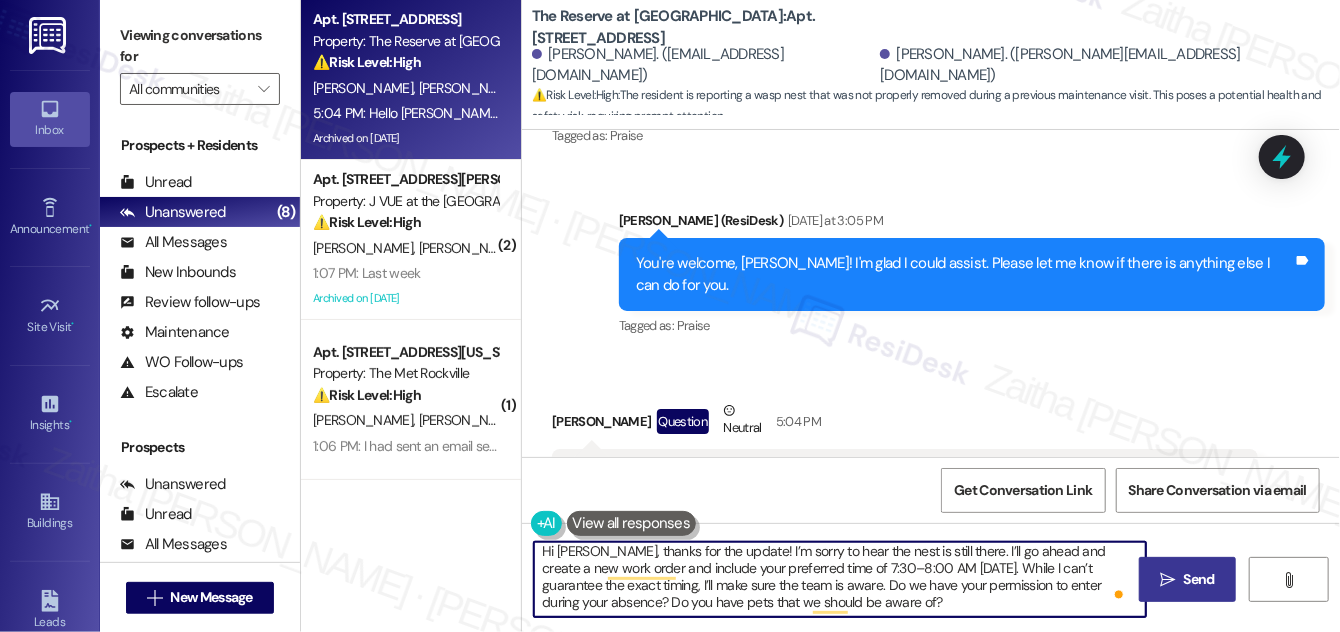 type on "Hi [PERSON_NAME], thanks for the update! I’m sorry to hear the nest is still there. I’ll go ahead and create a new work order and include your preferred time of 7:30–8:00 AM [DATE]. While I can’t guarantee the exact timing, I’ll make sure the team is aware. Do we have your permission to enter during your absence? Do you have pets that we should be aware of?" 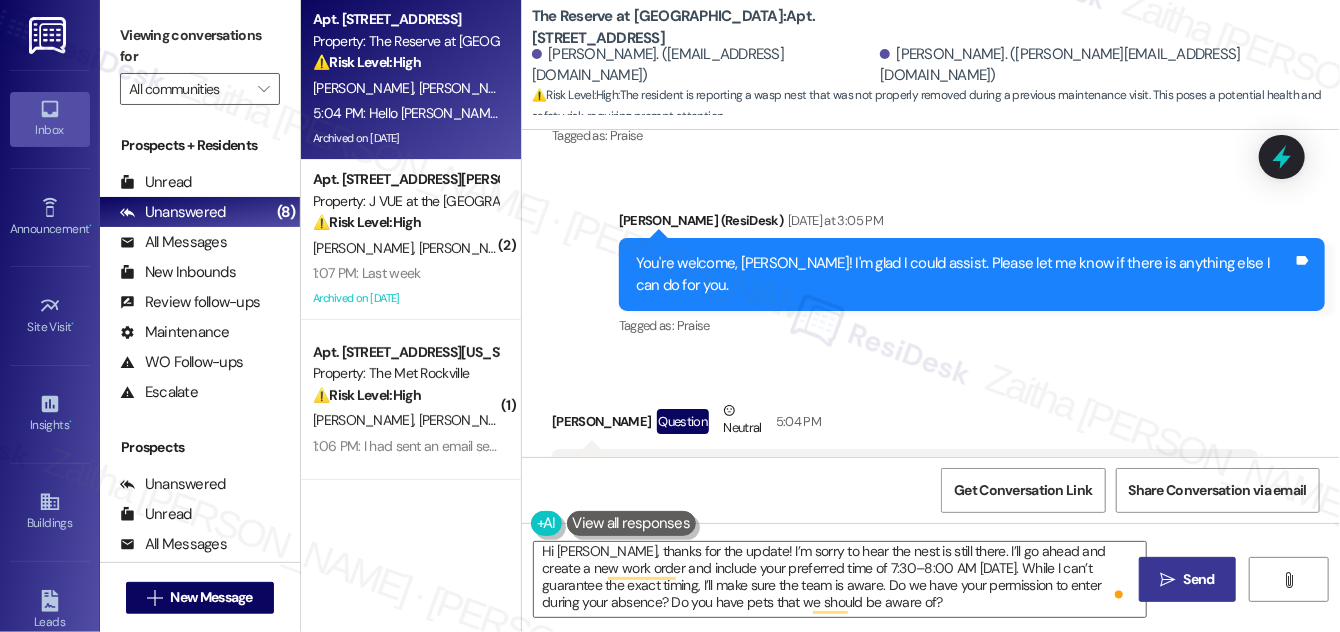 click on "Send" at bounding box center (1199, 579) 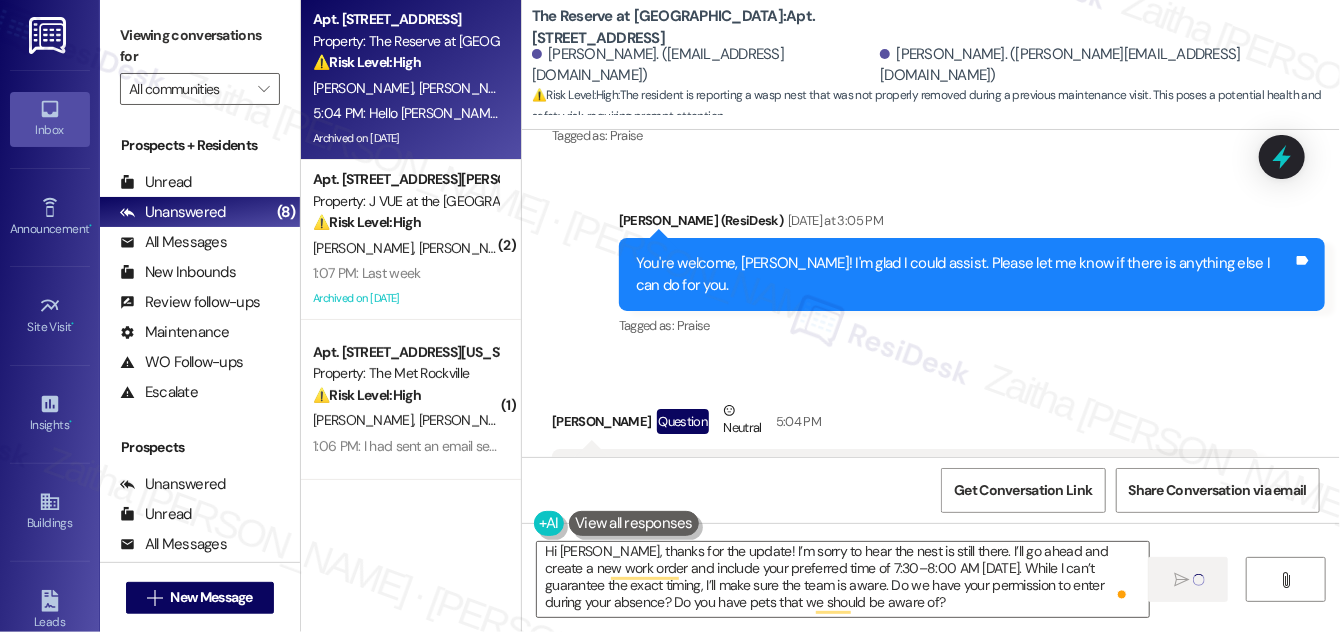 type 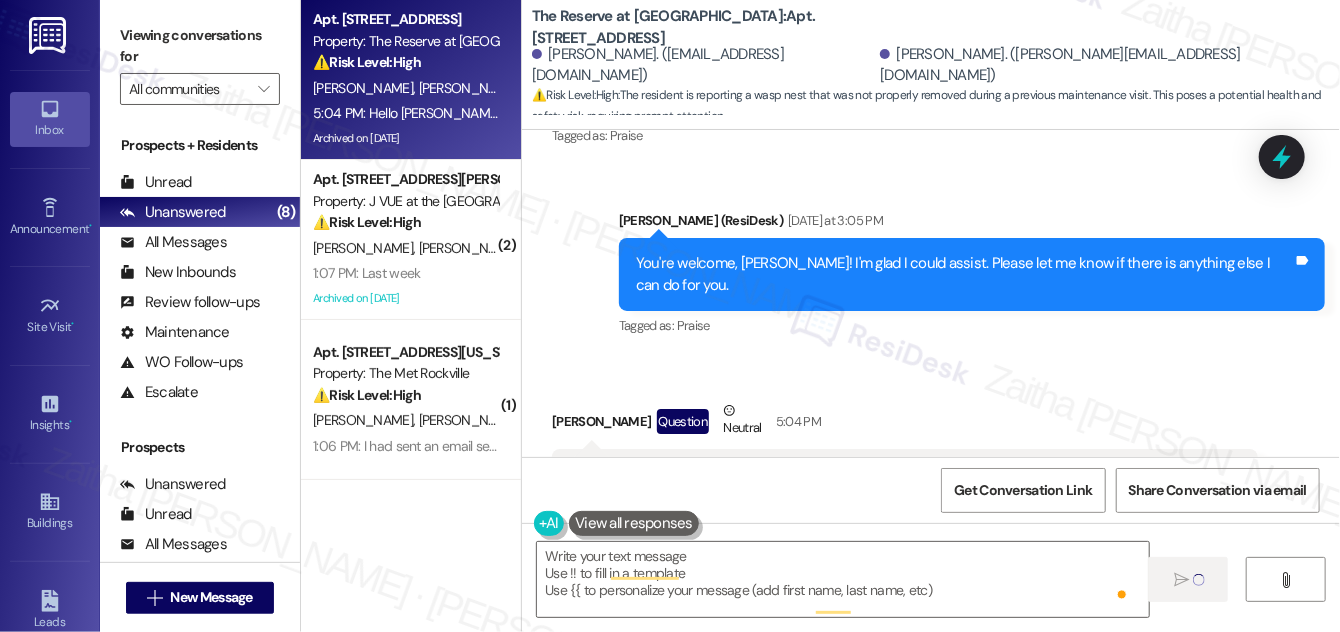 scroll, scrollTop: 0, scrollLeft: 0, axis: both 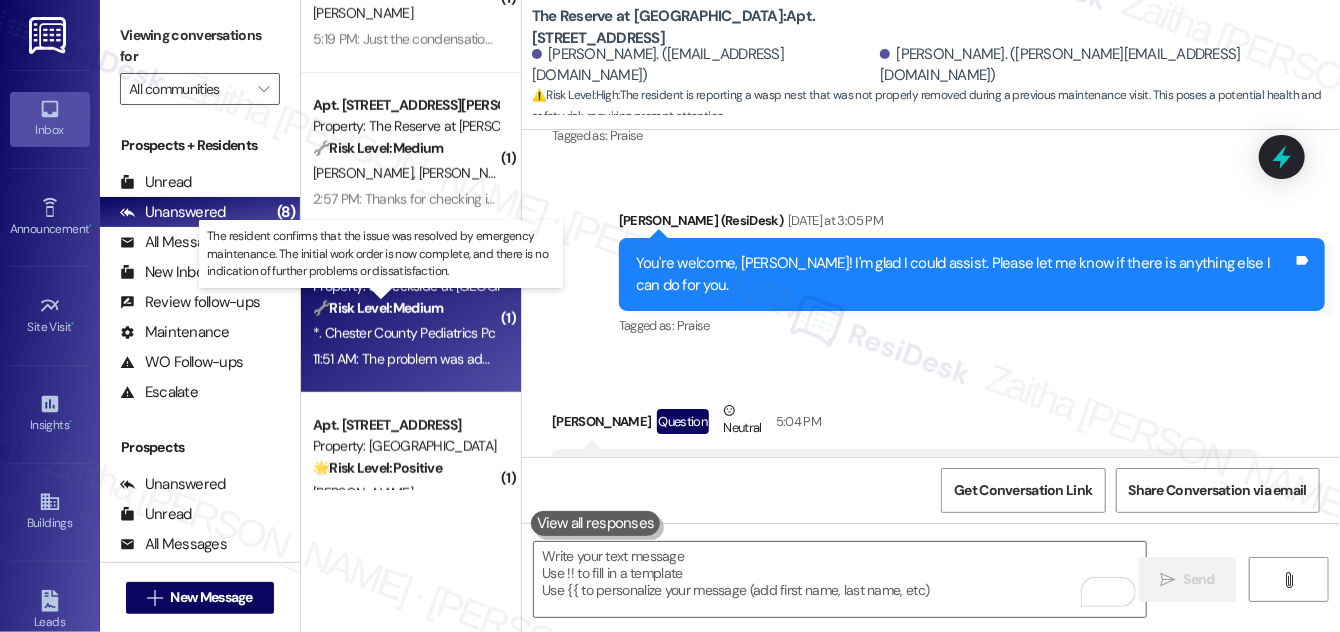 click on "🔧  Risk Level:  Medium" at bounding box center [378, 308] 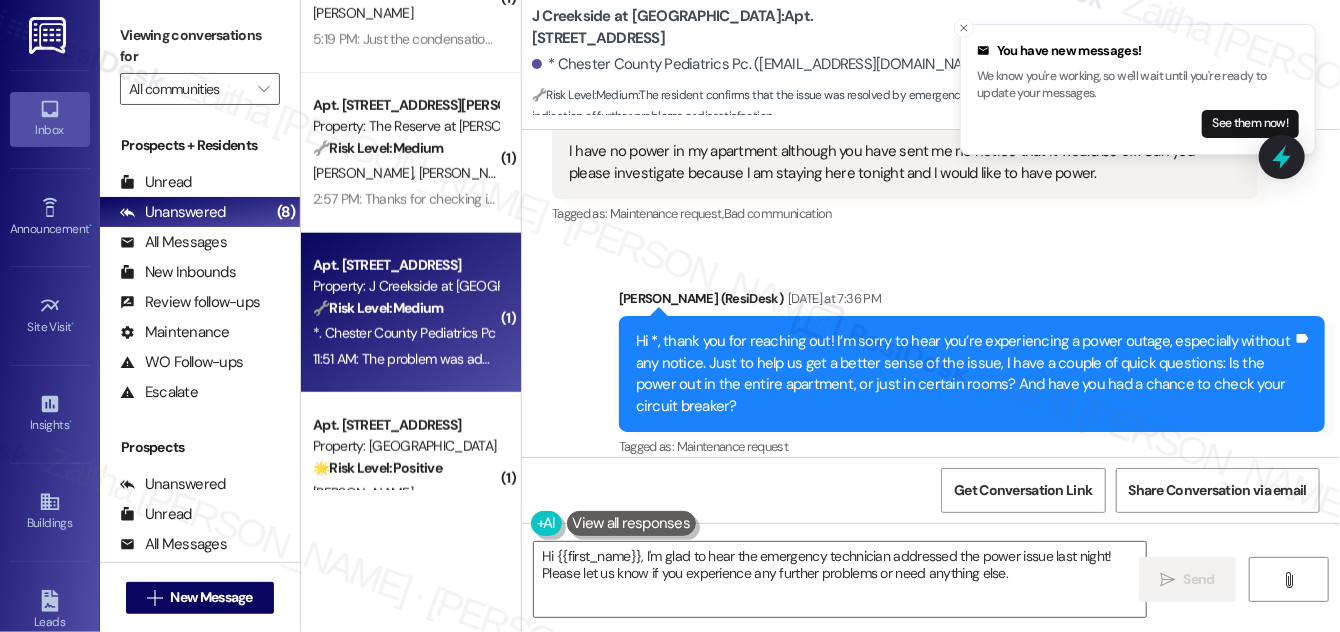 scroll, scrollTop: 11141, scrollLeft: 0, axis: vertical 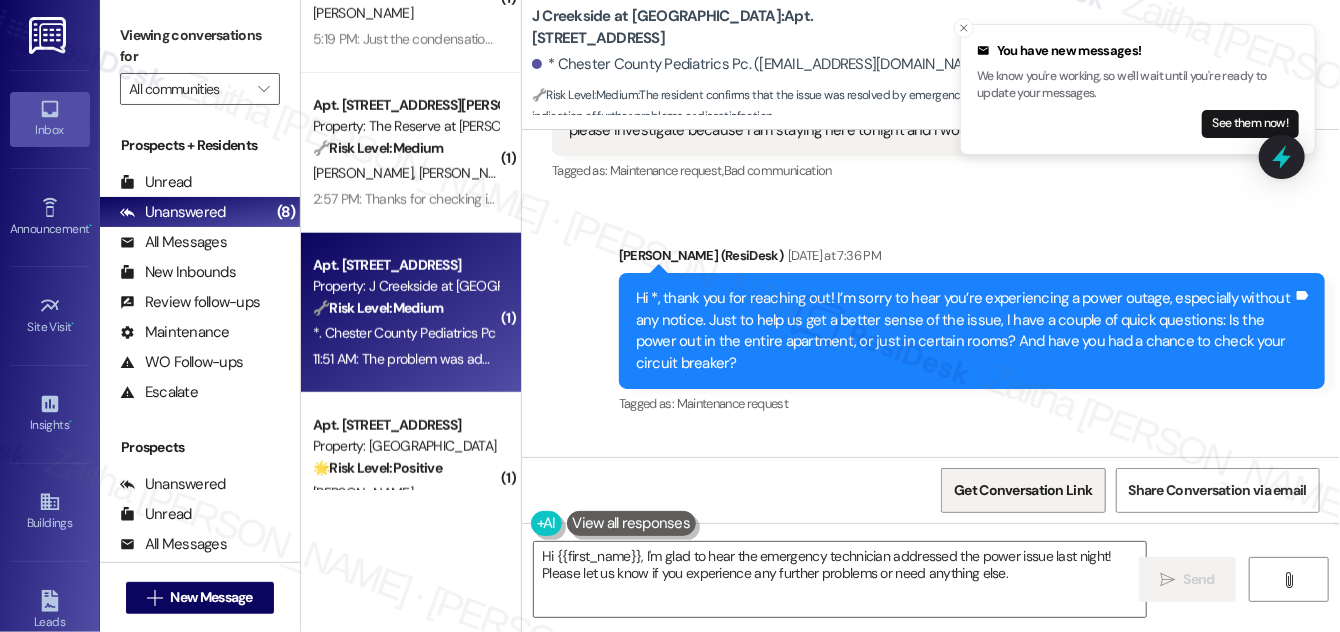 click on "Get Conversation Link" at bounding box center (1023, 490) 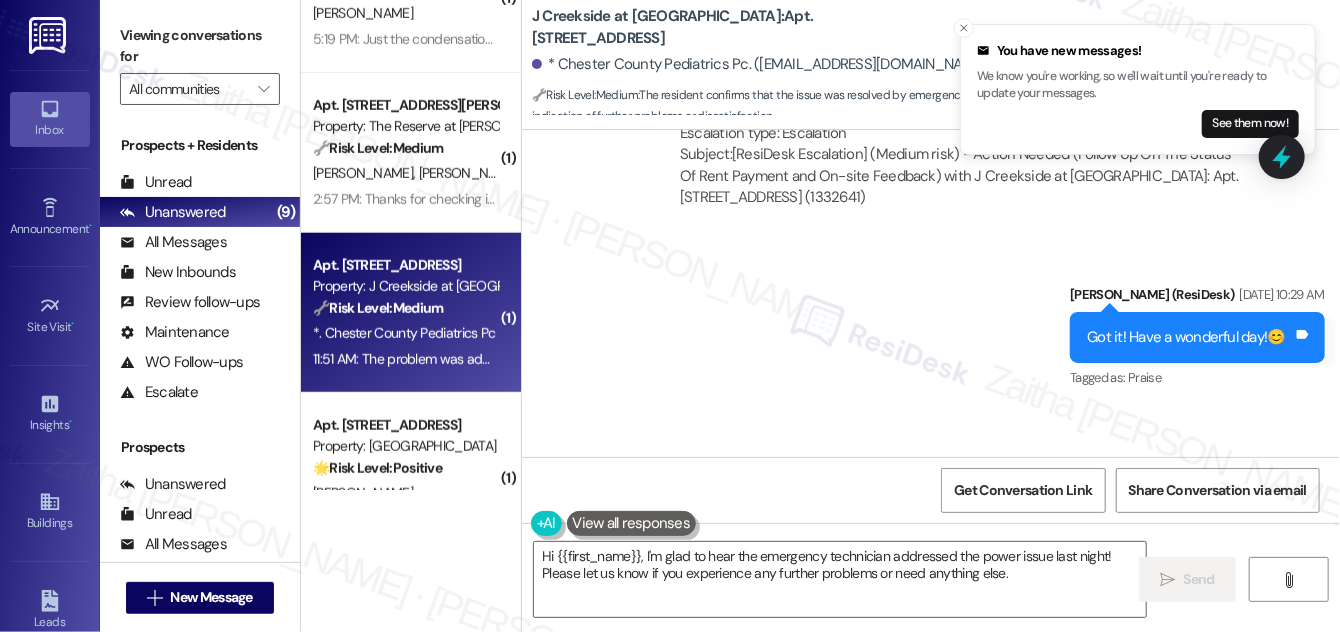 scroll, scrollTop: 7869, scrollLeft: 0, axis: vertical 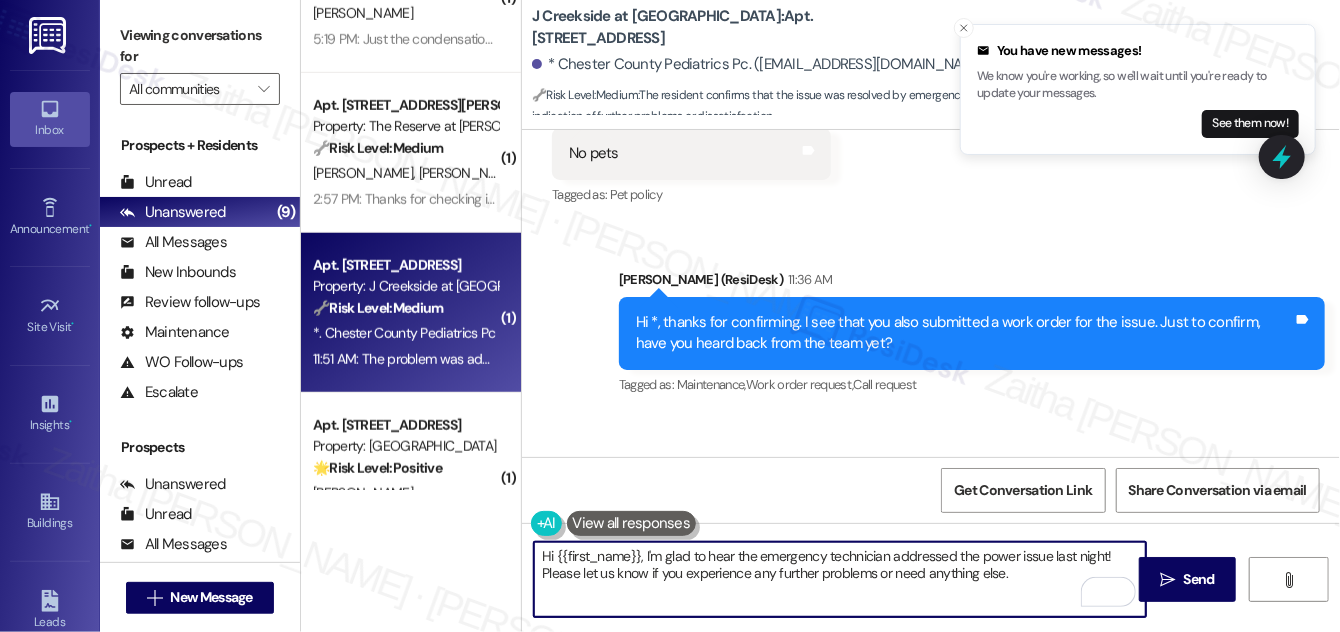 drag, startPoint x: 644, startPoint y: 557, endPoint x: 551, endPoint y: 565, distance: 93.34345 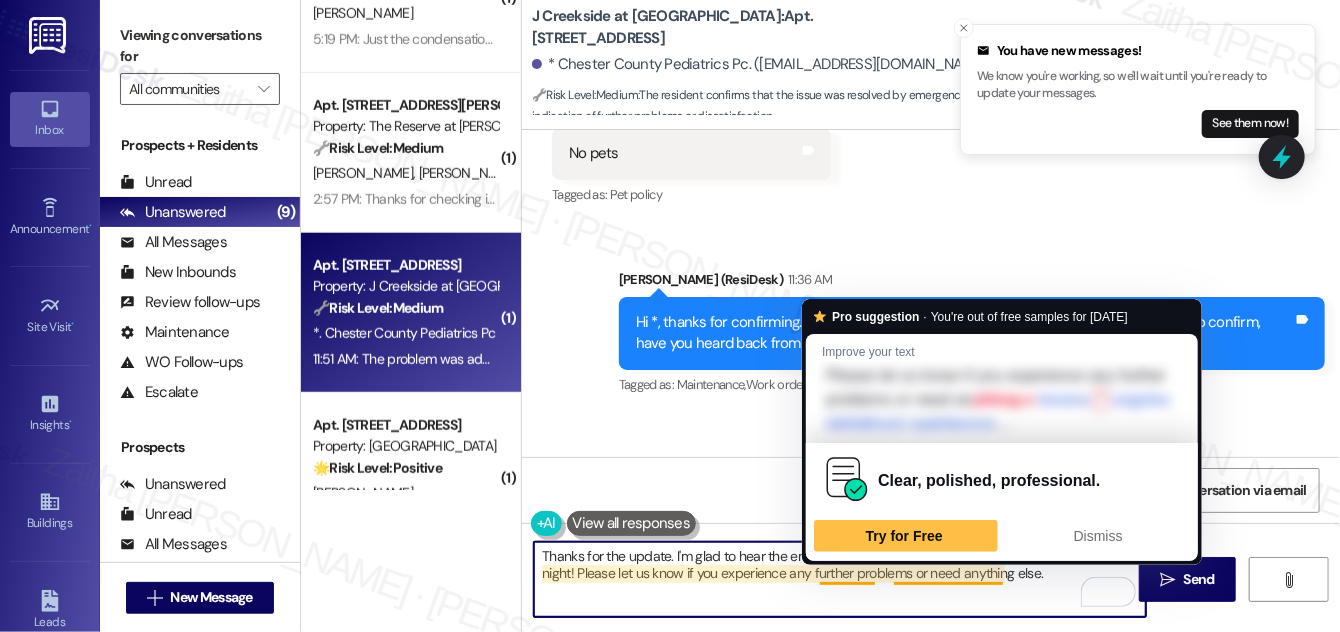 click on "Thanks for the update. I'm glad to hear the emergency technician addressed the power issue last night! Please let us know if you experience any further problems or need anything else." at bounding box center [840, 579] 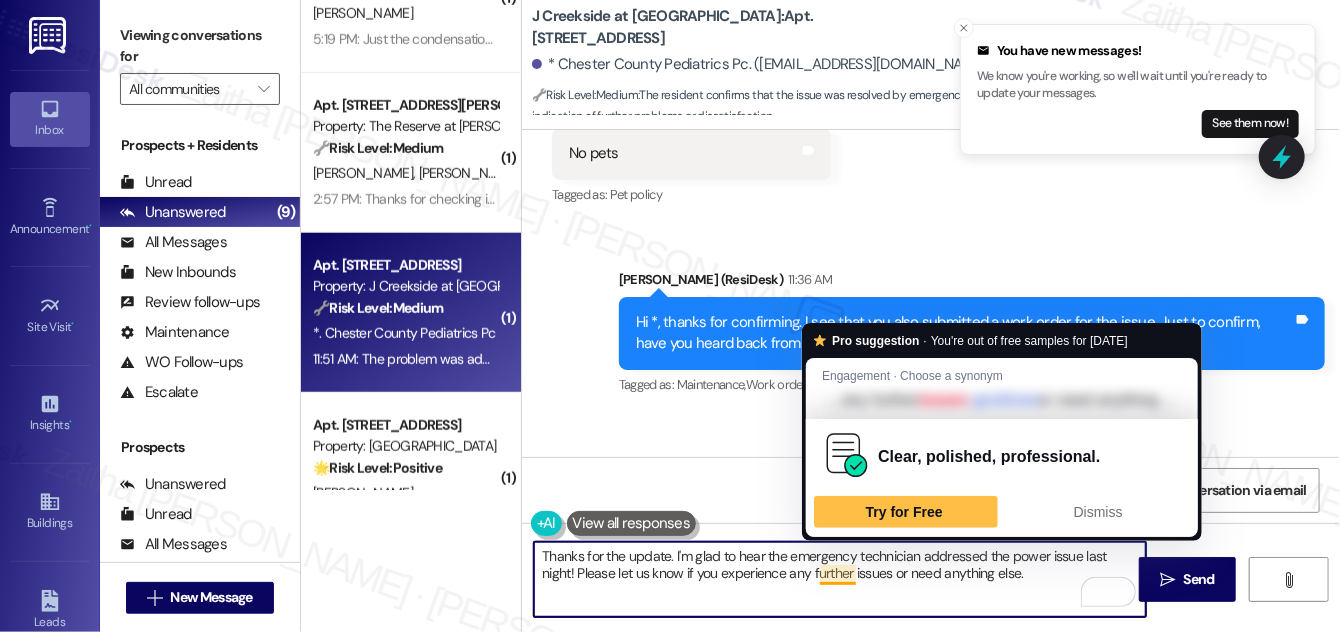click on "Thanks for the update. I'm glad to hear the emergency technician addressed the power issue last night! Please let us know if you experience any further issues or need anything else." at bounding box center (840, 579) 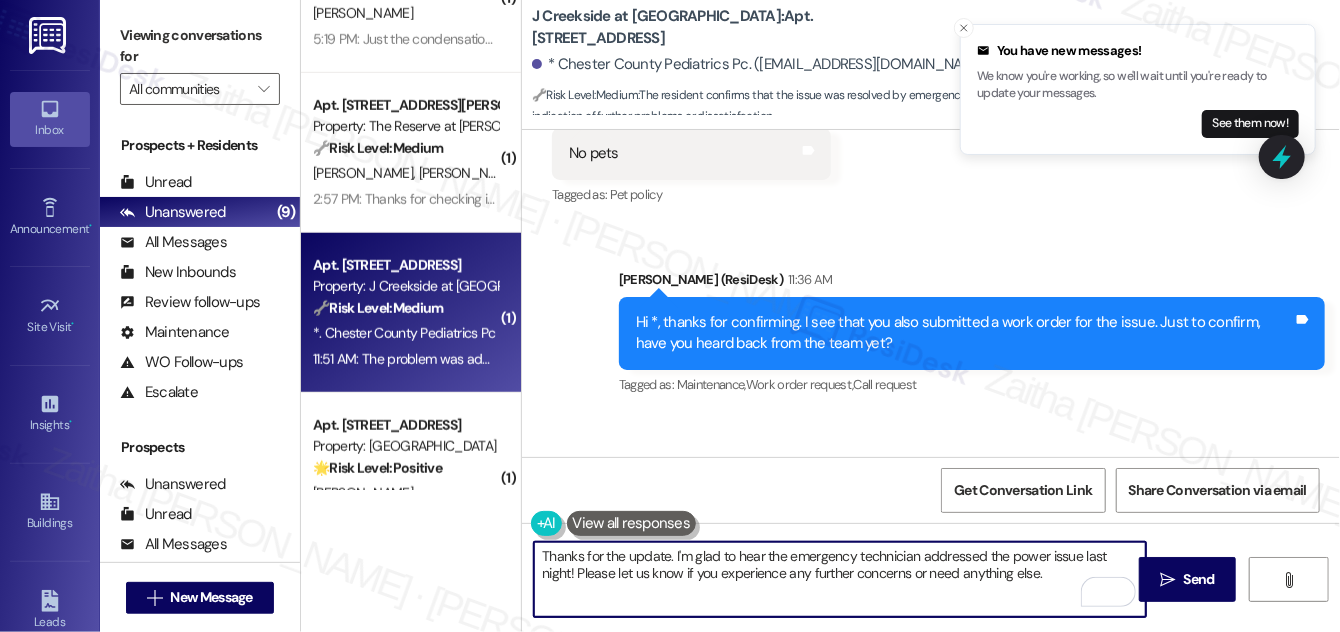 click on "Thanks for the update. I'm glad to hear the emergency technician addressed the power issue last night! Please let us know if you experience any further concerns or need anything else." at bounding box center (840, 579) 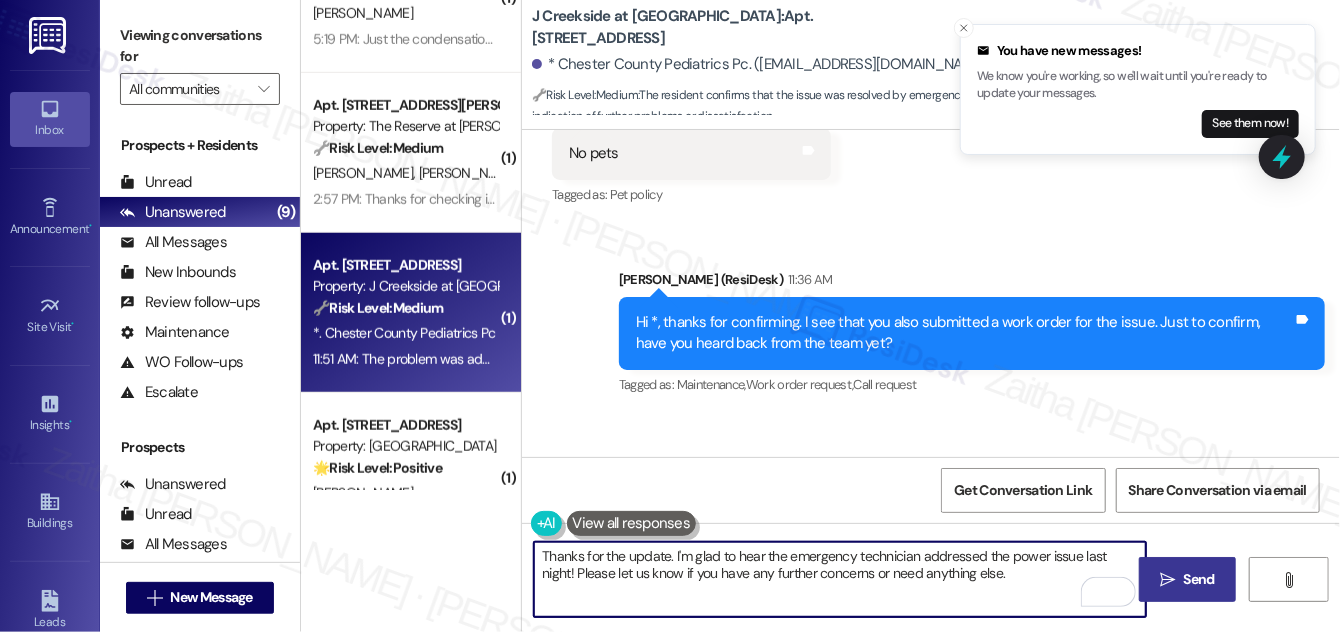 type on "Thanks for the update. I'm glad to hear the emergency technician addressed the power issue last night! Please let us know if you have any further concerns or need anything else." 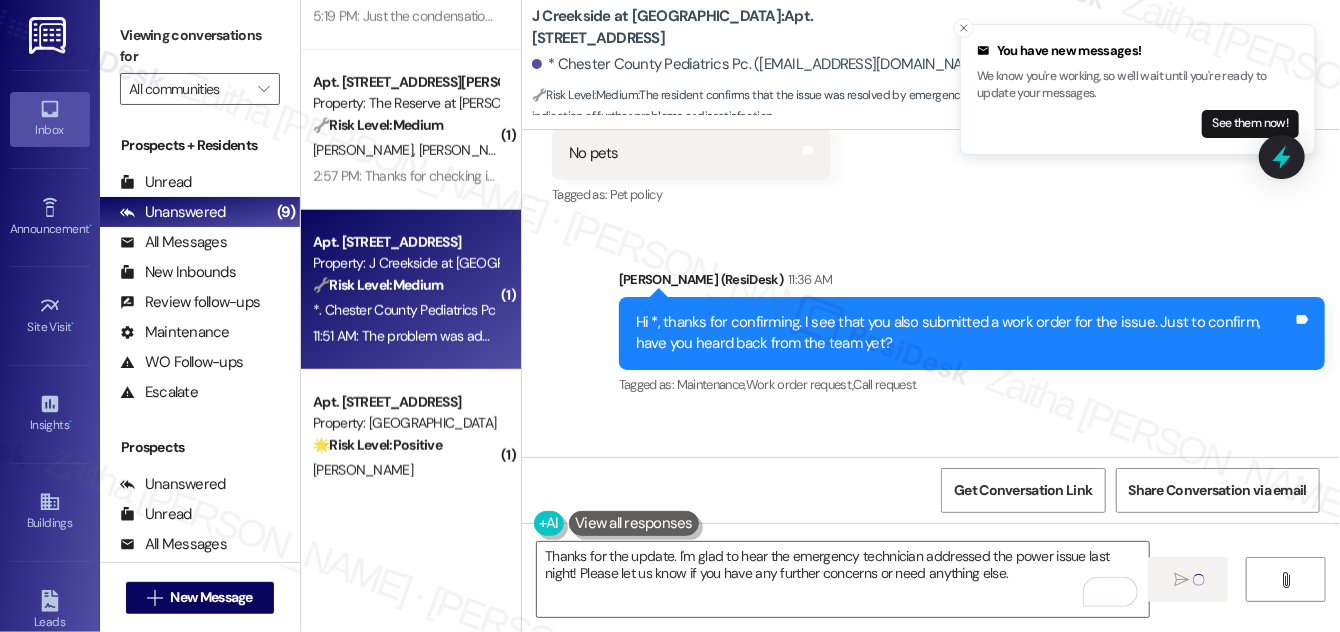scroll, scrollTop: 789, scrollLeft: 0, axis: vertical 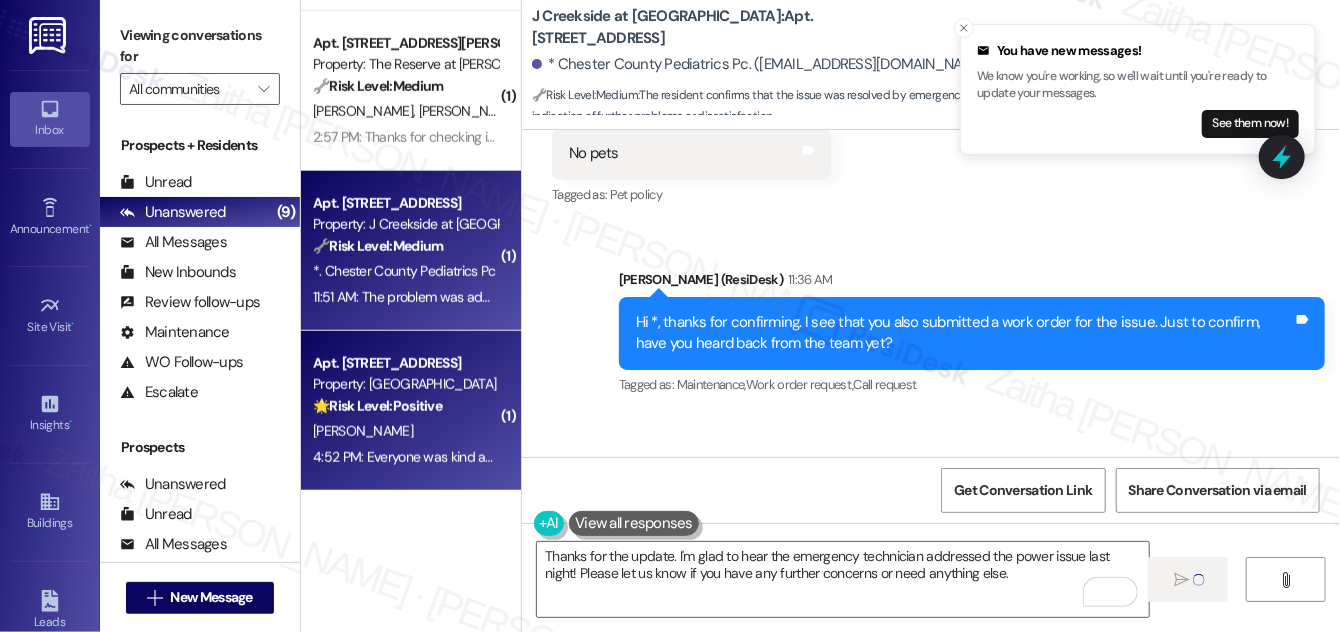 type 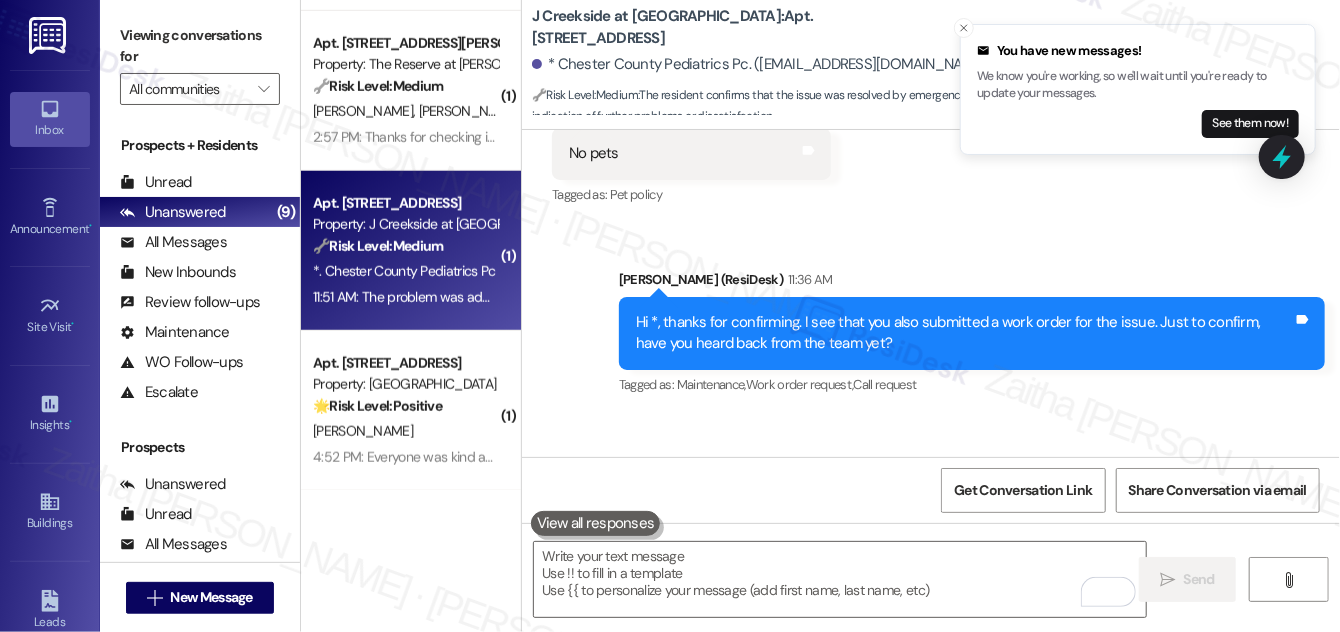 scroll, scrollTop: 12504, scrollLeft: 0, axis: vertical 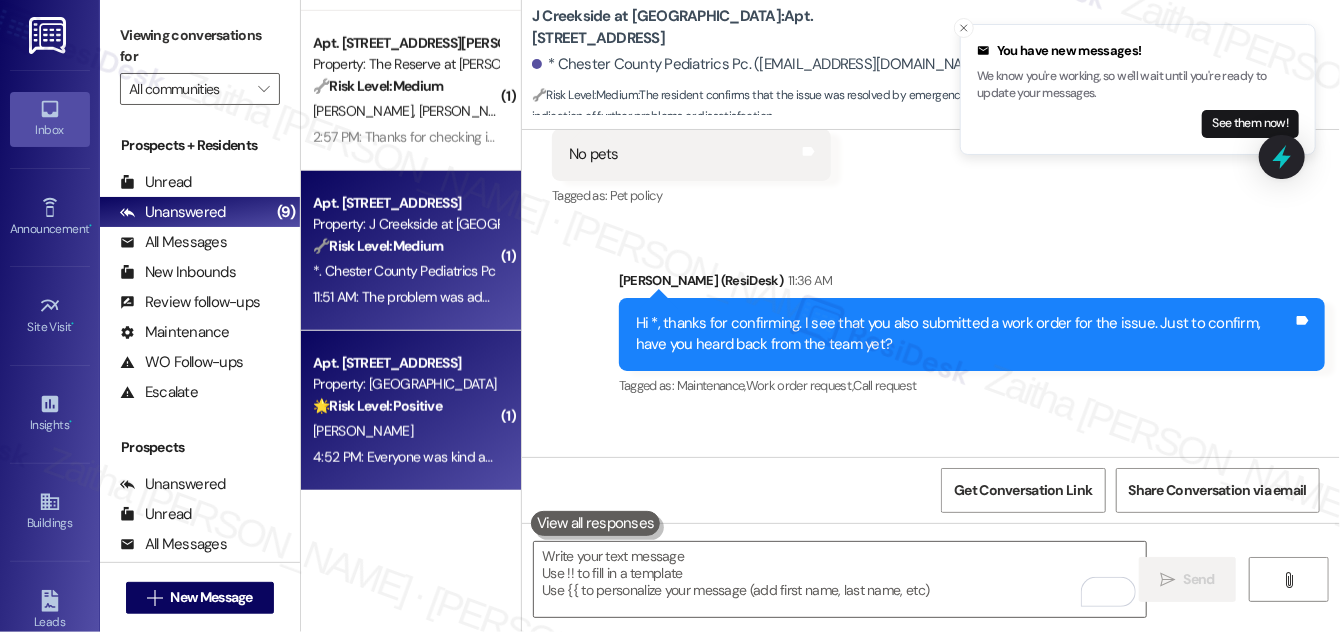 click on "M. Britton" at bounding box center [405, 431] 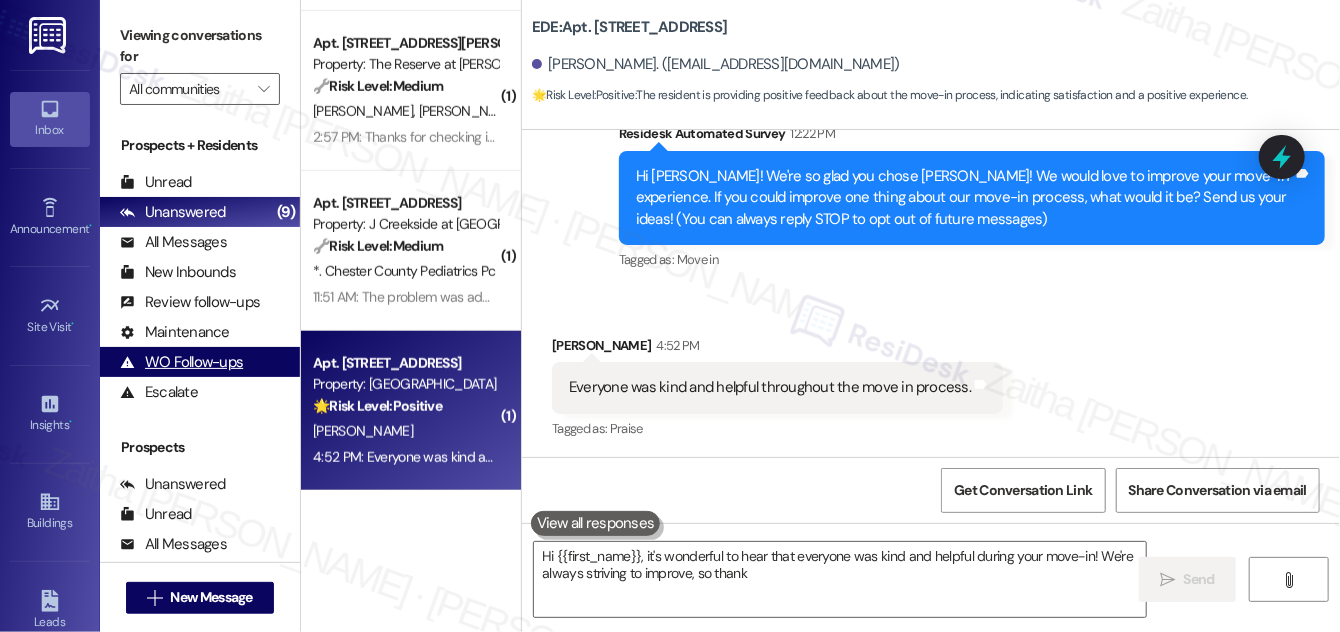 scroll, scrollTop: 187, scrollLeft: 0, axis: vertical 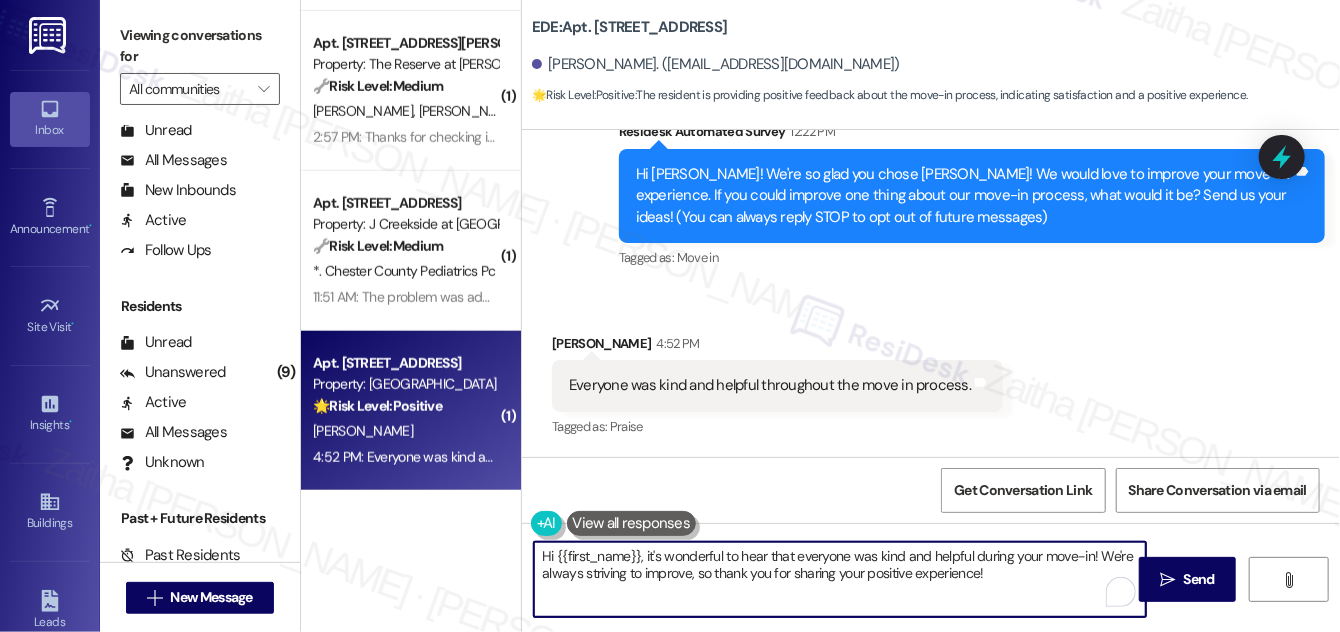 click on "Hi {{first_name}}, it's wonderful to hear that everyone was kind and helpful during your move-in! We're always striving to improve, so thank you for sharing your positive experience!" at bounding box center (840, 579) 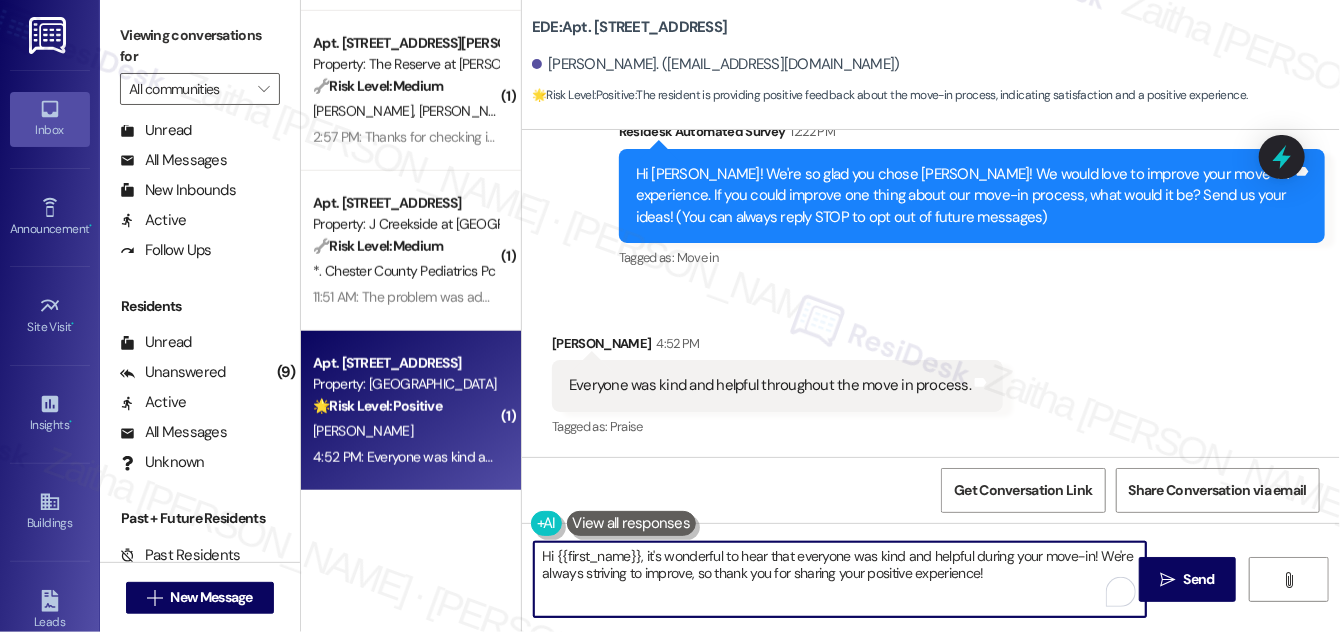 click on "Hi {{first_name}}, it's wonderful to hear that everyone was kind and helpful during your move-in! We're always striving to improve, so thank you for sharing your positive experience!" at bounding box center [840, 579] 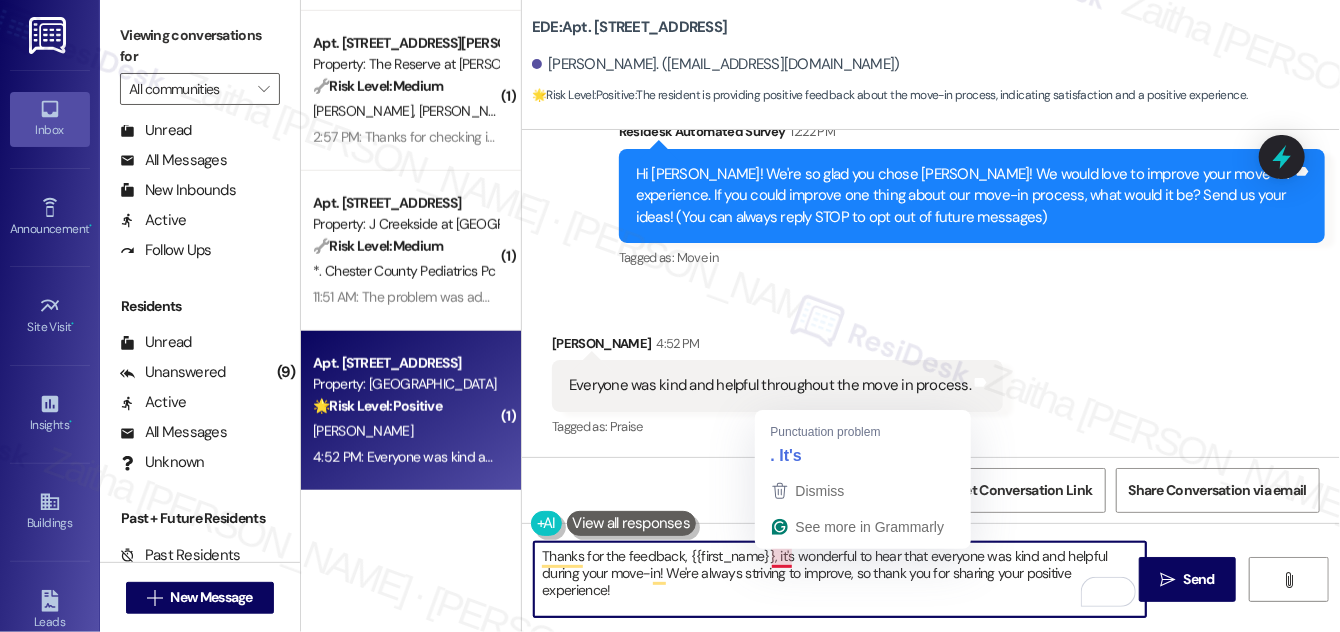click on "Thanks for the feedback, {{first_name}}, it's wonderful to hear that everyone was kind and helpful during your move-in! We're always striving to improve, so thank you for sharing your positive experience!" at bounding box center [840, 579] 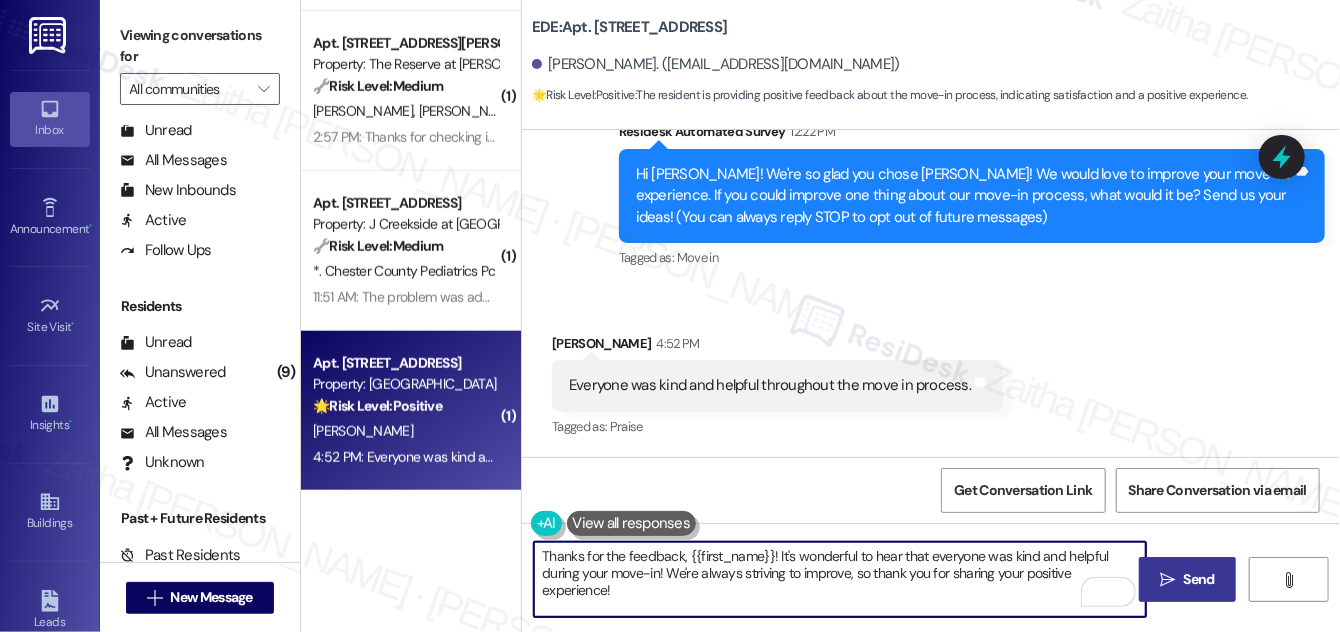 type on "Thanks for the feedback, {{first_name}}! It's wonderful to hear that everyone was kind and helpful during your move-in! We're always striving to improve, so thank you for sharing your positive experience!" 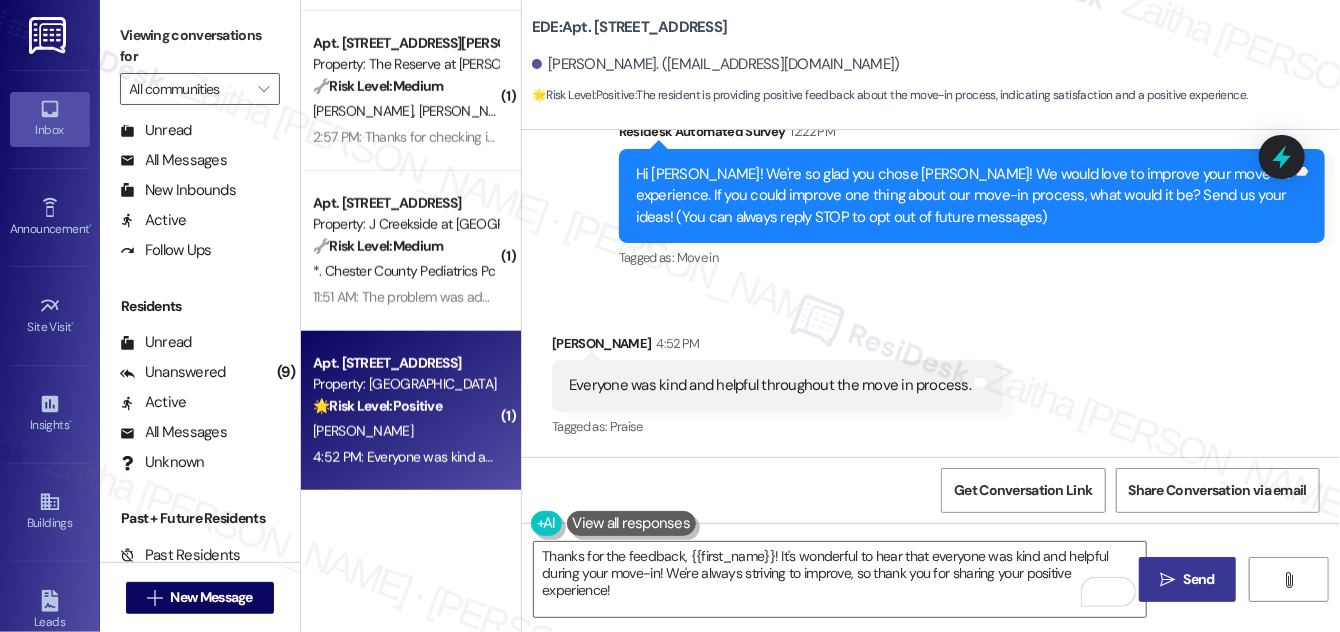 click on "Send" at bounding box center [1199, 579] 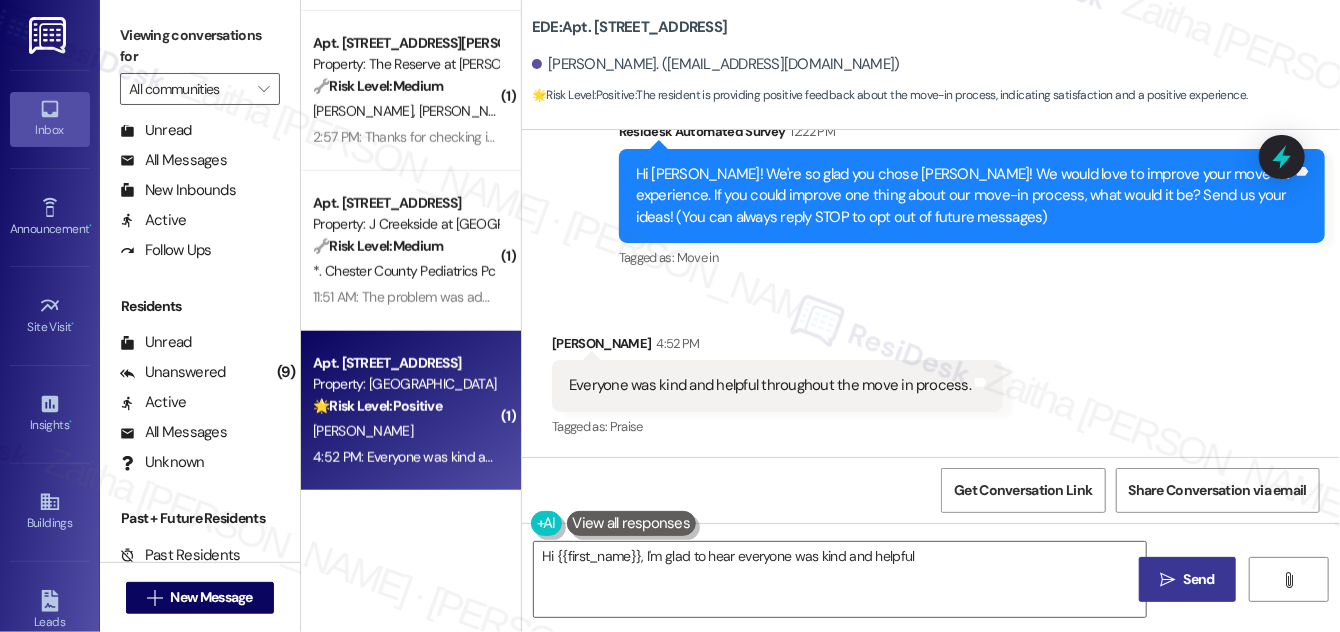 scroll, scrollTop: 187, scrollLeft: 0, axis: vertical 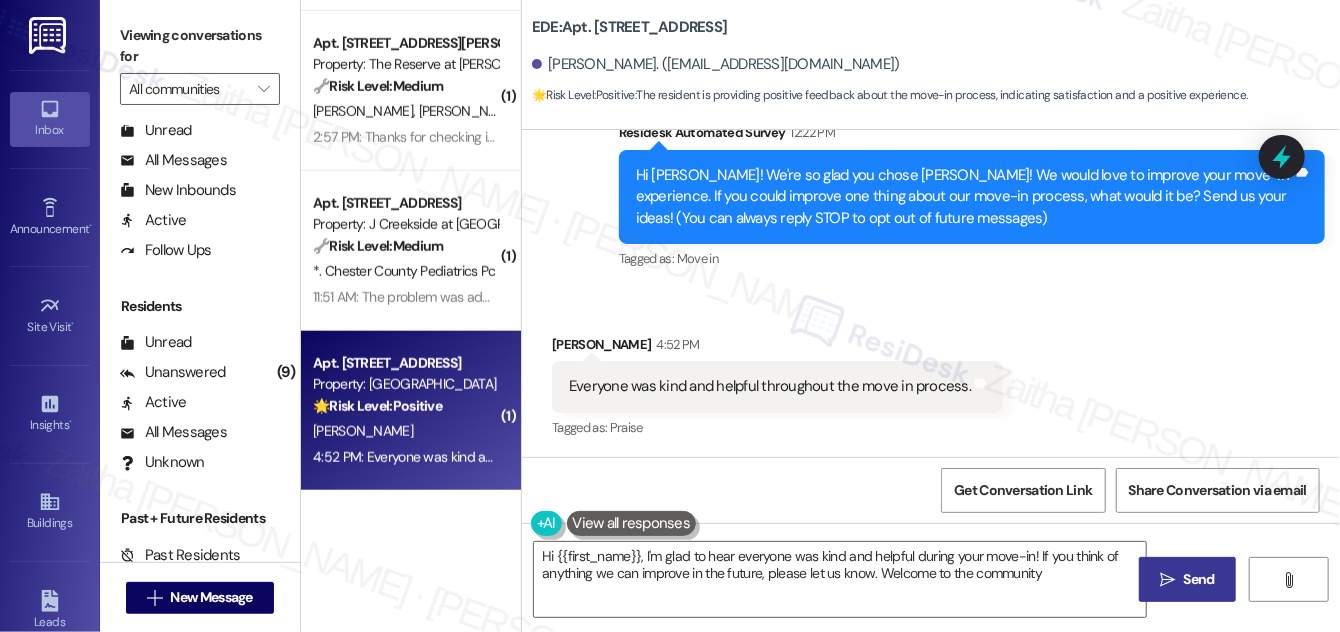 type on "Hi {{first_name}}, I'm glad to hear everyone was kind and helpful during your move-in! If you think of anything we can improve in the future, please let us know. Welcome to the community!" 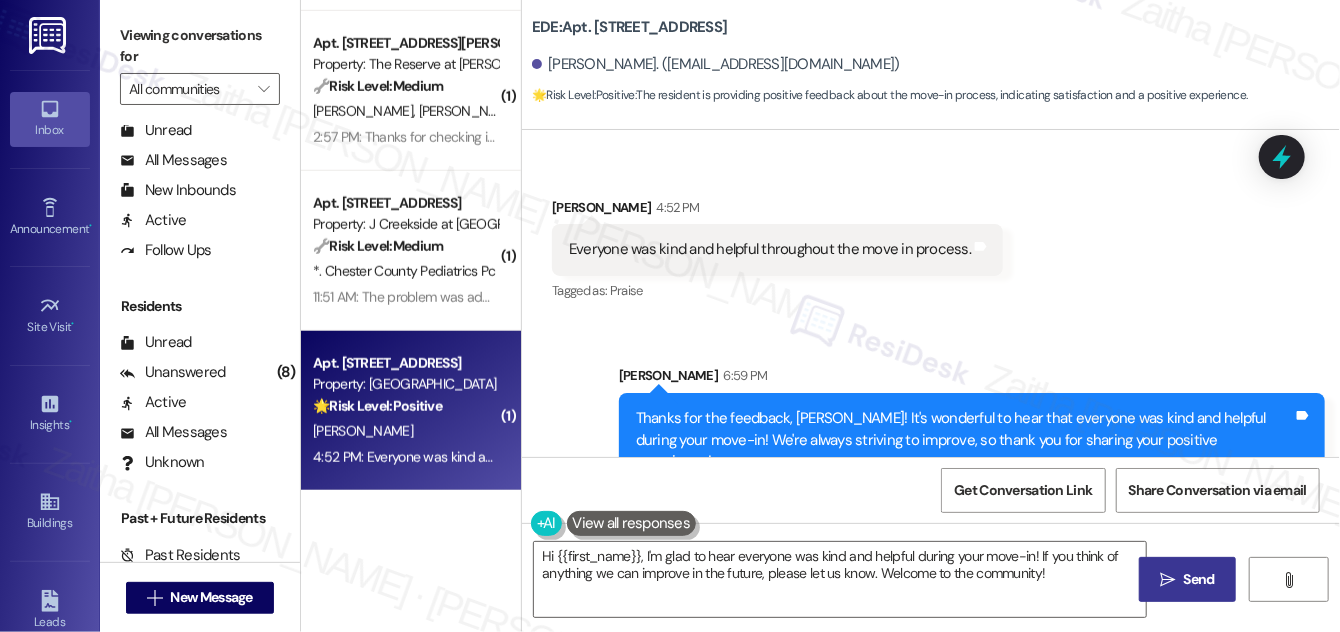 scroll, scrollTop: 349, scrollLeft: 0, axis: vertical 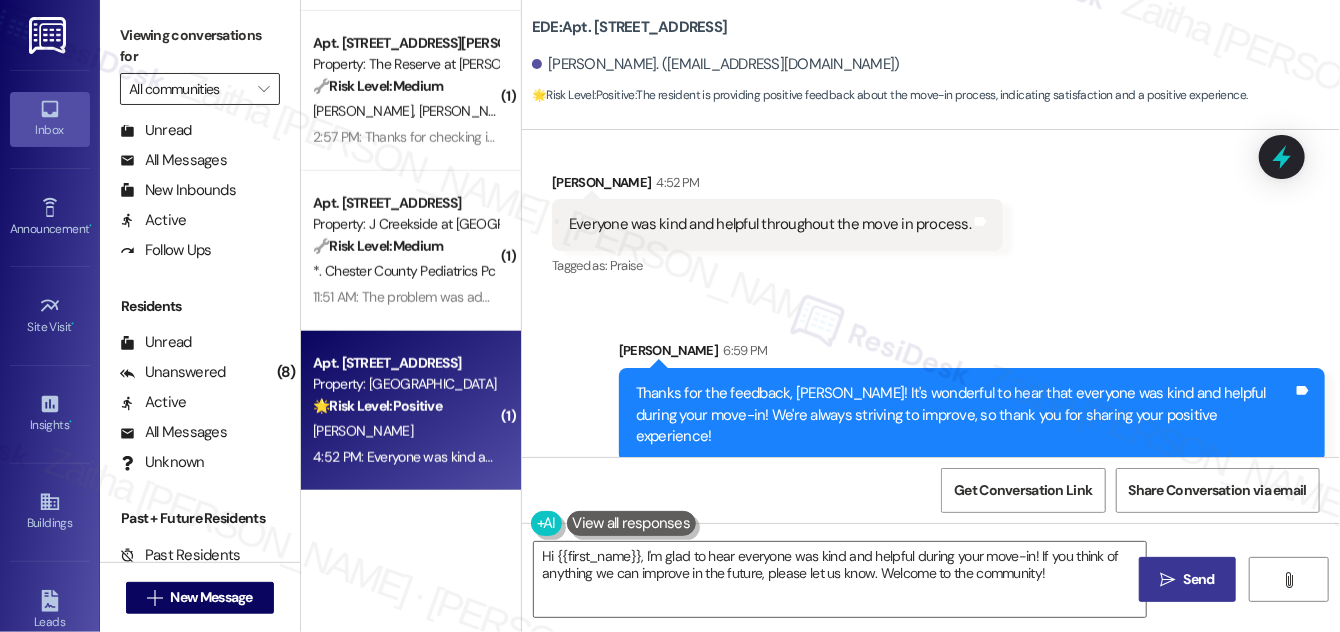 click on "All communities" at bounding box center [188, 89] 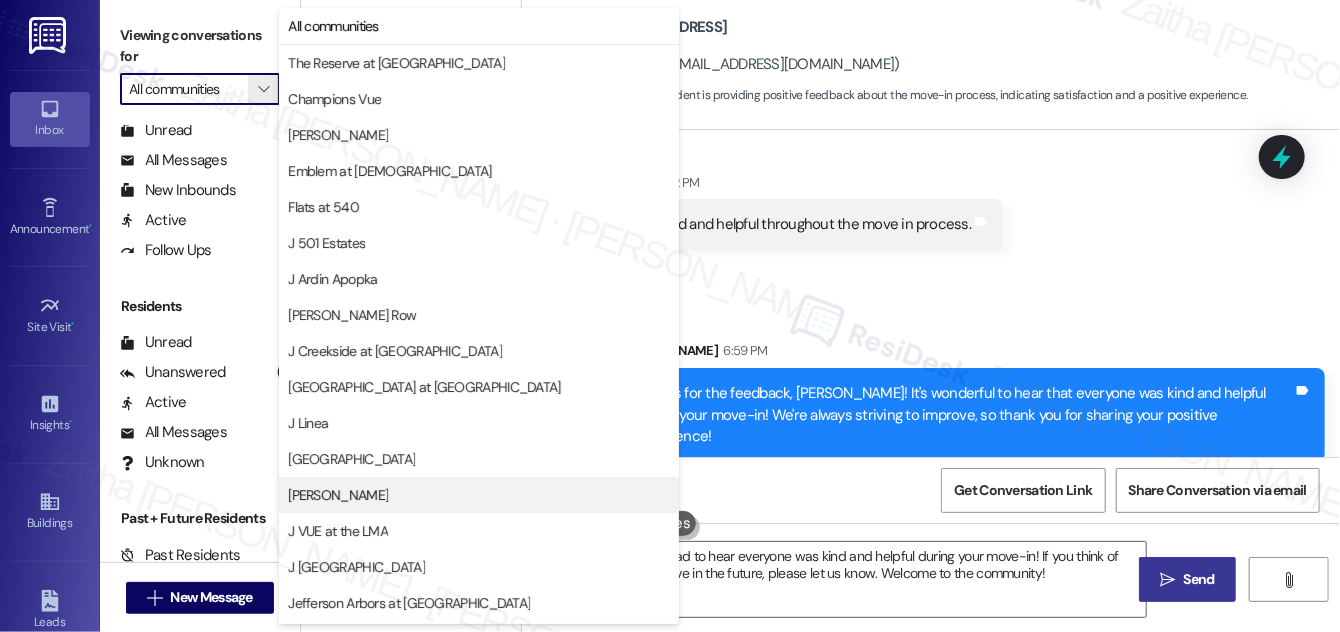 click on "J Sol" at bounding box center (479, 495) 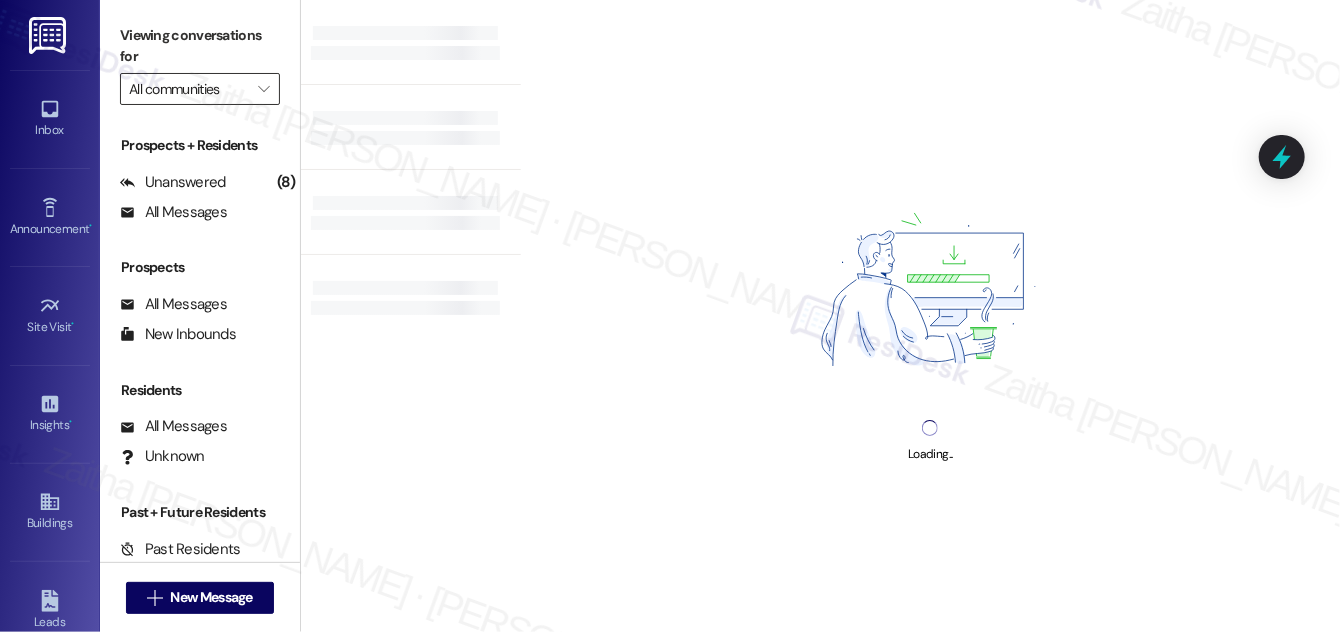 type on "J Sol" 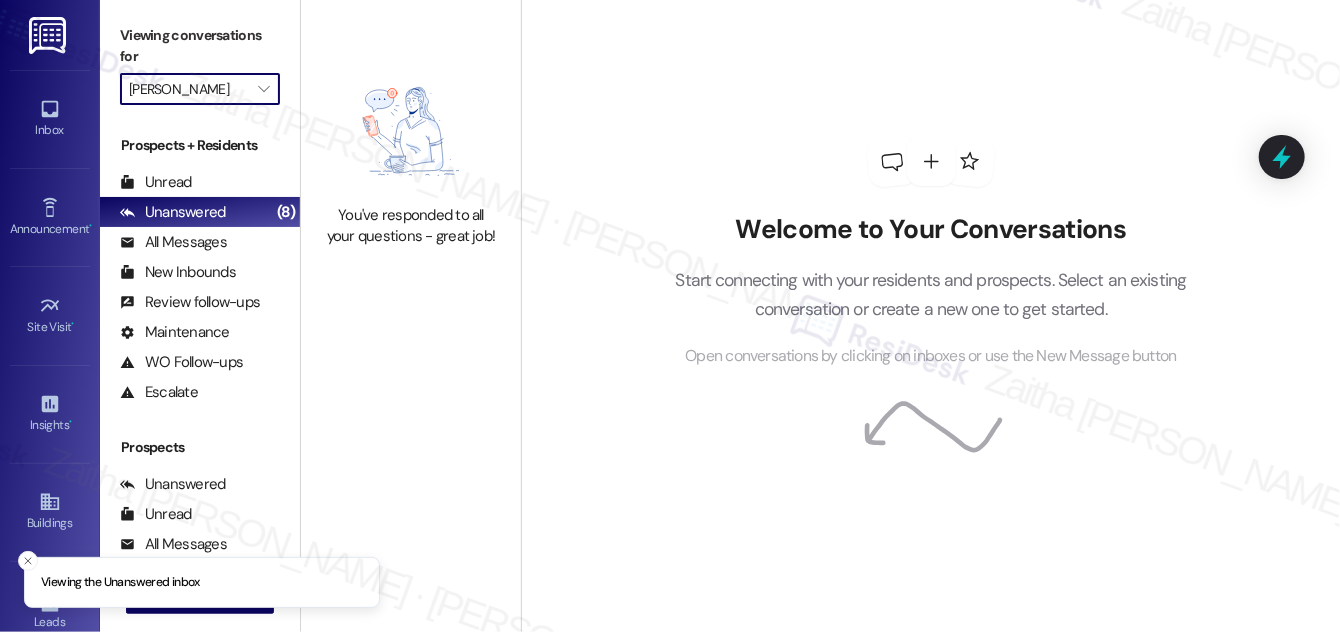 click on "J Sol" at bounding box center (188, 89) 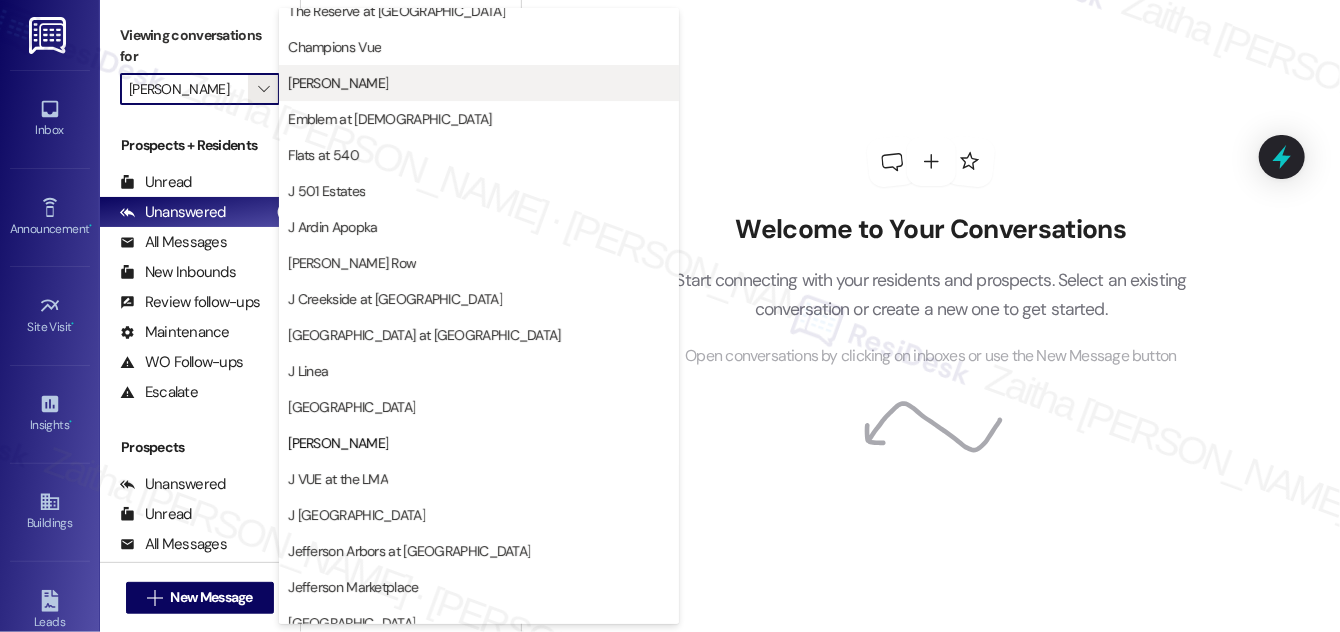 scroll, scrollTop: 0, scrollLeft: 0, axis: both 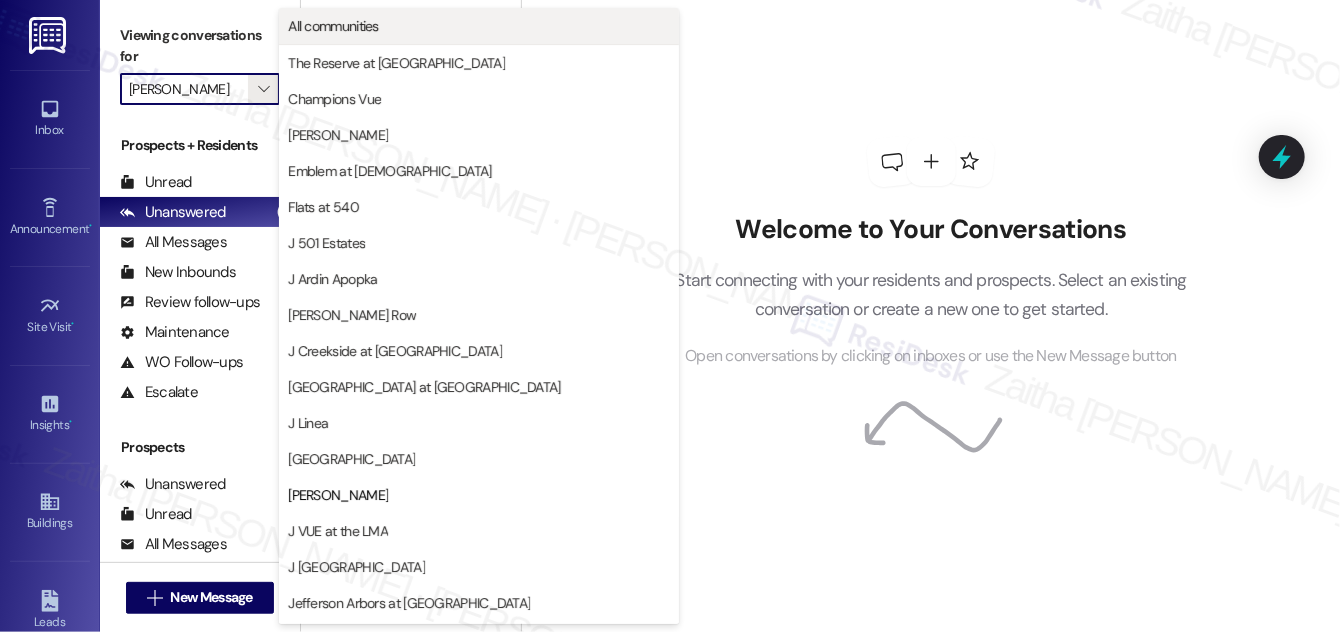 click on "All communities" at bounding box center (479, 26) 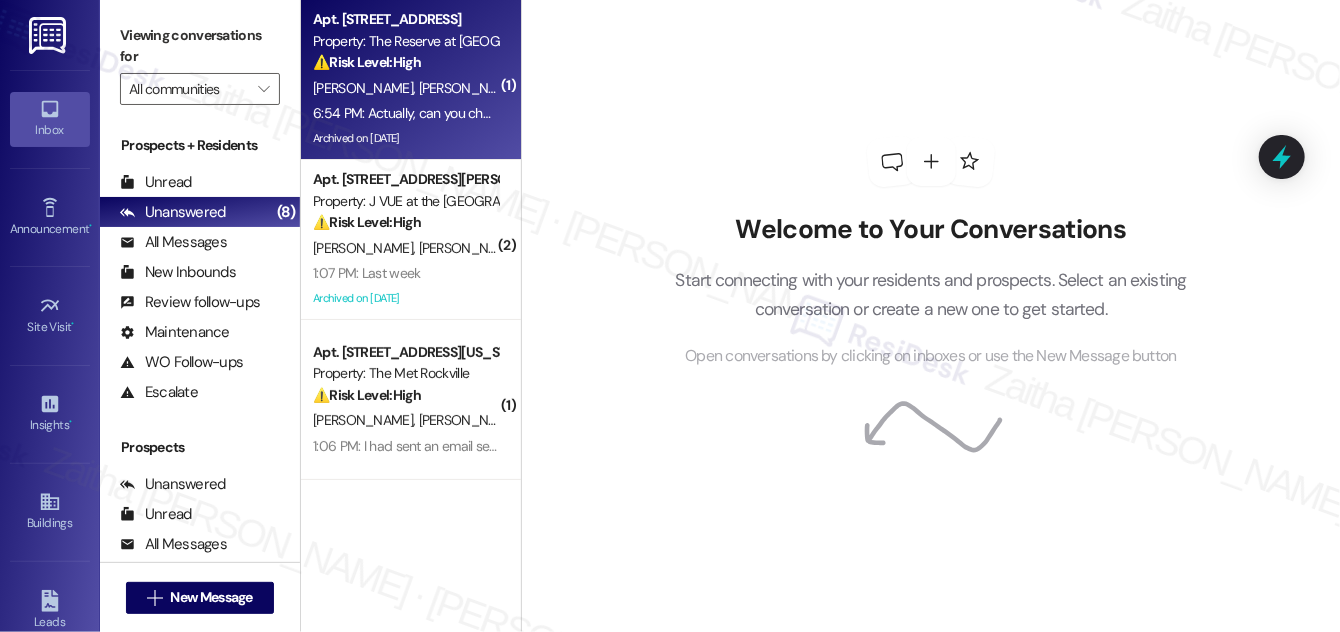 click on "⚠️  Risk Level:  High The resident is reporting a wasp nest that was not properly removed during a previous maintenance visit. This poses a potential health and safety risk, requiring prompt attention." at bounding box center [405, 62] 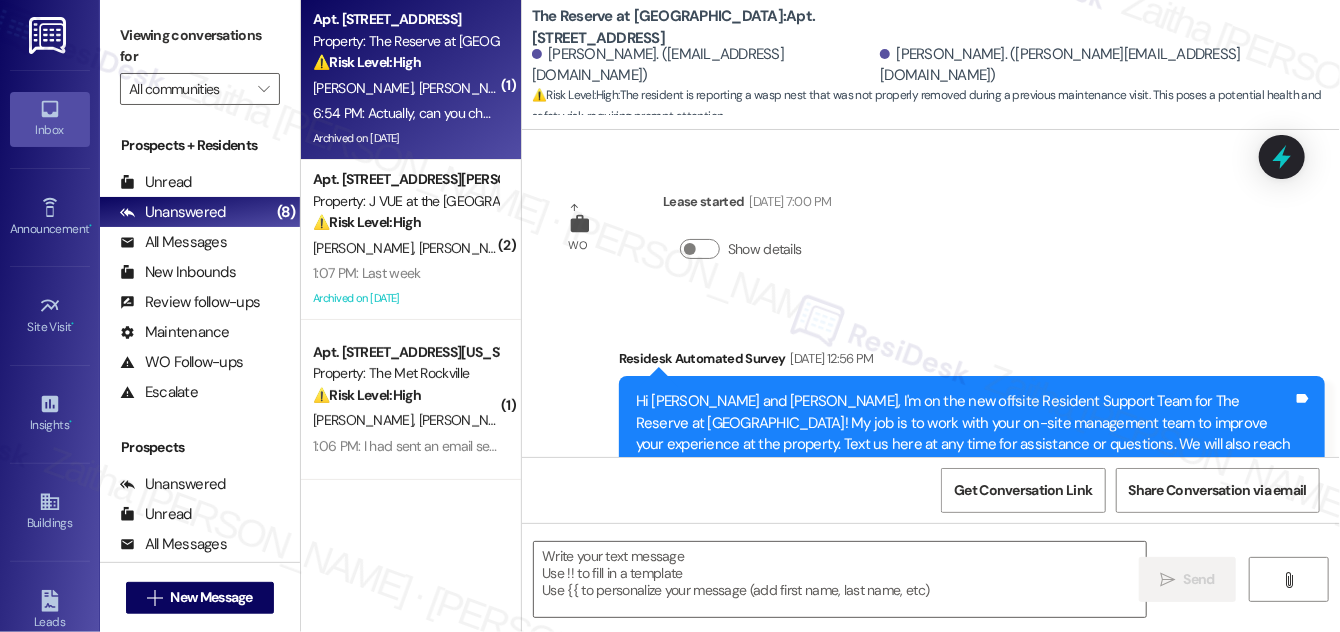 scroll, scrollTop: 11174, scrollLeft: 0, axis: vertical 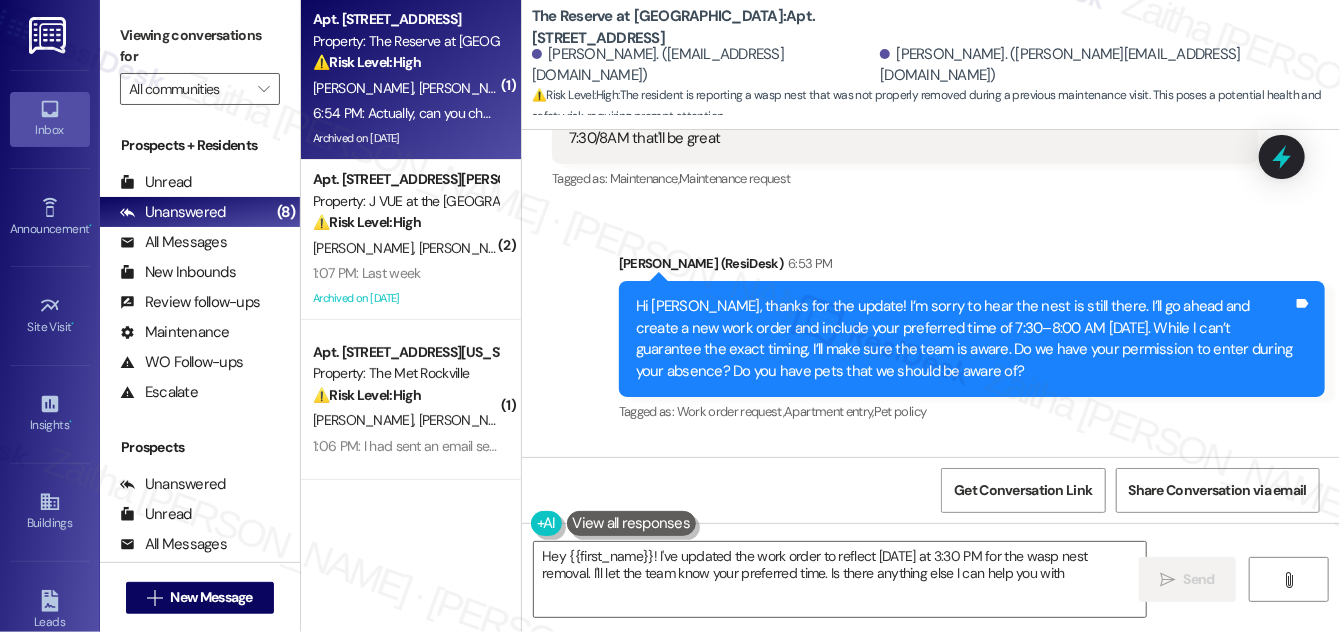 type on "Hey {{first_name}}! I've updated the work order to reflect tomorrow at 3:30 PM for the wasp nest removal. I'll let the team know your preferred time. Is there anything else I can help you with?" 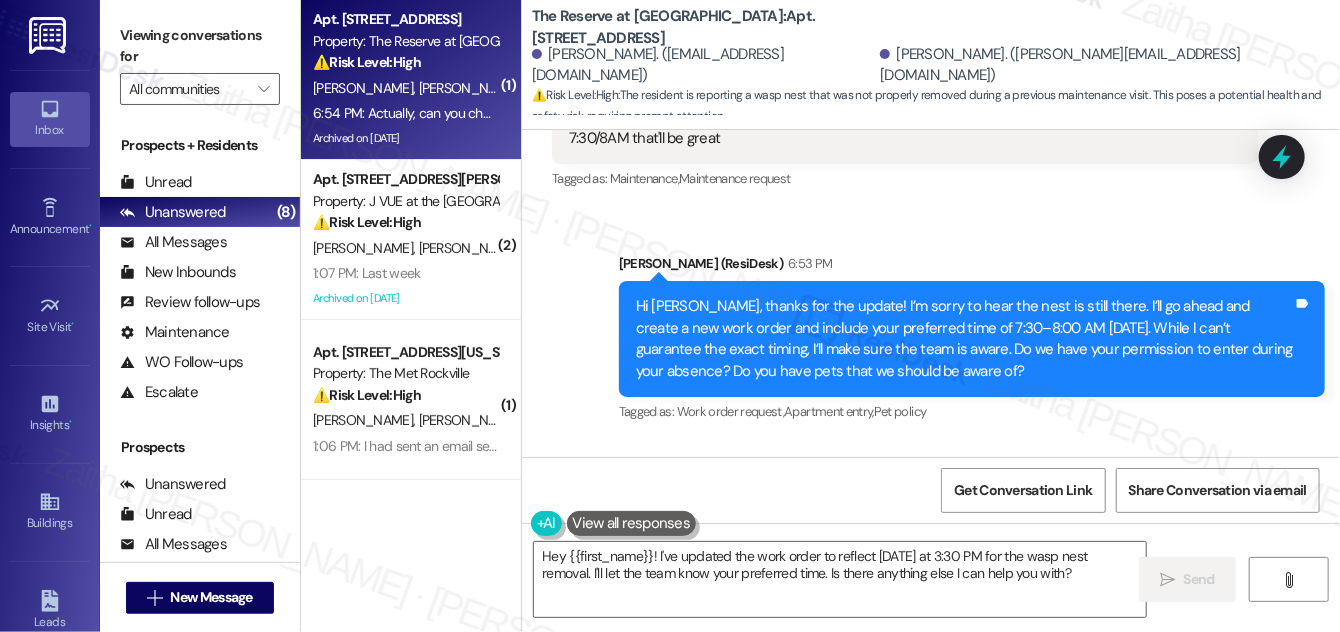 drag, startPoint x: 576, startPoint y: 388, endPoint x: 992, endPoint y: 391, distance: 416.0108 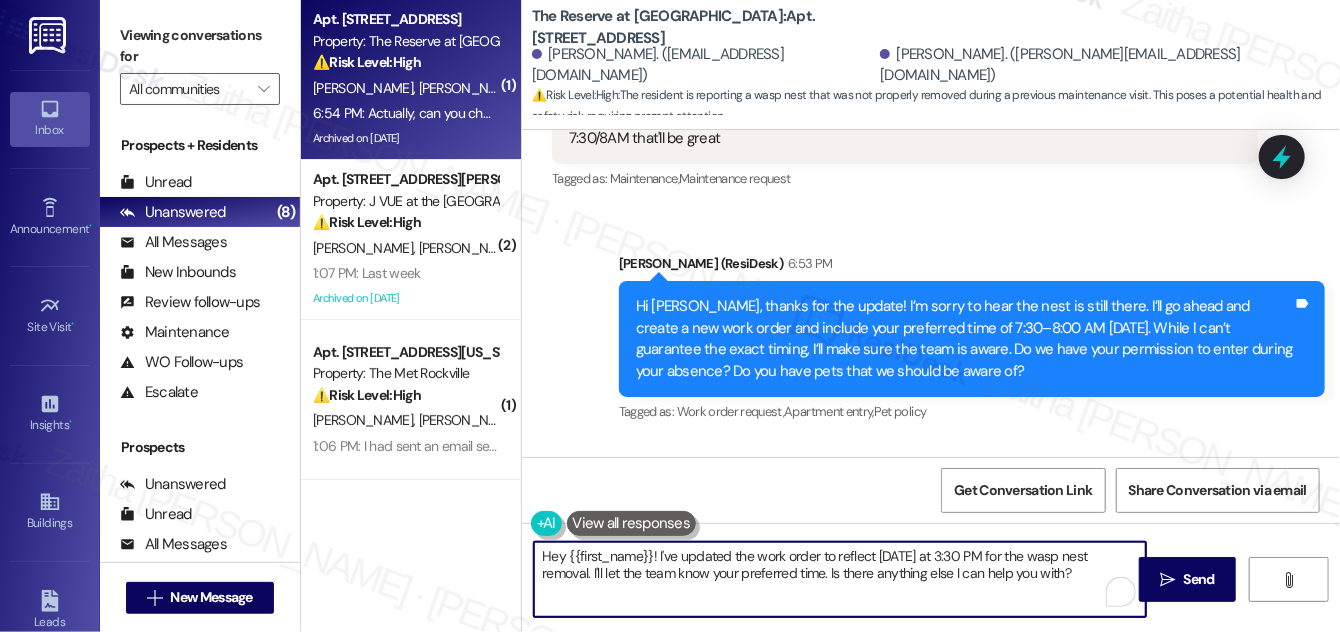 drag, startPoint x: 543, startPoint y: 554, endPoint x: 1073, endPoint y: 588, distance: 531.0894 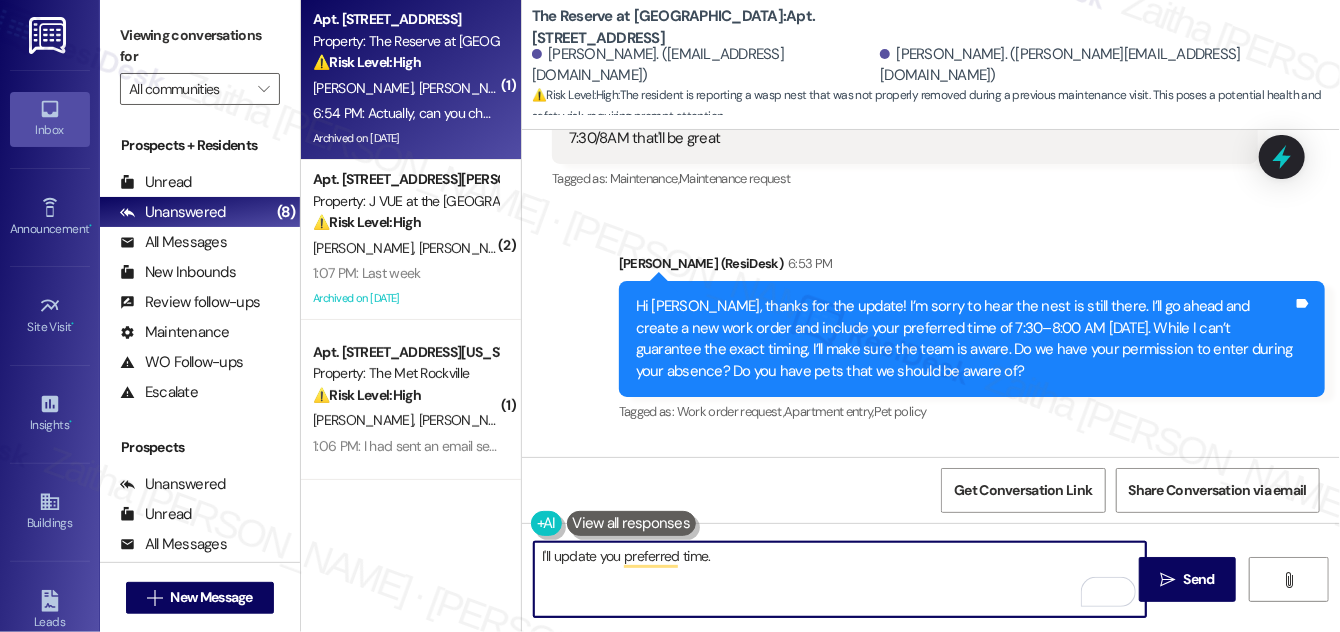 click on "I'll update you preferred time." at bounding box center [840, 579] 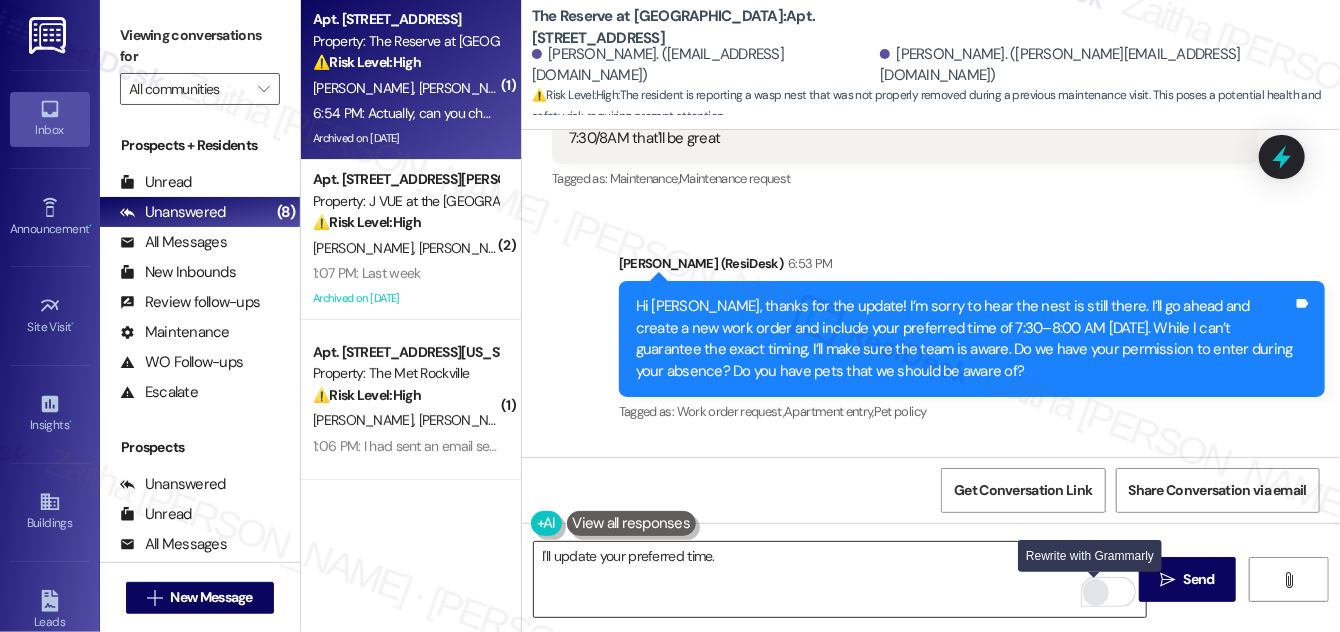 click at bounding box center [1096, 592] 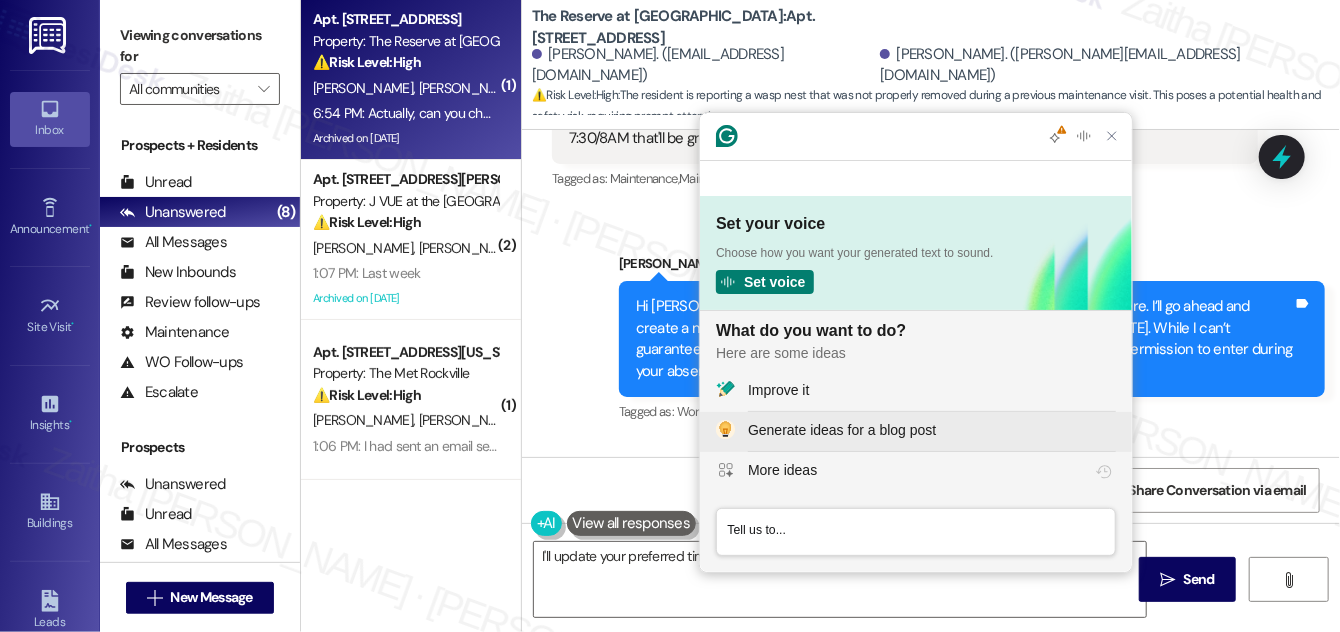 scroll, scrollTop: 0, scrollLeft: 0, axis: both 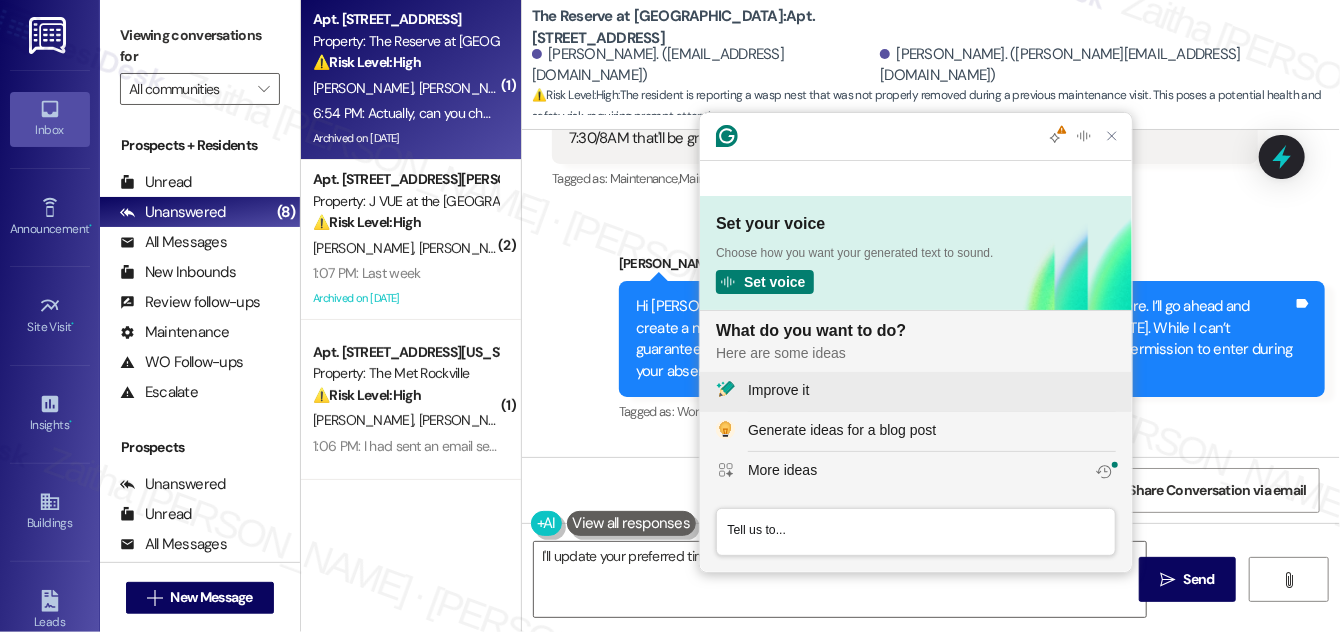 click on "Improve it" 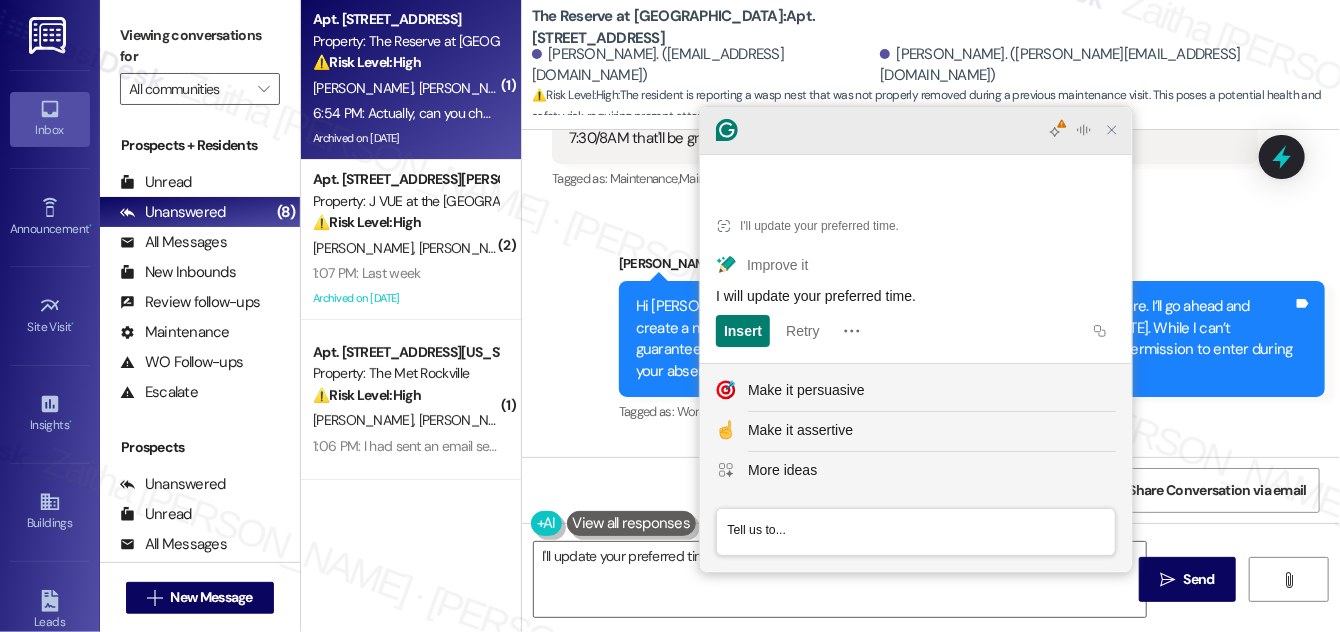 click 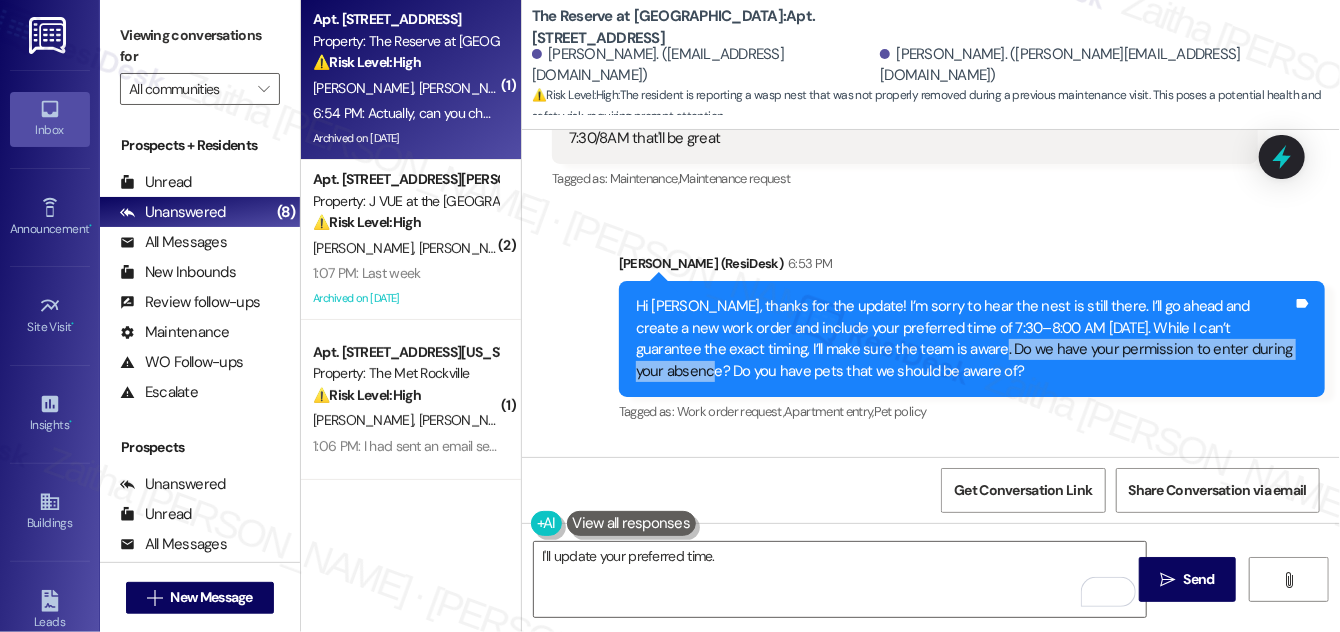 drag, startPoint x: 877, startPoint y: 196, endPoint x: 1229, endPoint y: 193, distance: 352.0128 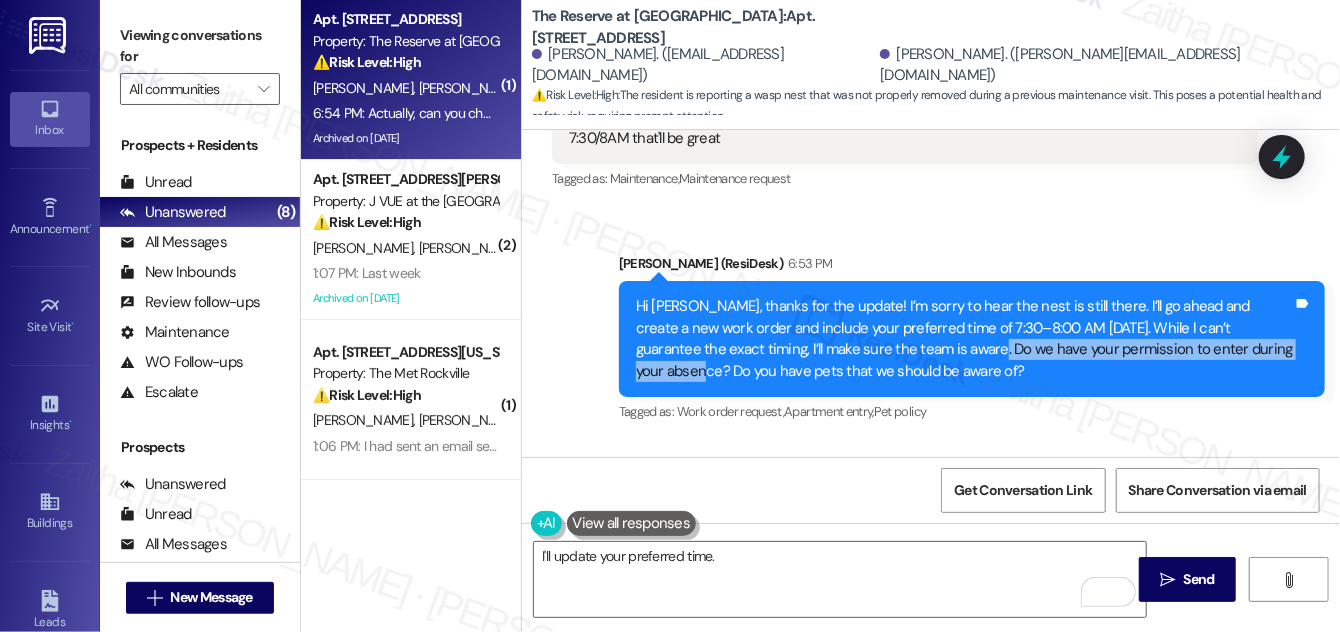 copy on "Do we have your permission to enter during your absence" 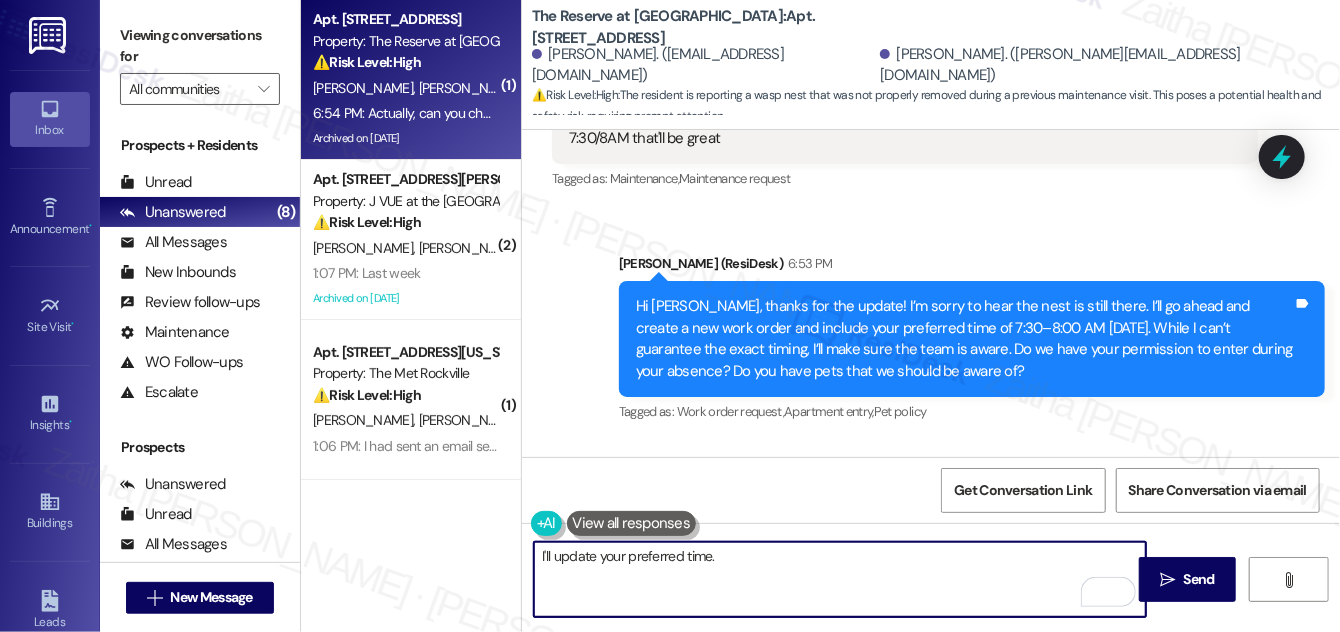 click on "I'll update your preferred time." at bounding box center (840, 579) 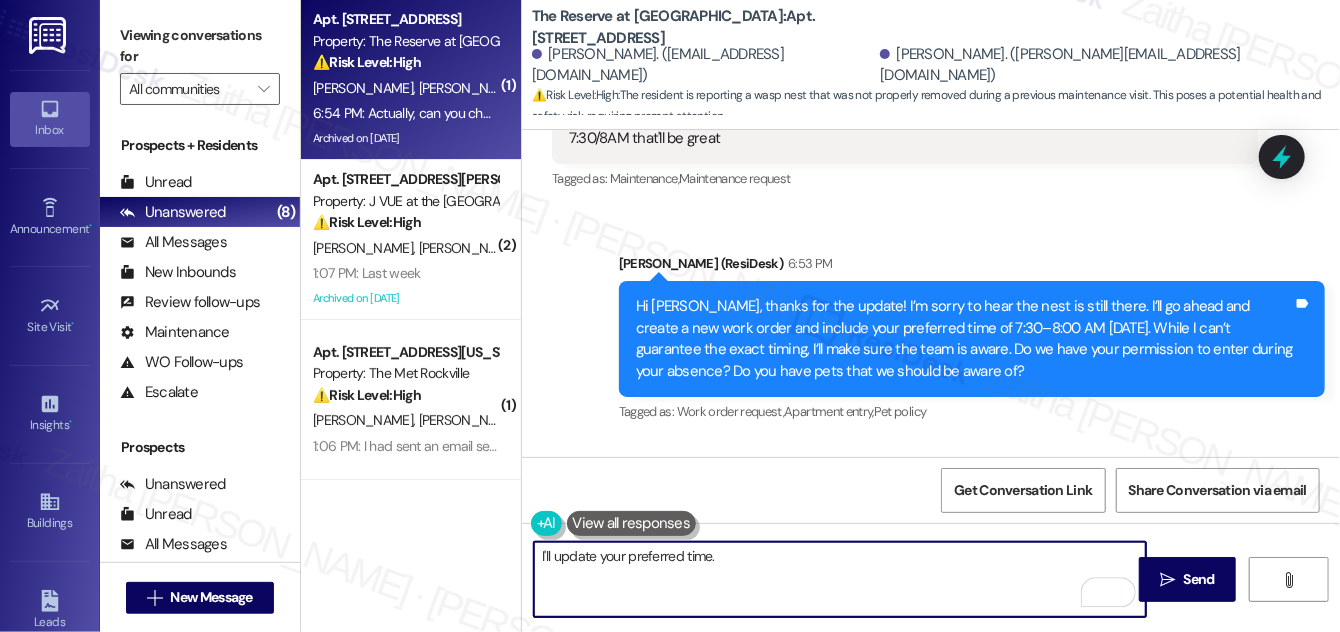 paste on "Do we have your permission to enter during your absence" 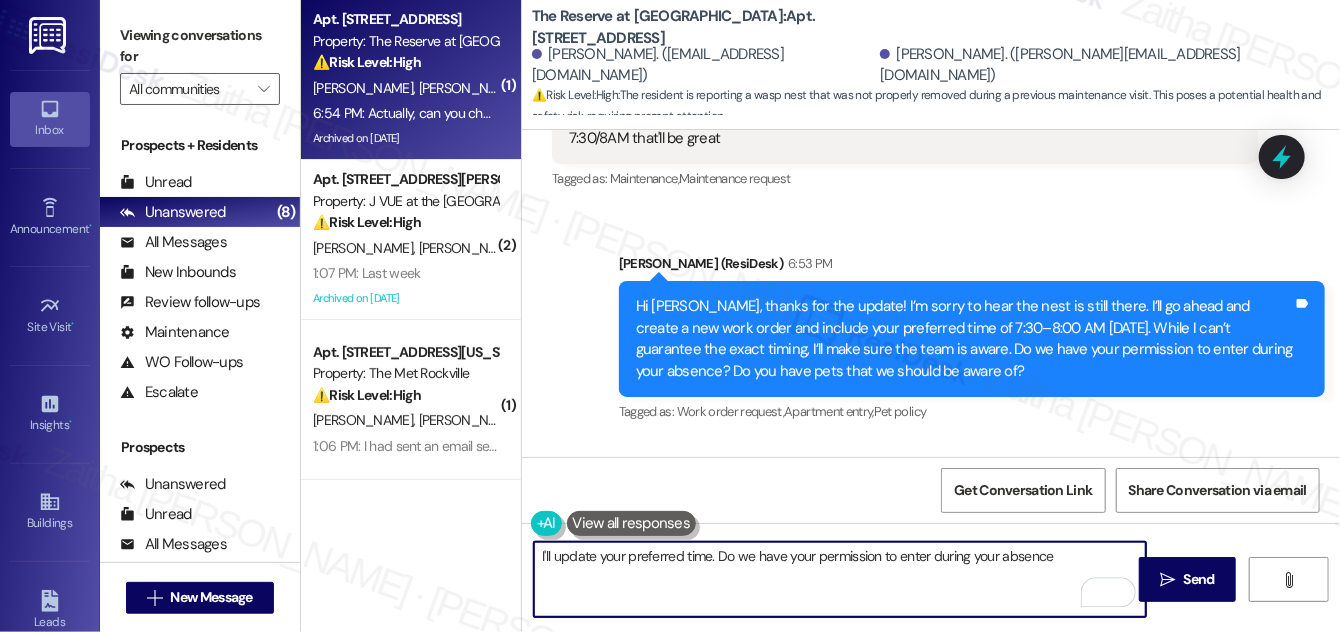scroll, scrollTop: 11175, scrollLeft: 0, axis: vertical 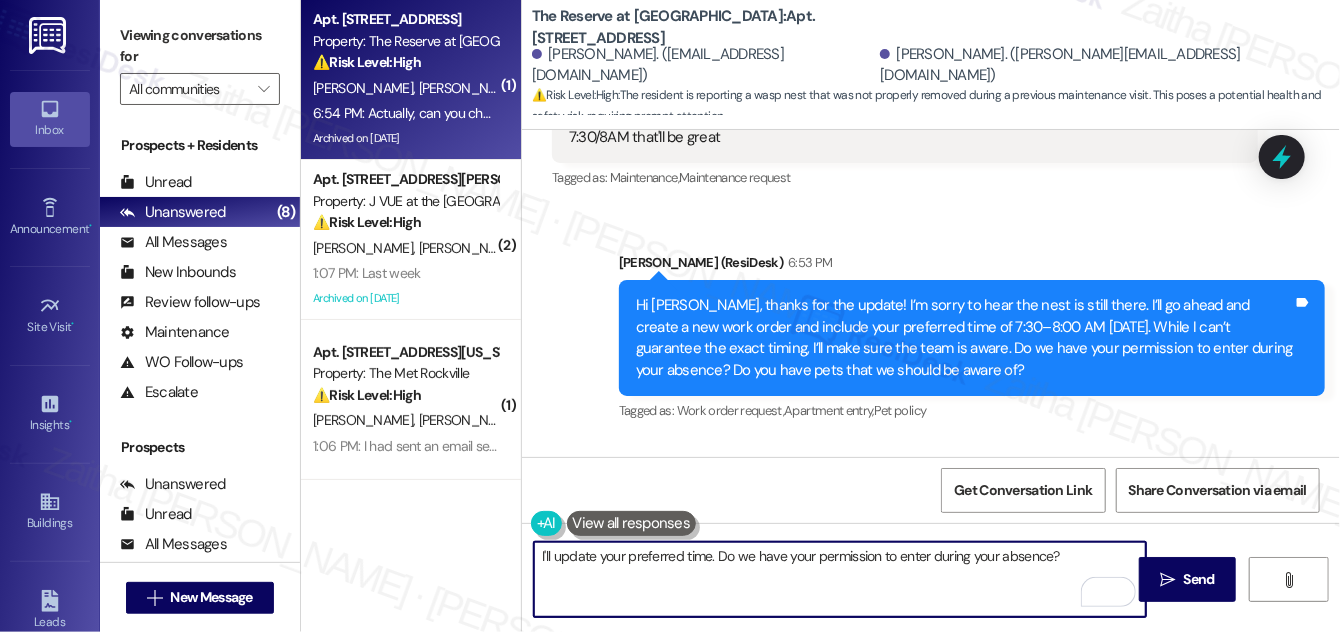 type on "I'll update your preferred time. Do we have your permission to enter during your absence?" 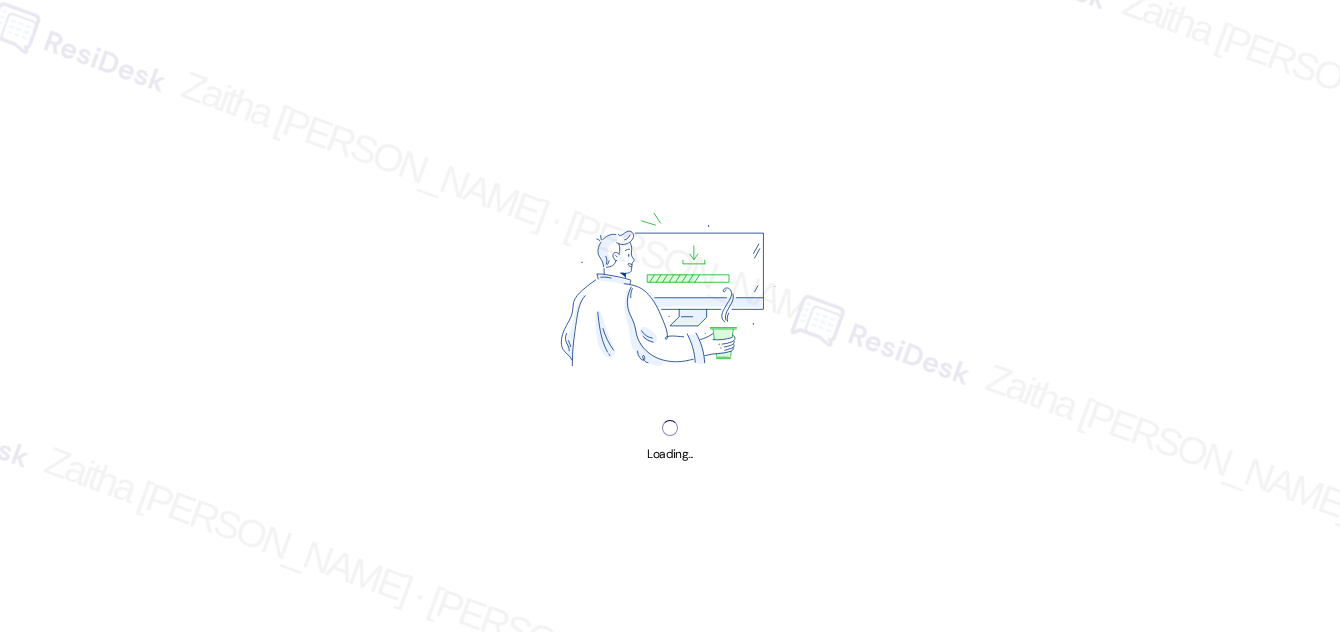 scroll, scrollTop: 0, scrollLeft: 0, axis: both 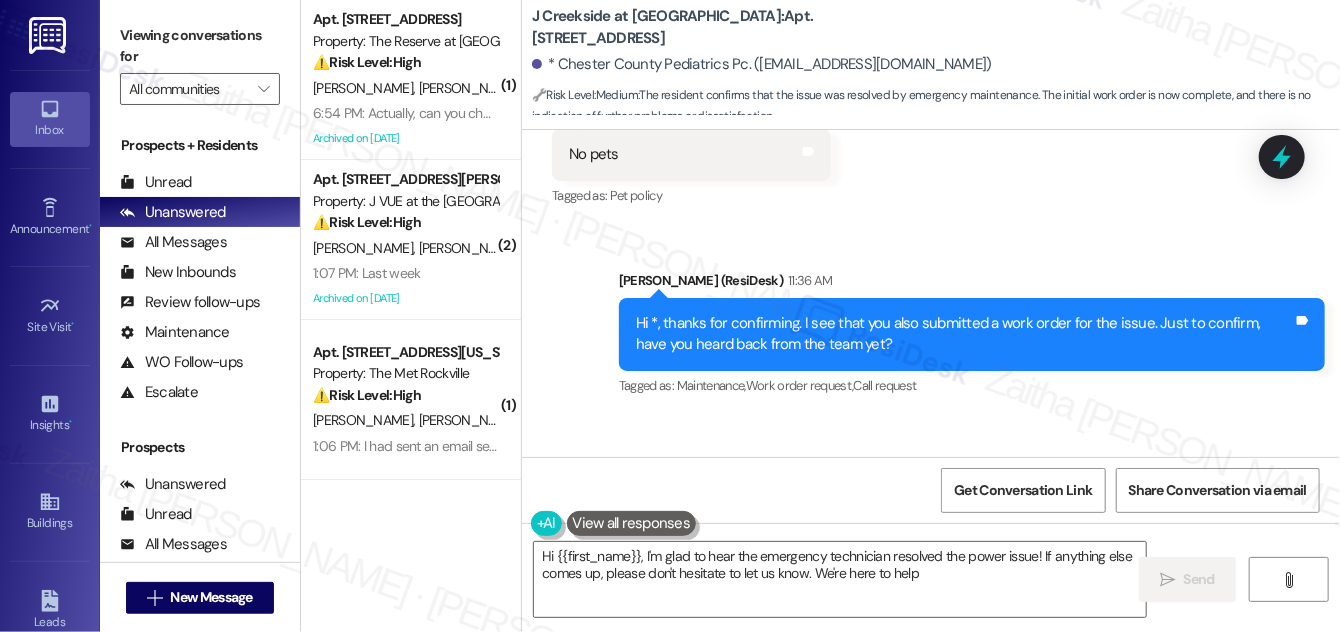type on "Hi {{first_name}}, I'm glad to hear the emergency technician resolved the power issue! If anything else comes up, please don't hesitate to let us know. We're here to help!" 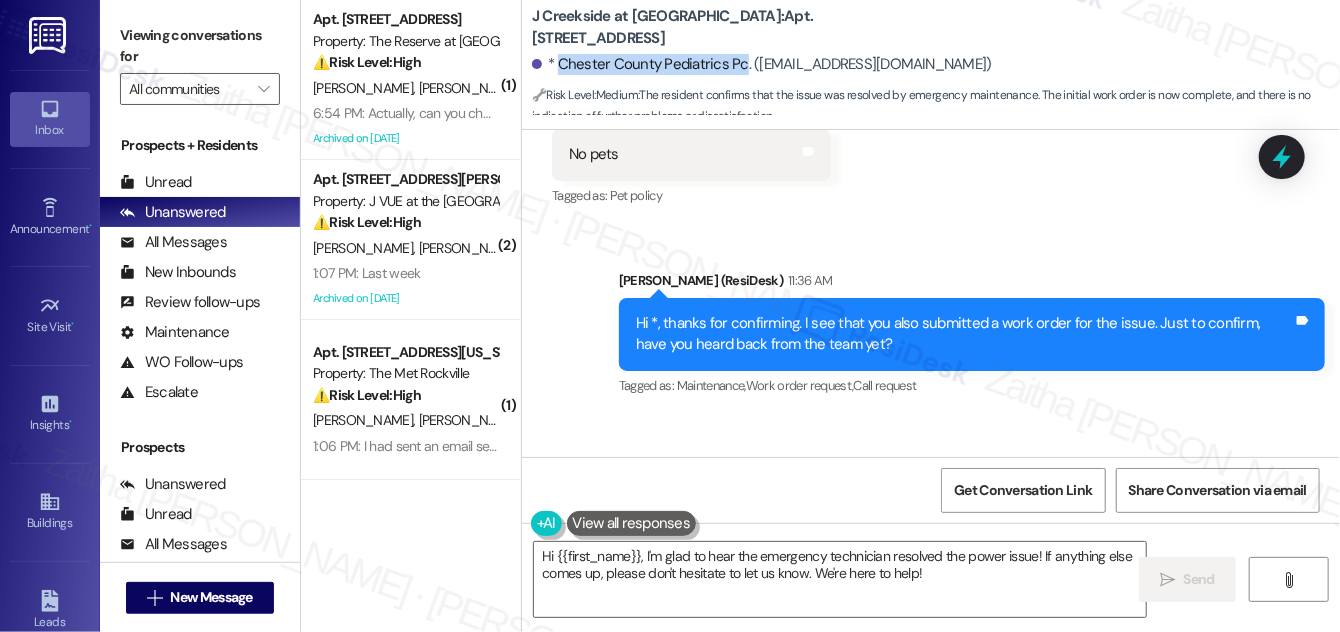 drag, startPoint x: 559, startPoint y: 64, endPoint x: 737, endPoint y: 68, distance: 178.04494 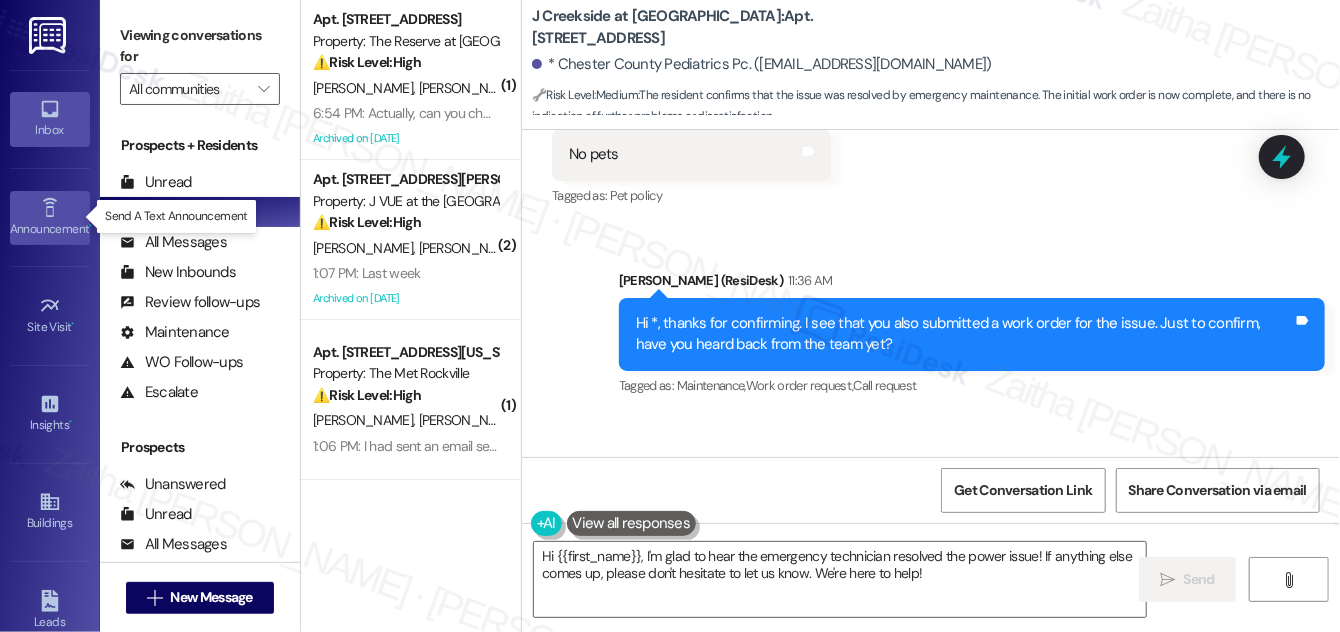 click on "Announcement   •" at bounding box center [50, 229] 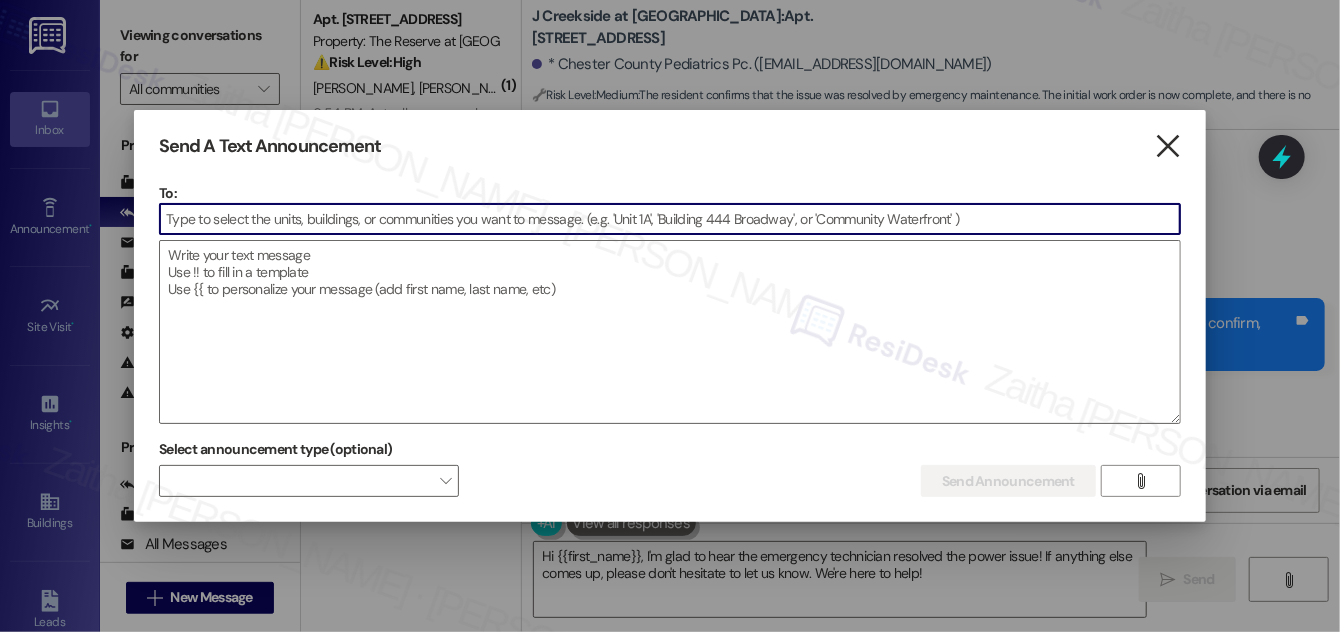 click on "" at bounding box center [1167, 146] 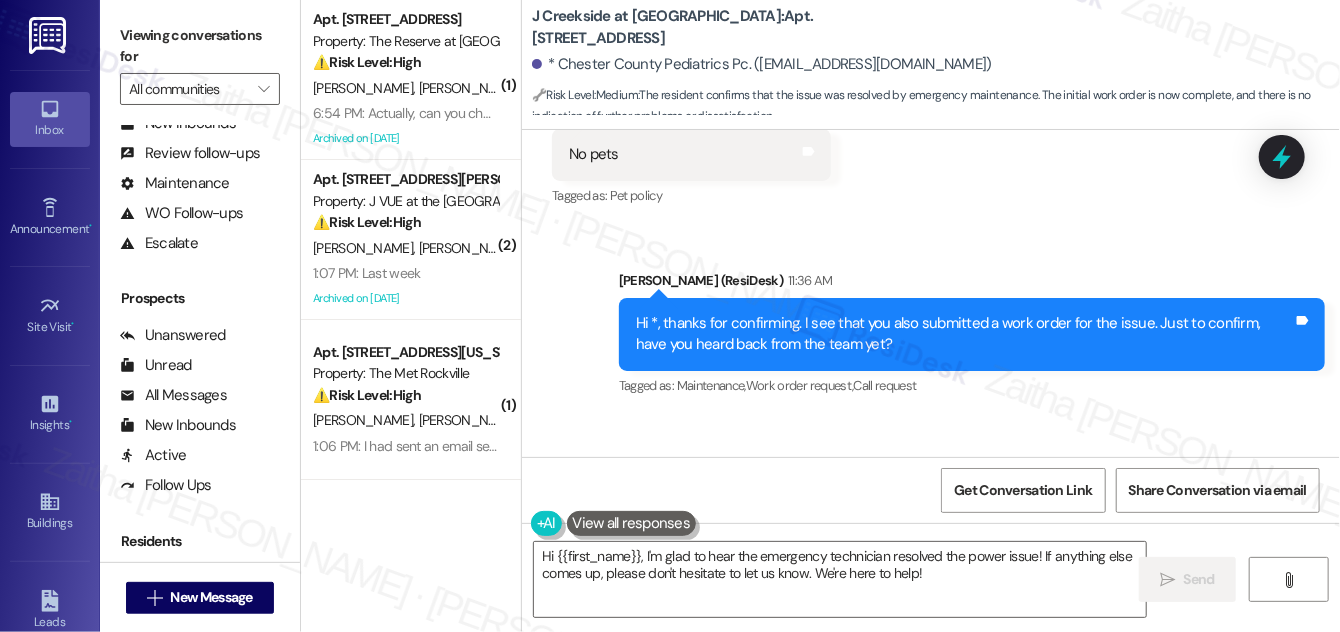 scroll, scrollTop: 181, scrollLeft: 0, axis: vertical 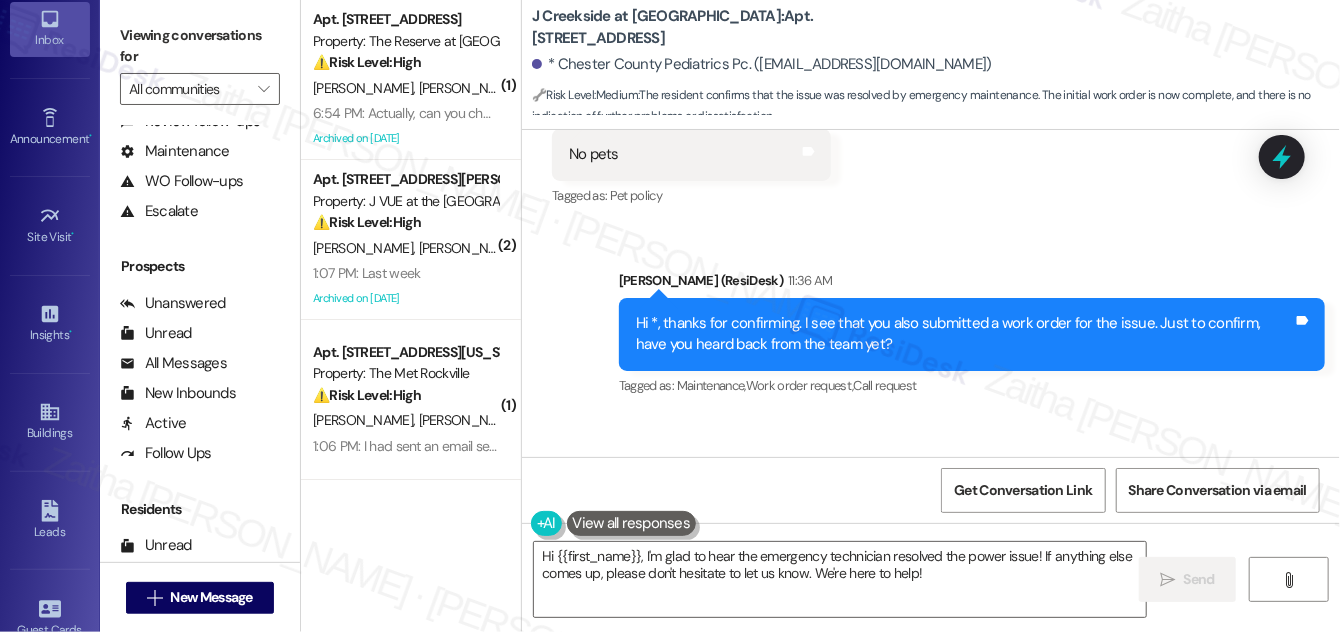 click on "Buildings   Go to Buildings" at bounding box center [50, 422] 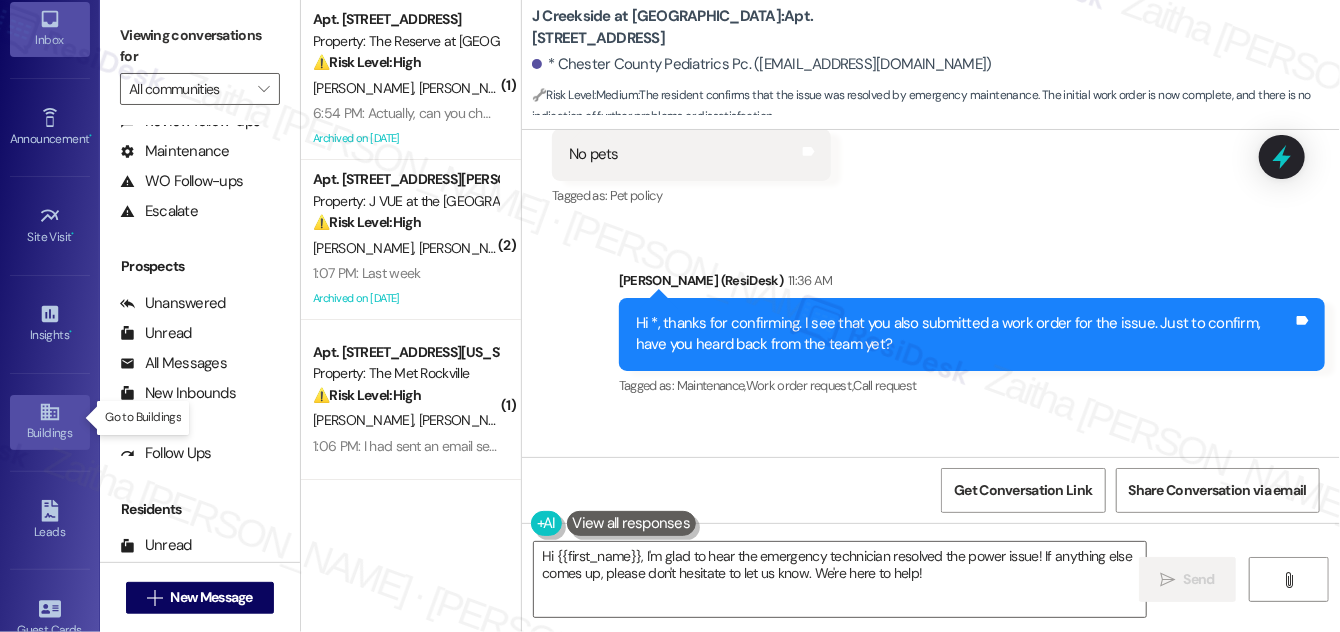 click on "Buildings" at bounding box center (50, 422) 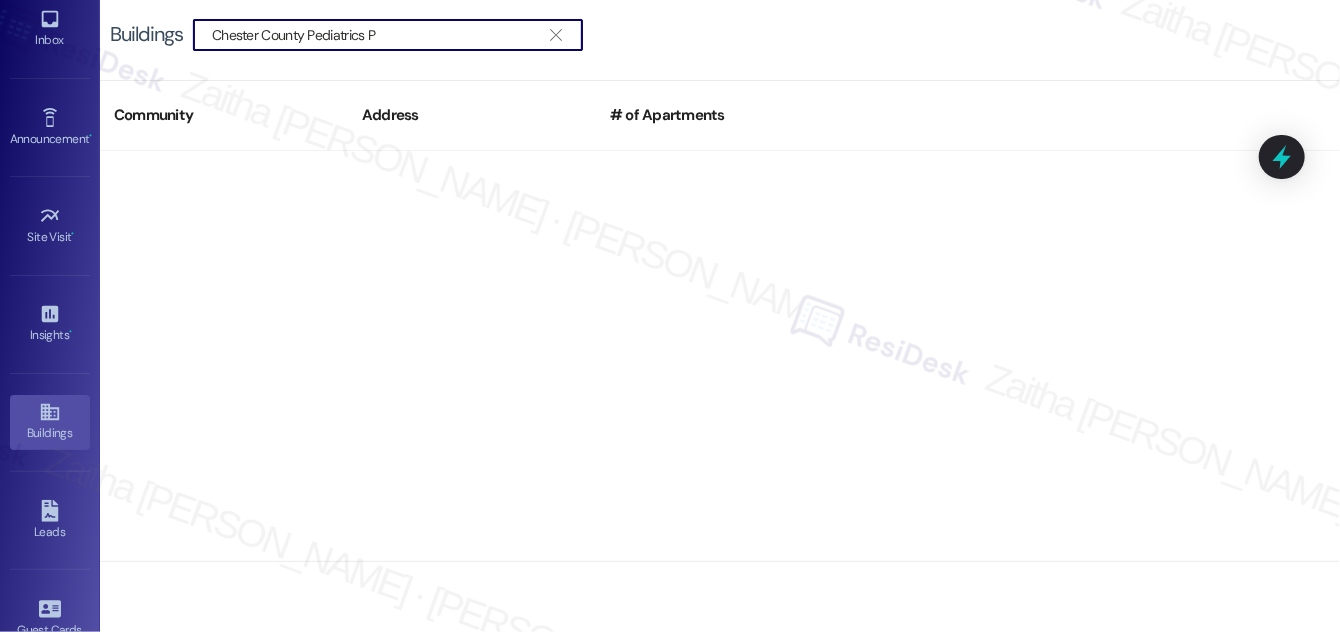 type on "Chester County Pediatrics" 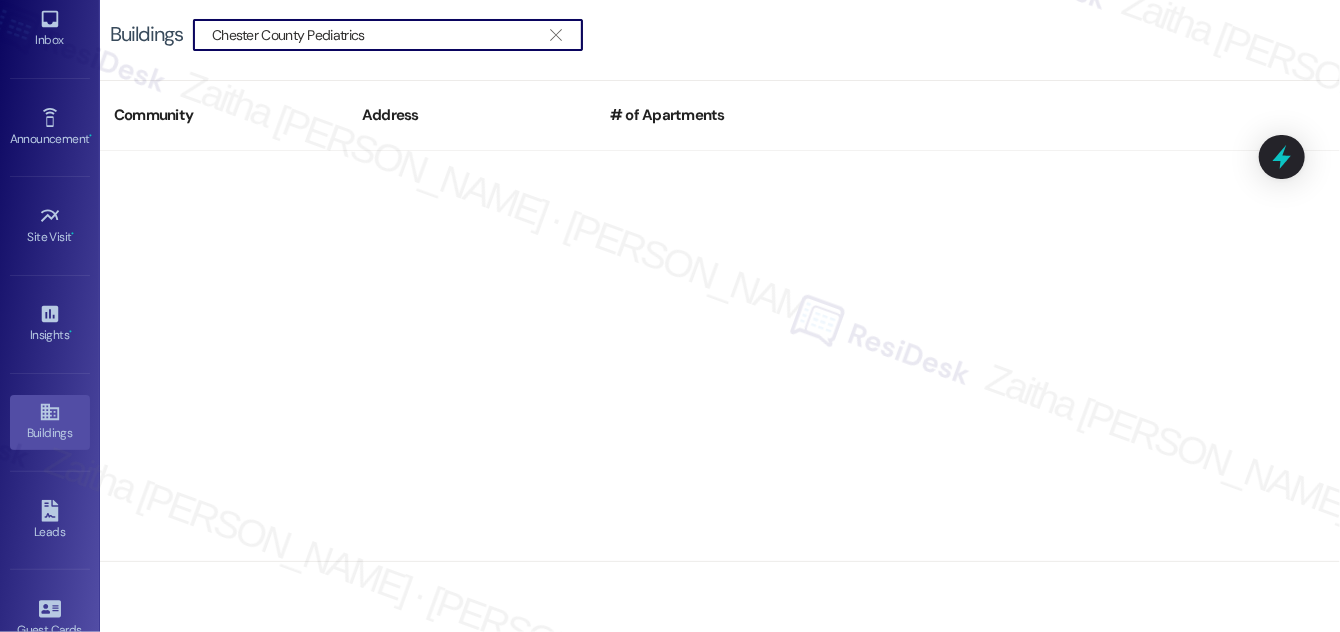 click on "Chester County Pediatrics" at bounding box center (376, 35) 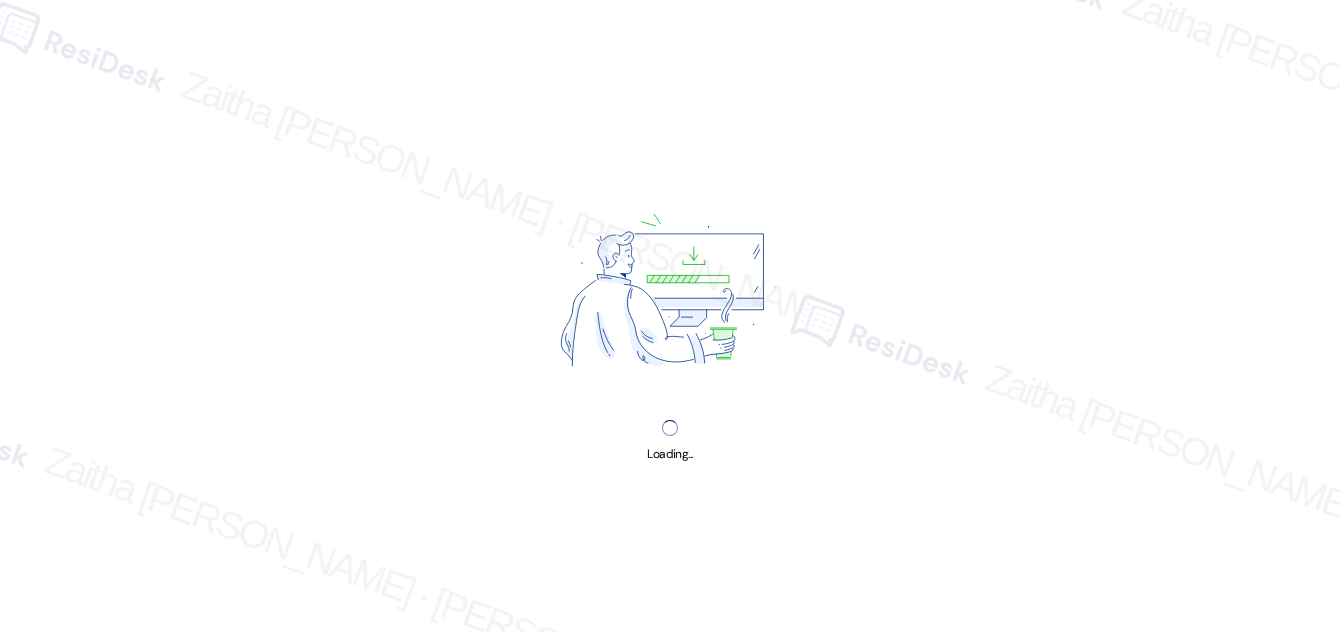scroll, scrollTop: 0, scrollLeft: 0, axis: both 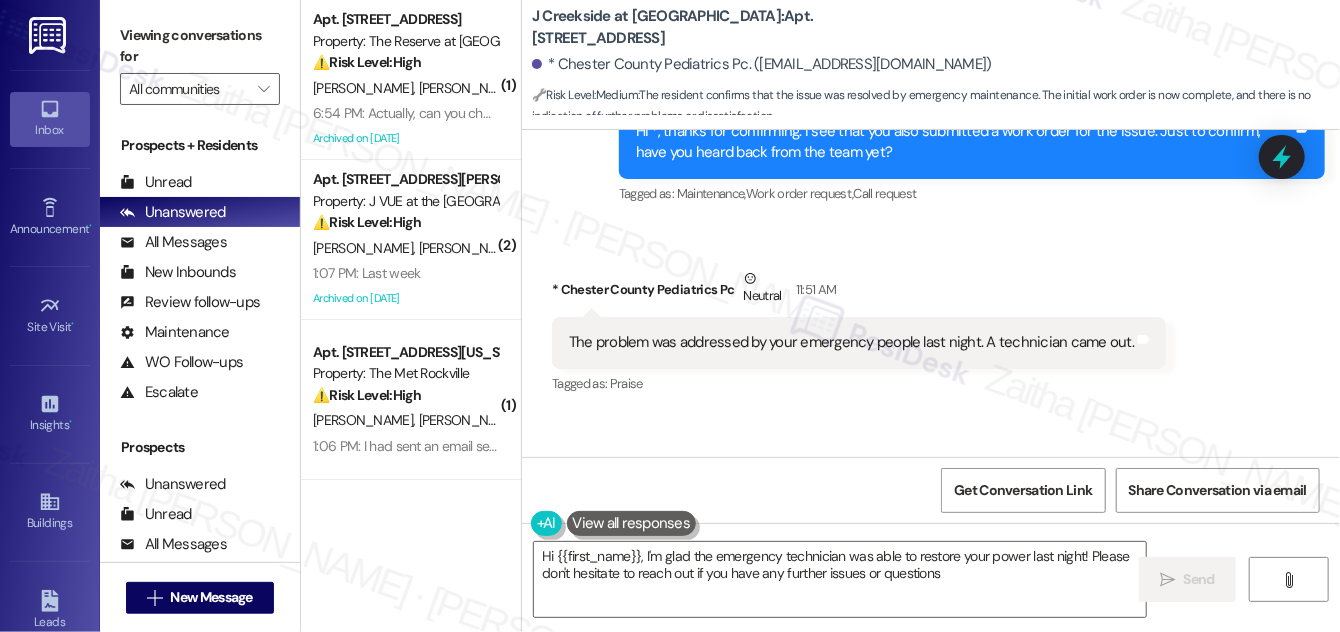 type on "Hi {{first_name}}, I'm glad the emergency technician was able to restore your power last night! Please don't hesitate to reach out if you have any further issues or questions." 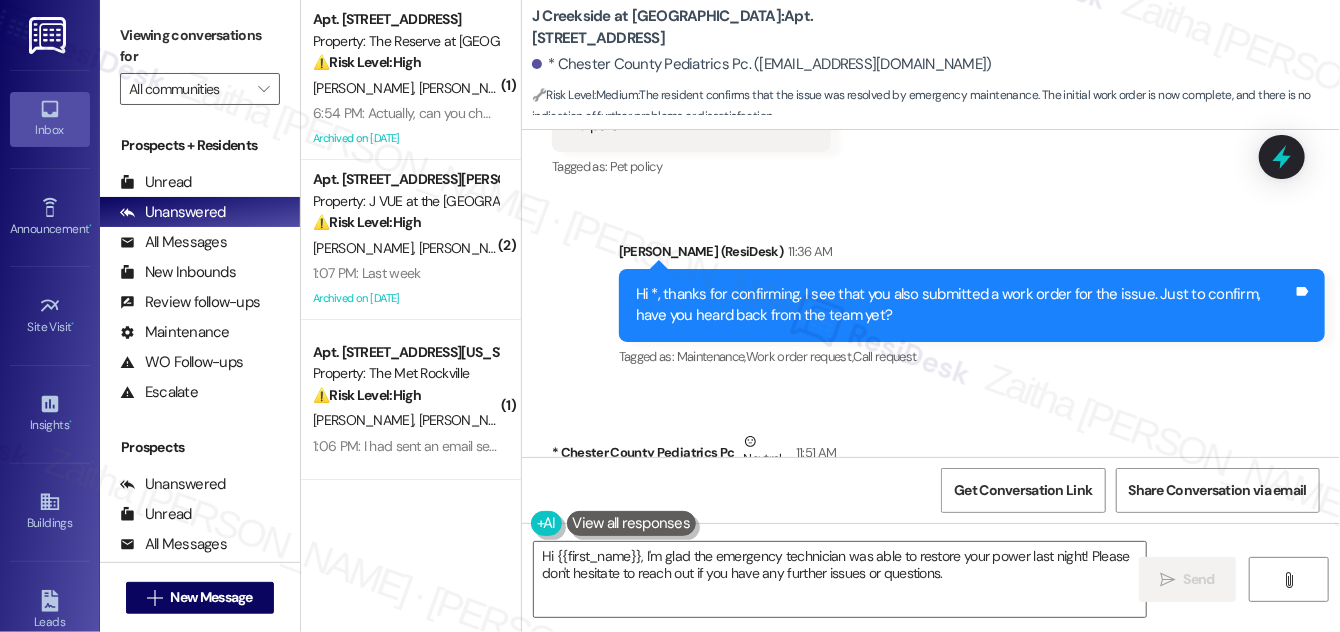 scroll, scrollTop: 12514, scrollLeft: 0, axis: vertical 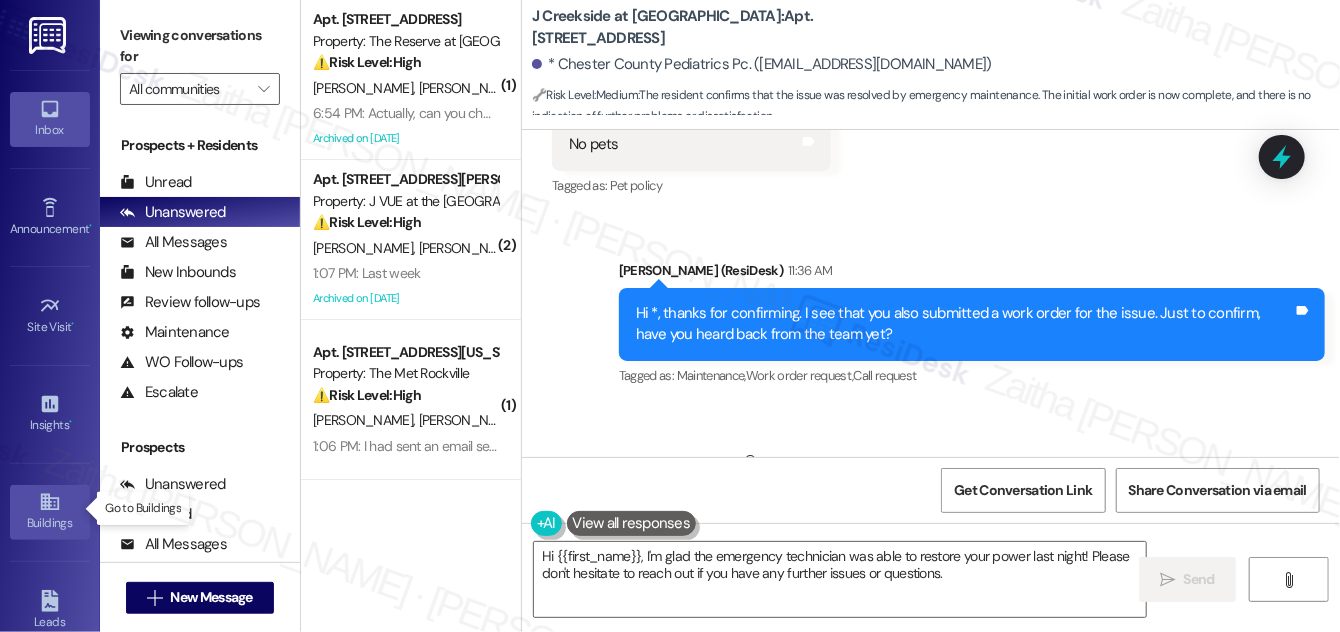 click on "Buildings" at bounding box center [50, 523] 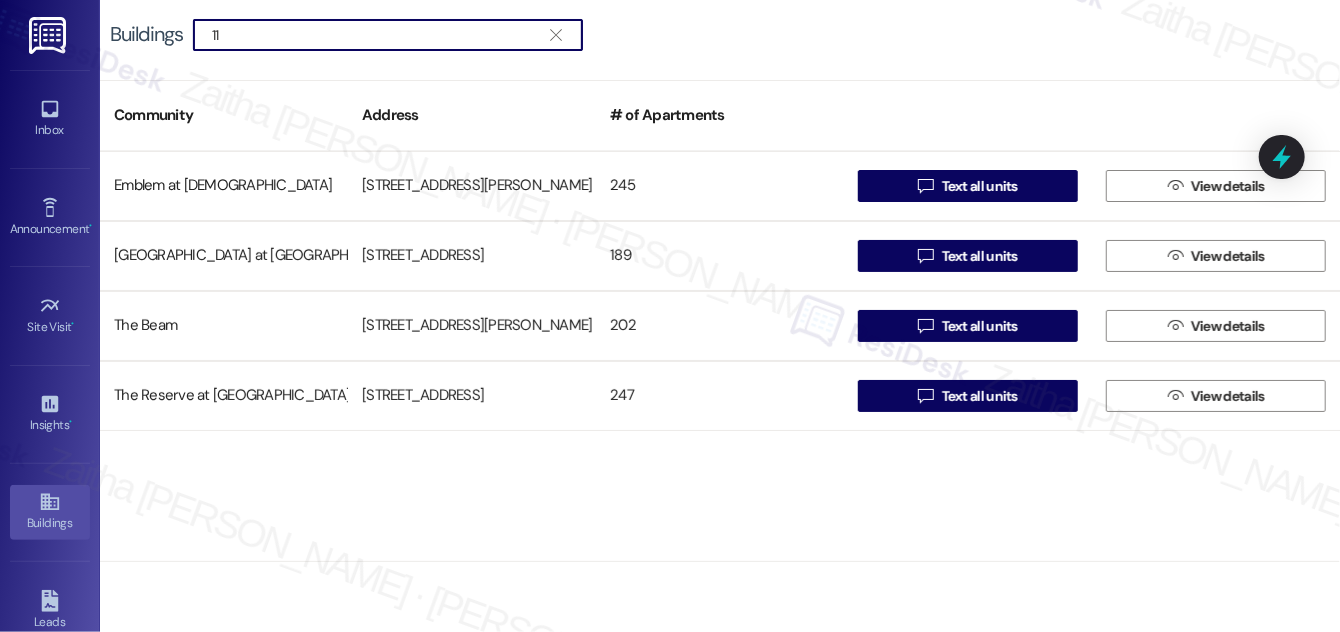 type on "1" 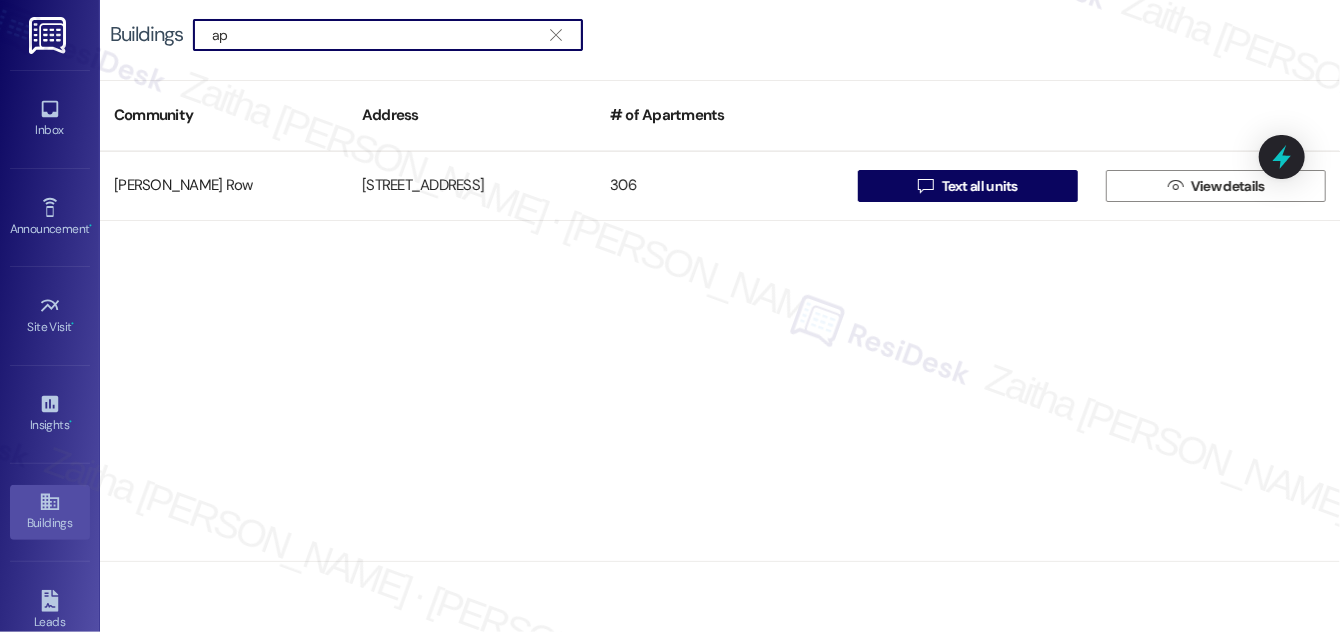 type on "a" 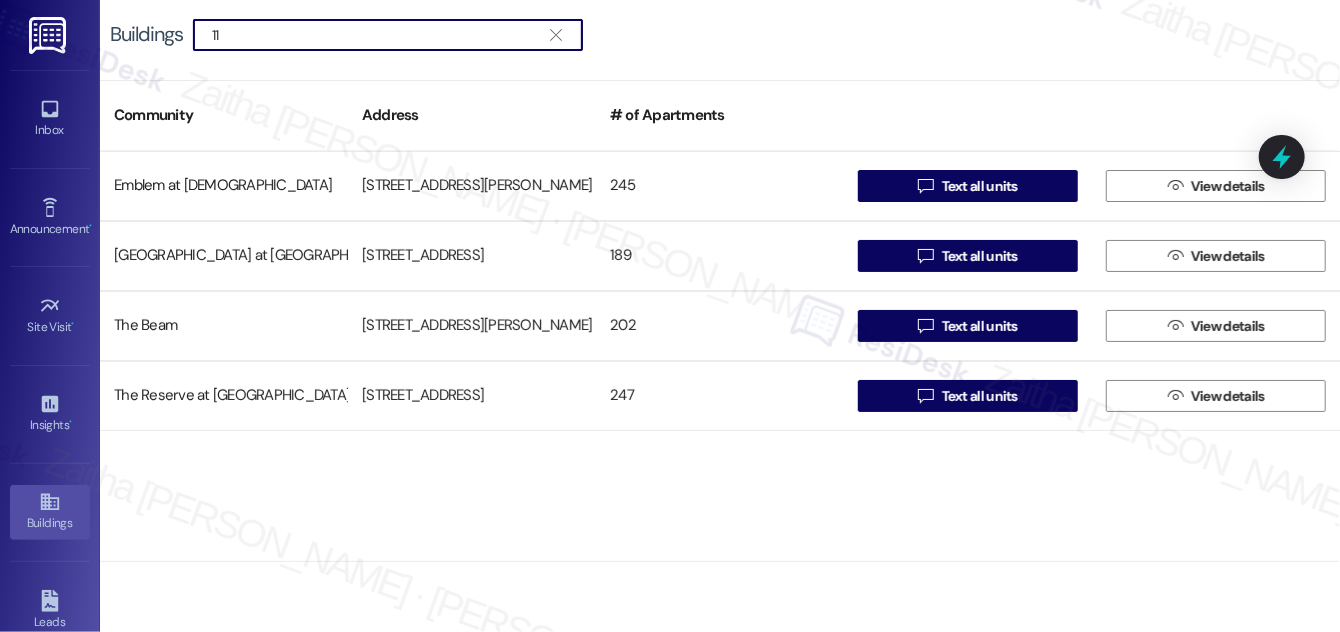 type on "1" 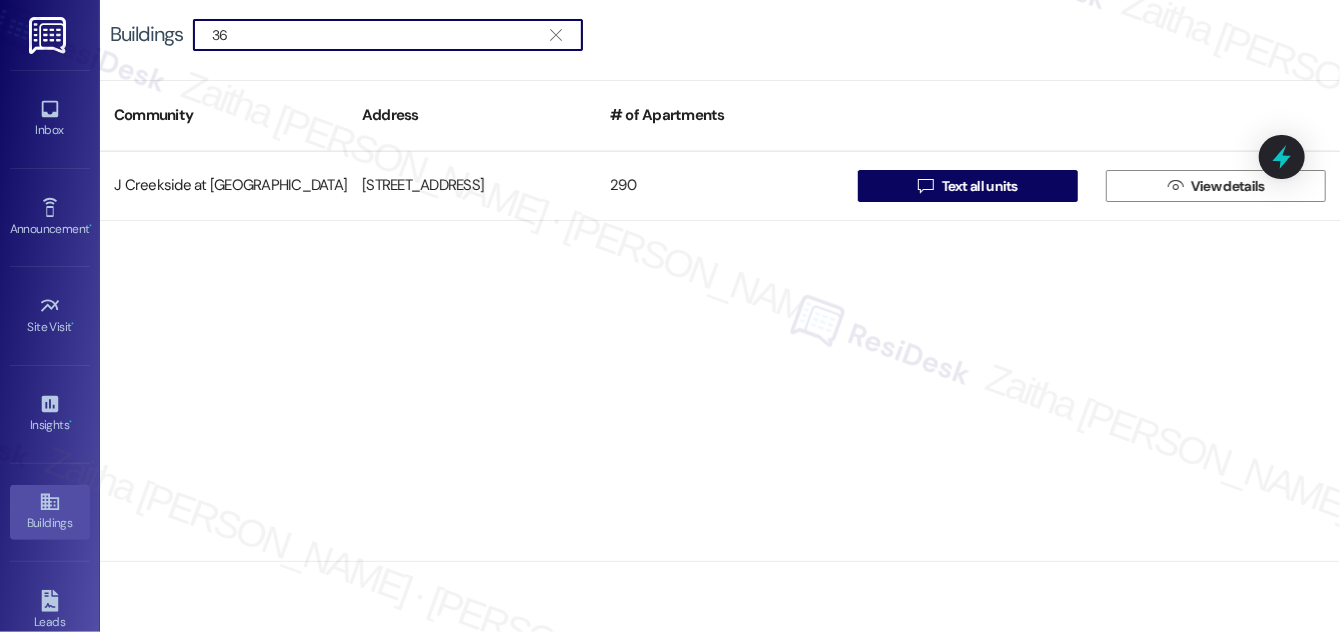 type on "3" 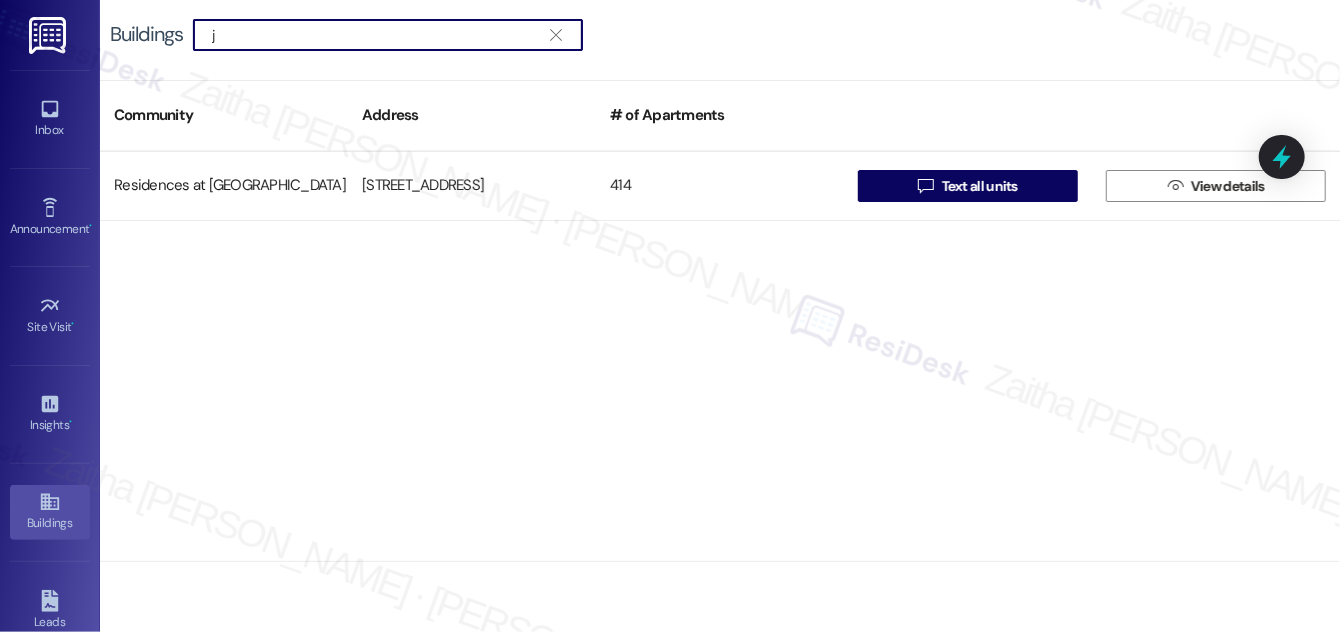 type on "j" 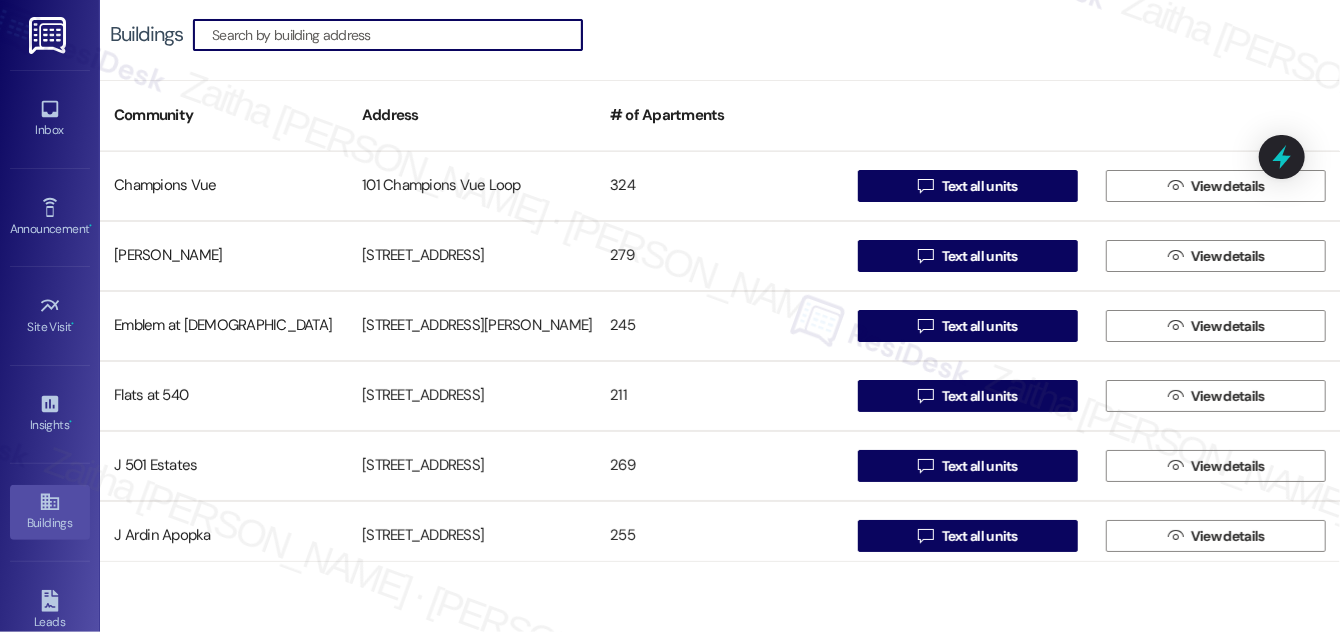 paste on "Creekside at Exton" 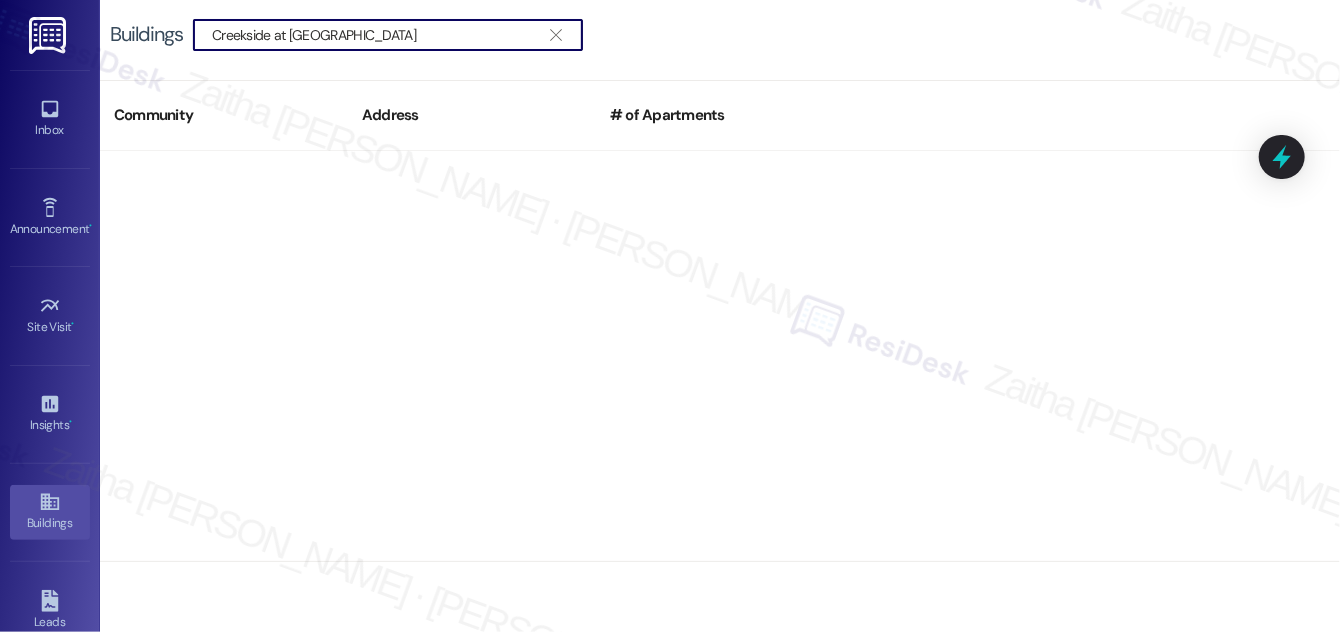 click on "Creekside at Exton" at bounding box center (376, 35) 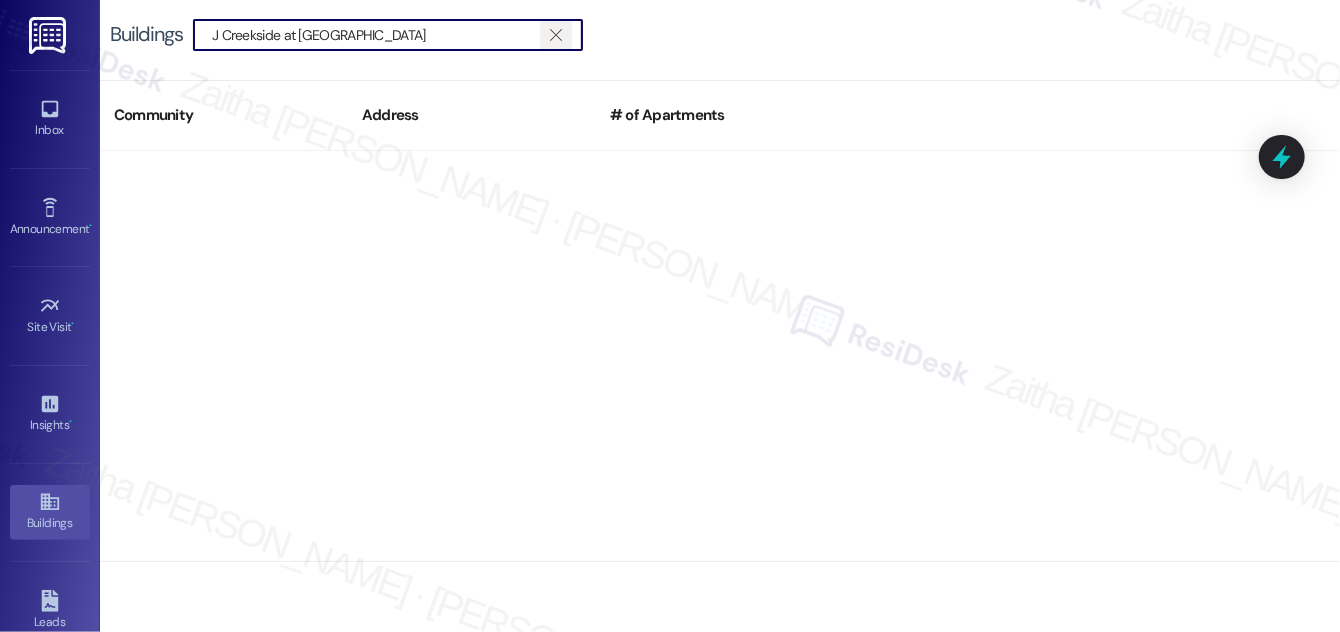 type on "J Creekside at [GEOGRAPHIC_DATA]" 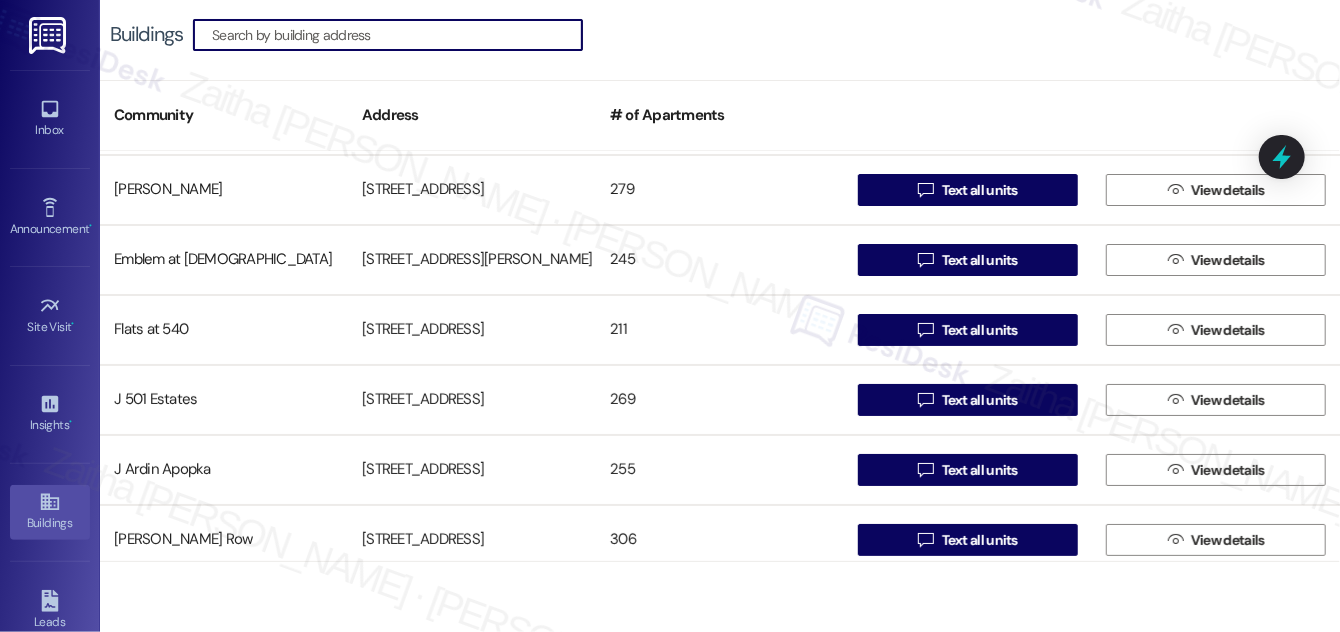 scroll, scrollTop: 0, scrollLeft: 0, axis: both 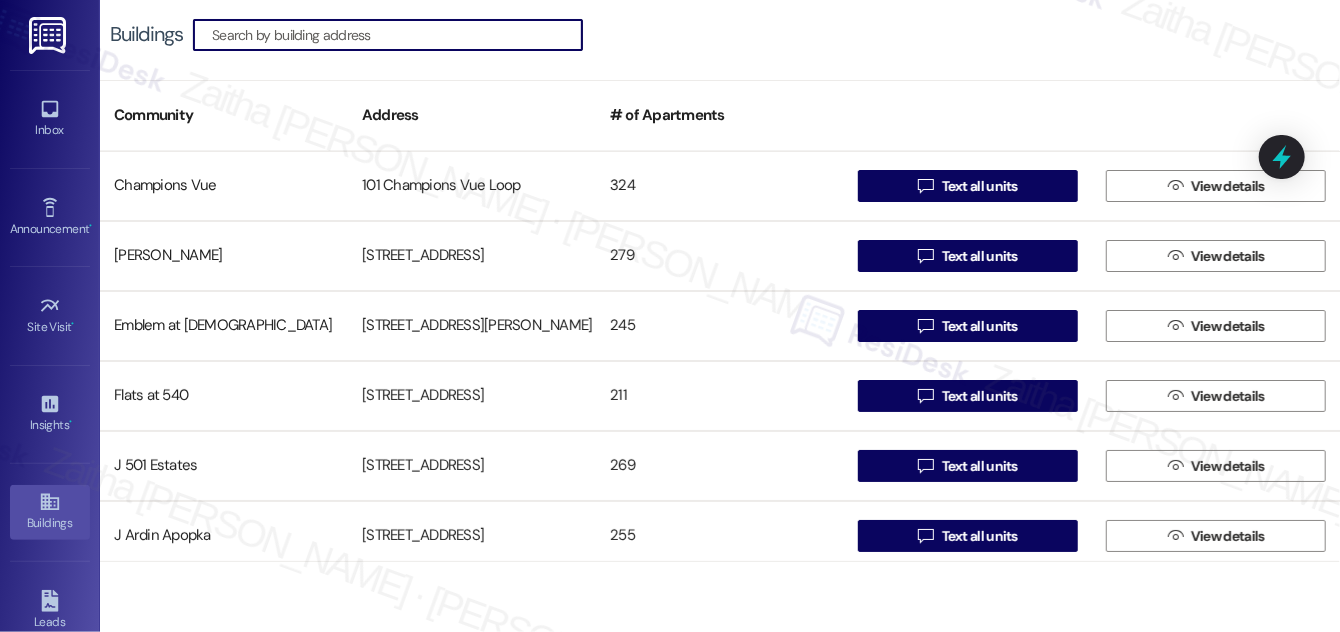 paste on "djc17540@yahoo.com" 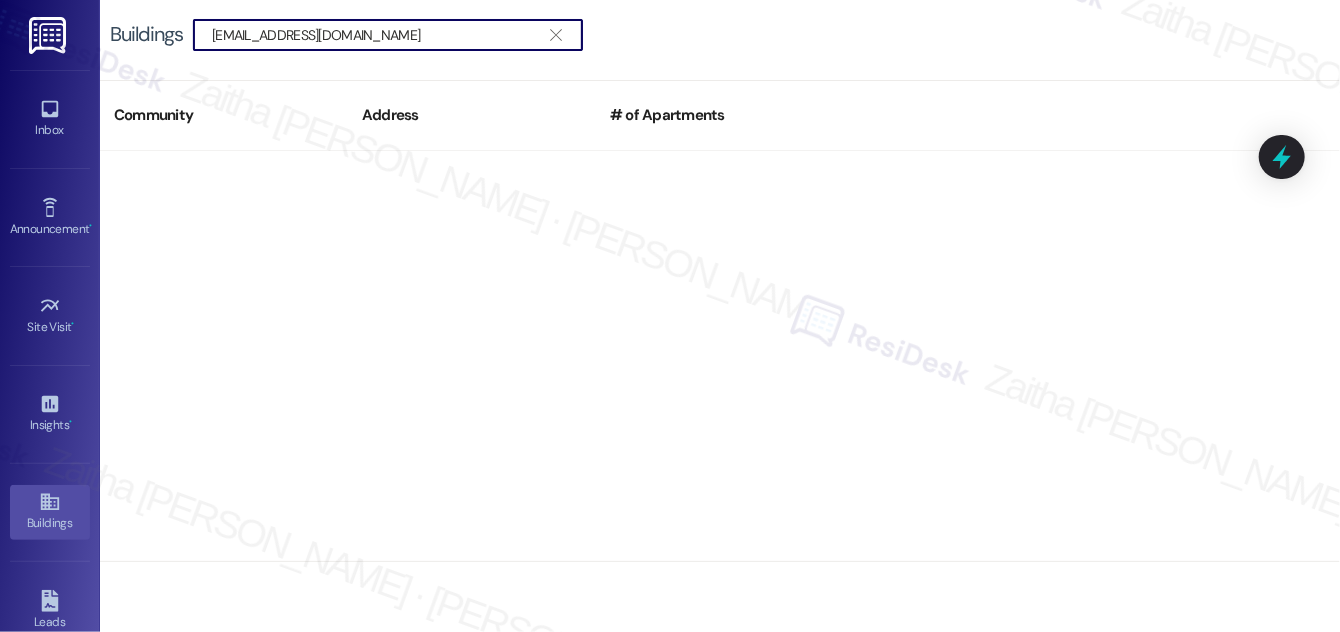 type on "djc17540@yahoo.com" 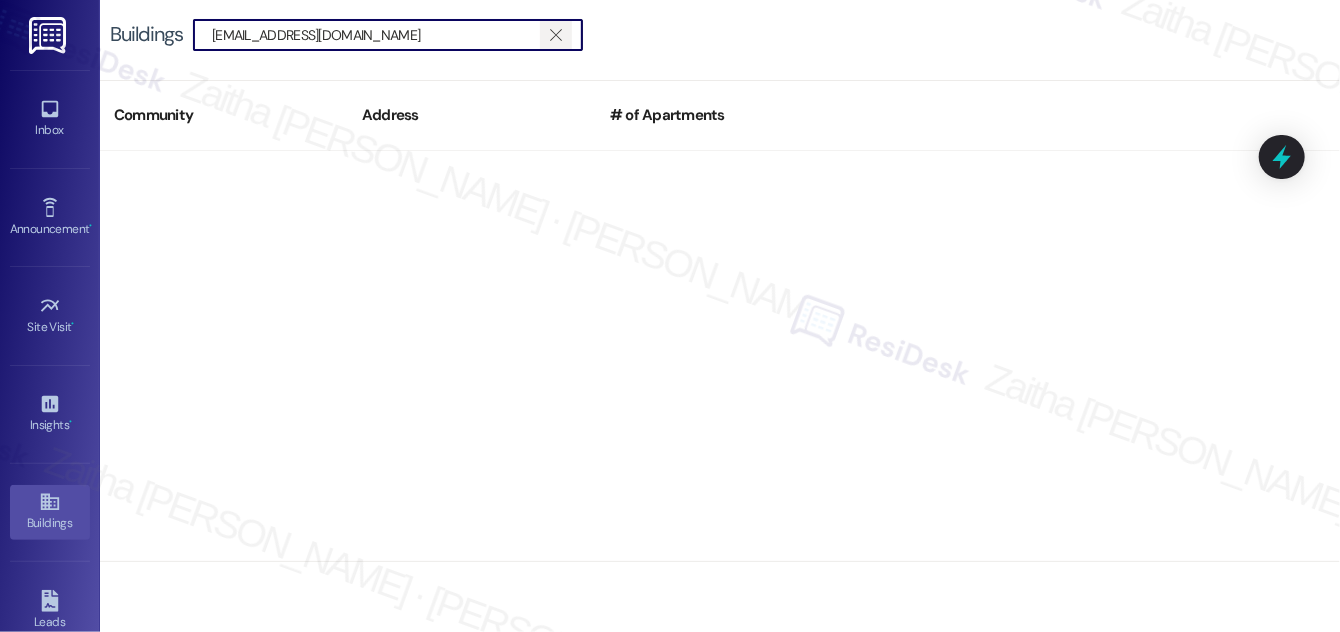 click on "" at bounding box center [555, 35] 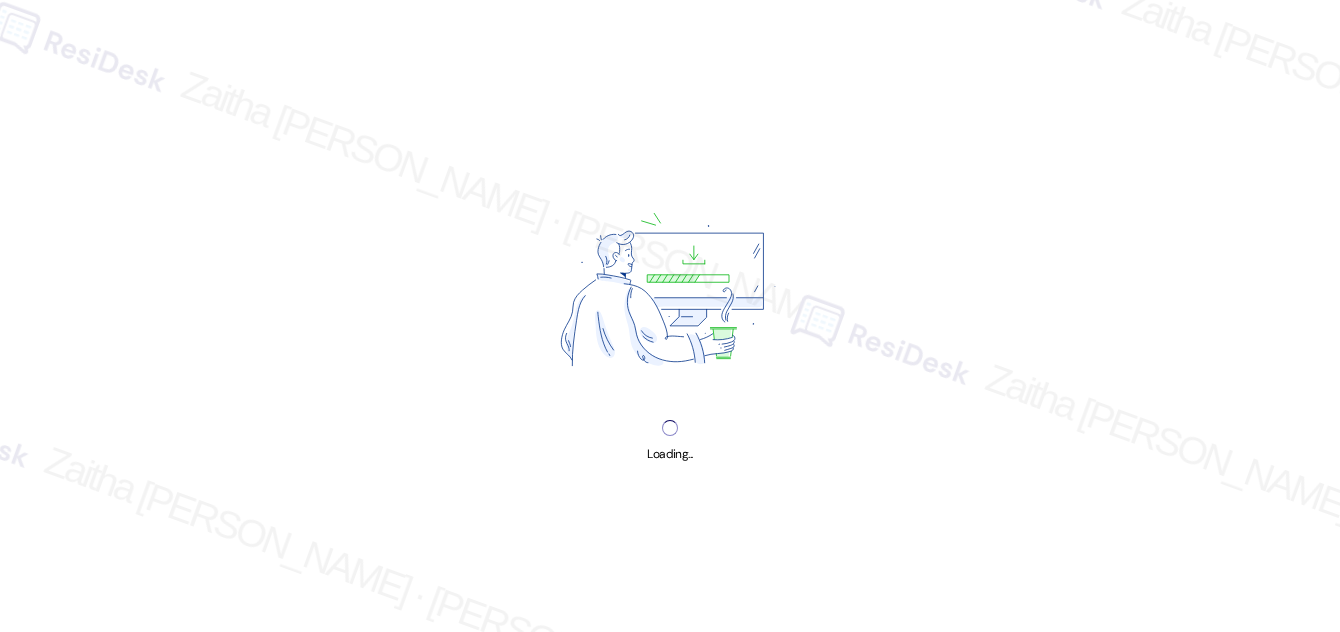 scroll, scrollTop: 0, scrollLeft: 0, axis: both 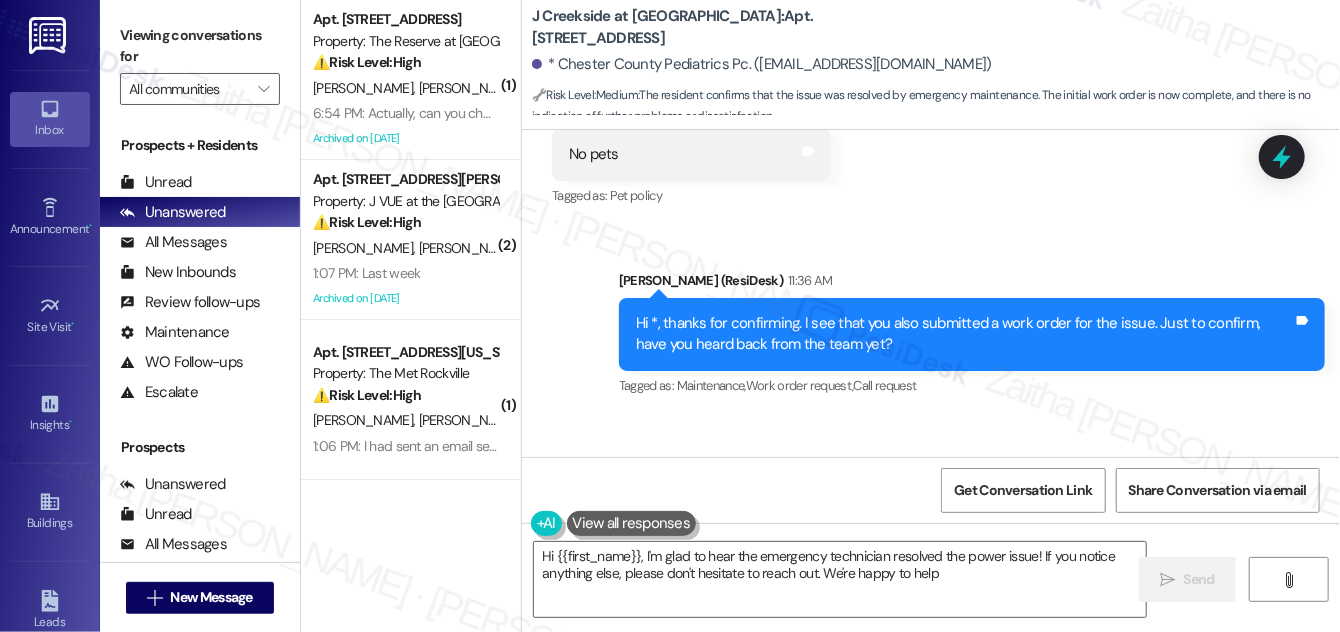 type on "Hi {{first_name}}, I'm glad to hear the emergency technician resolved the power issue! If you notice anything else, please don't hesitate to reach out. We're happy to help!" 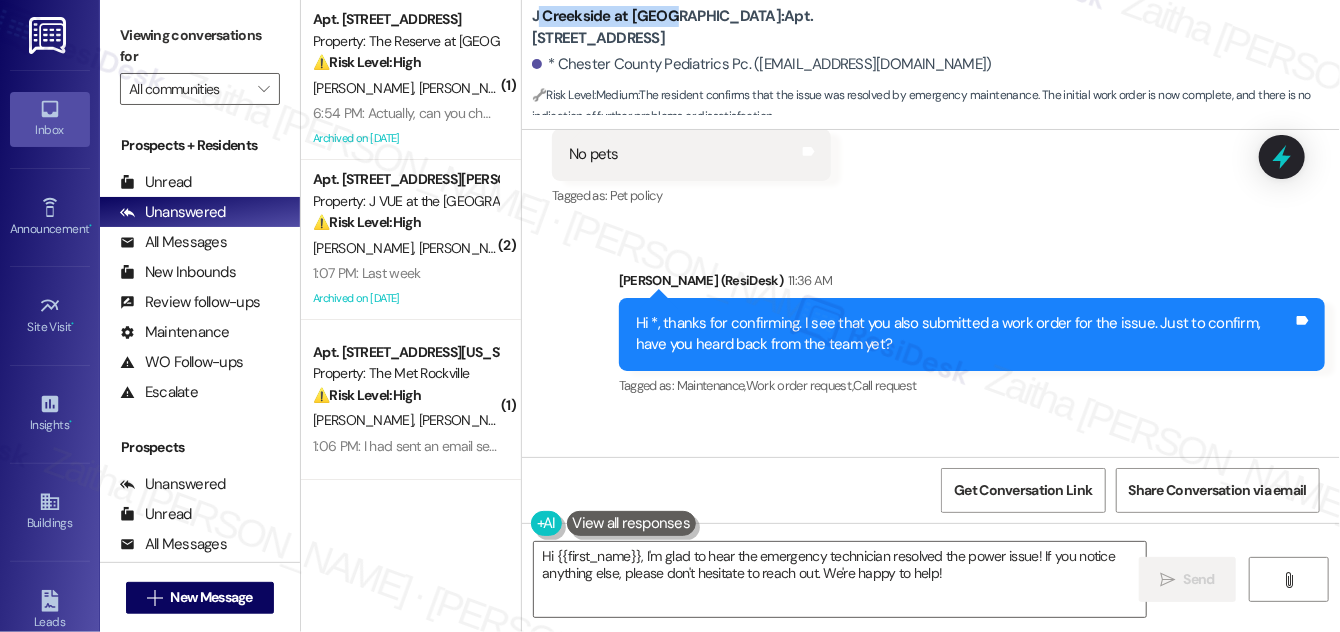 drag, startPoint x: 536, startPoint y: 23, endPoint x: 666, endPoint y: 21, distance: 130.01538 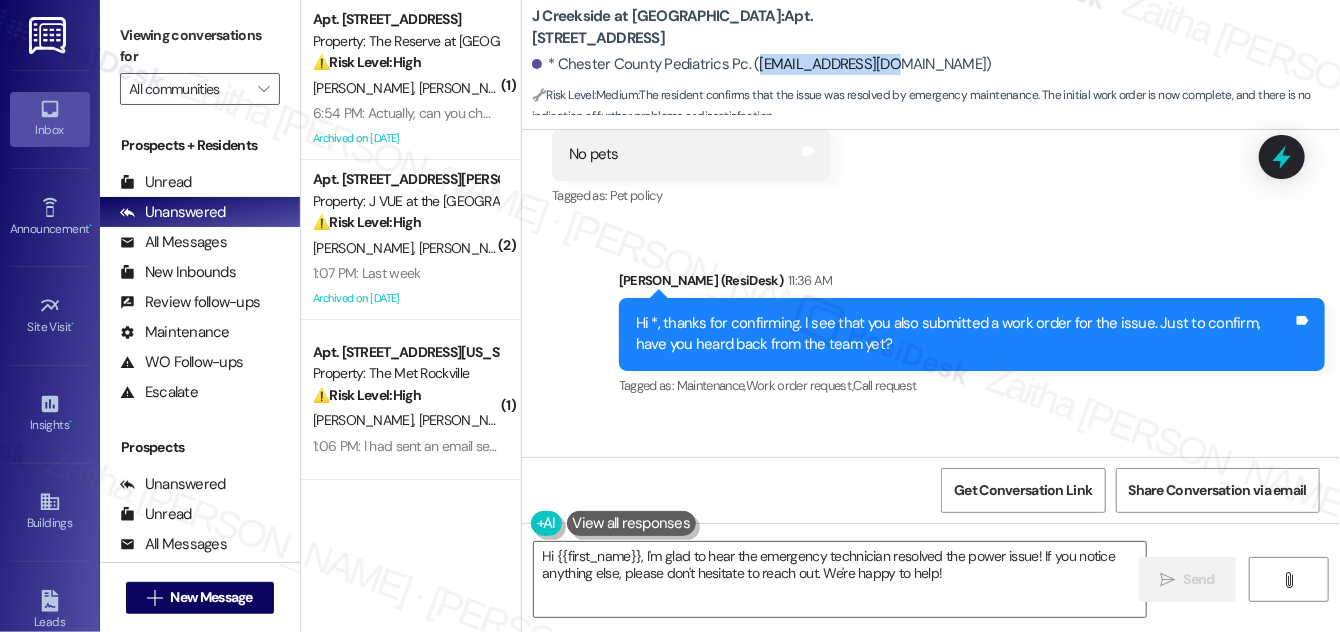 drag, startPoint x: 749, startPoint y: 63, endPoint x: 889, endPoint y: 52, distance: 140.43147 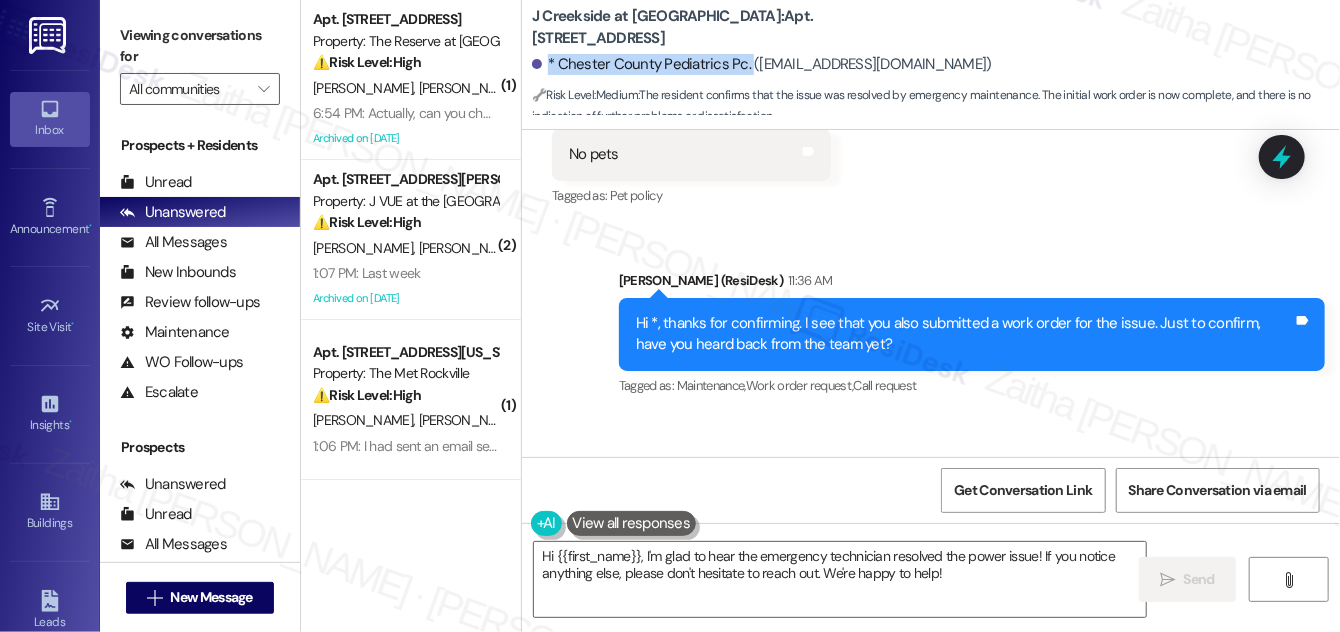 drag, startPoint x: 546, startPoint y: 61, endPoint x: 744, endPoint y: 59, distance: 198.0101 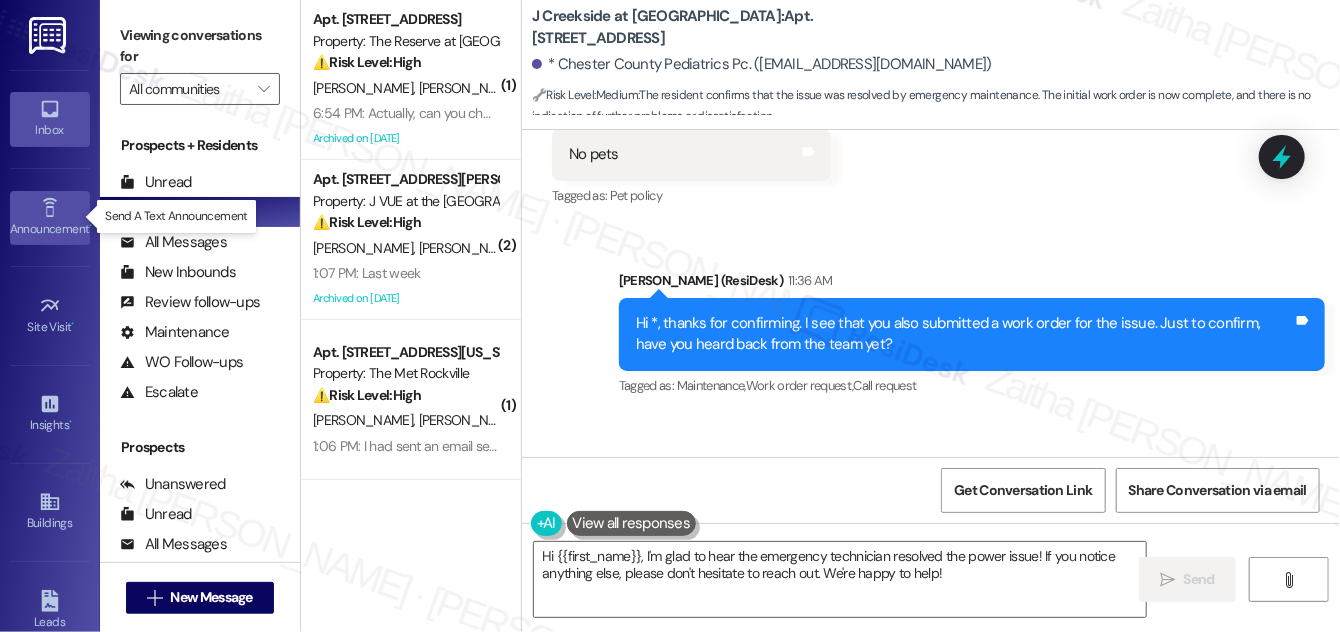 click on "Announcement   •" at bounding box center (50, 229) 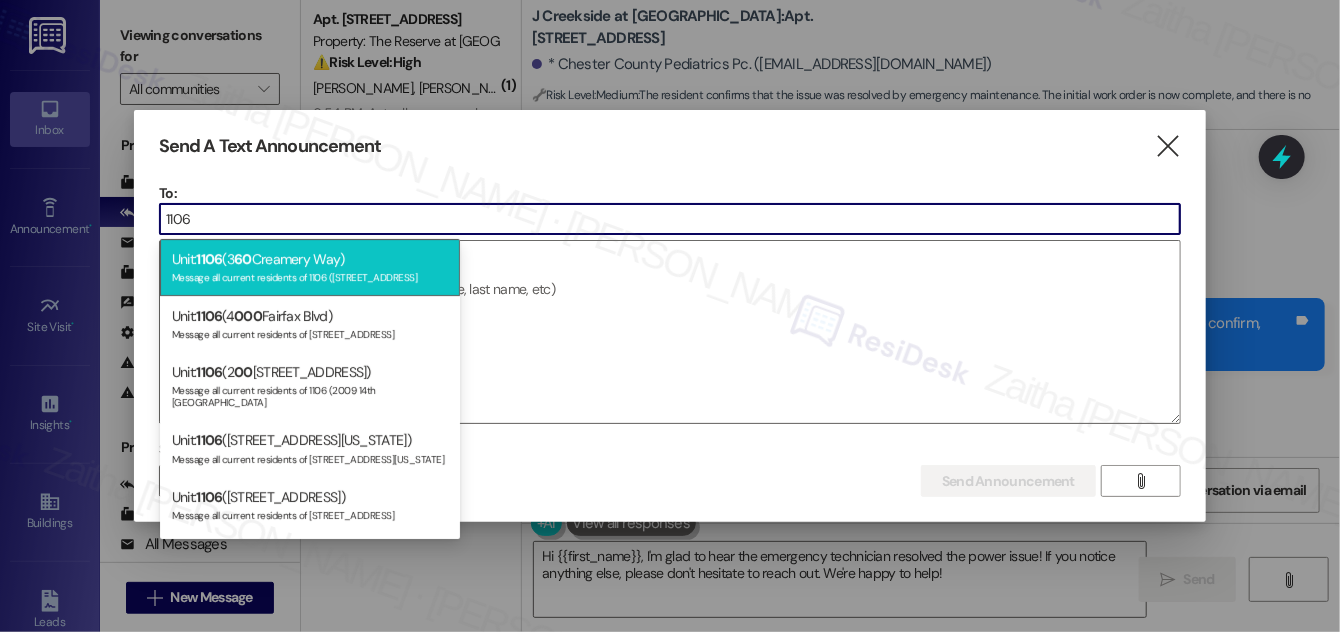 type on "1106" 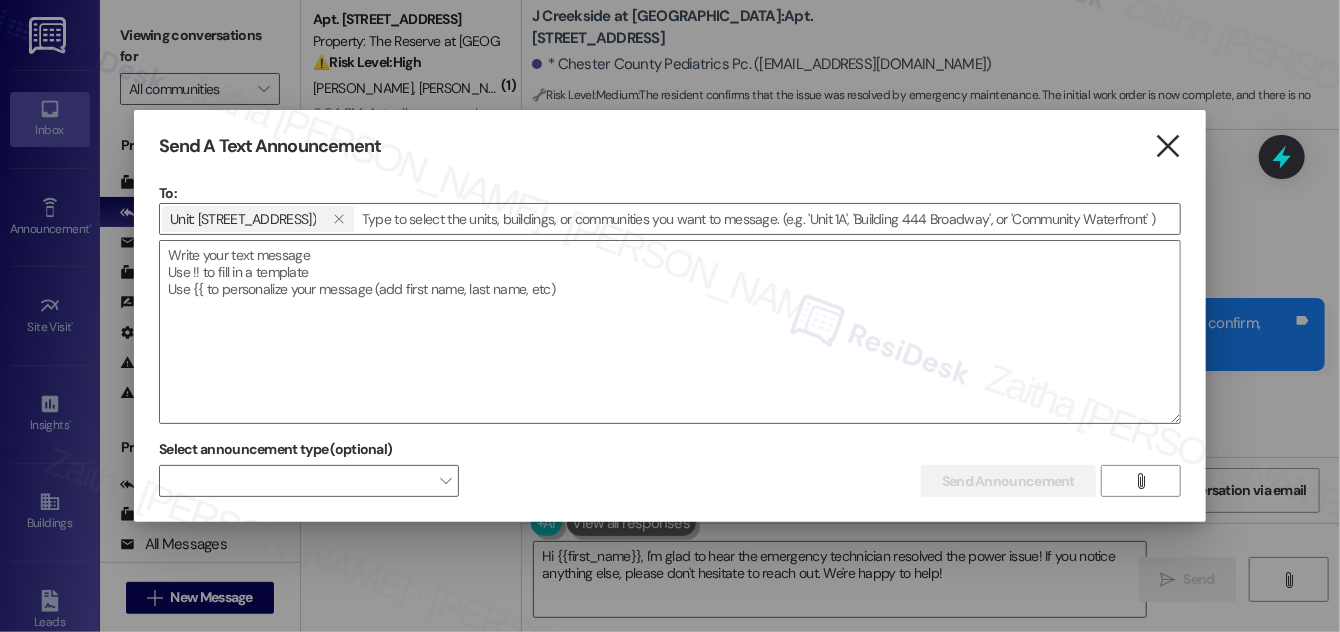 click on "" at bounding box center (1167, 146) 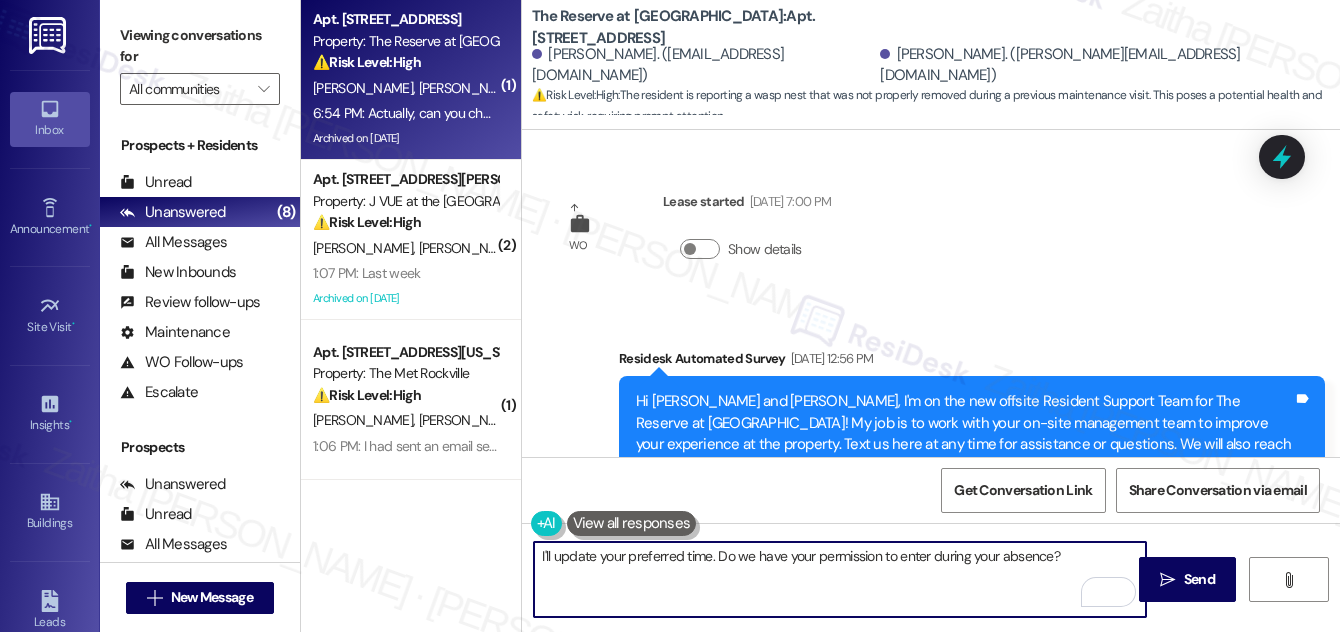 scroll, scrollTop: 0, scrollLeft: 0, axis: both 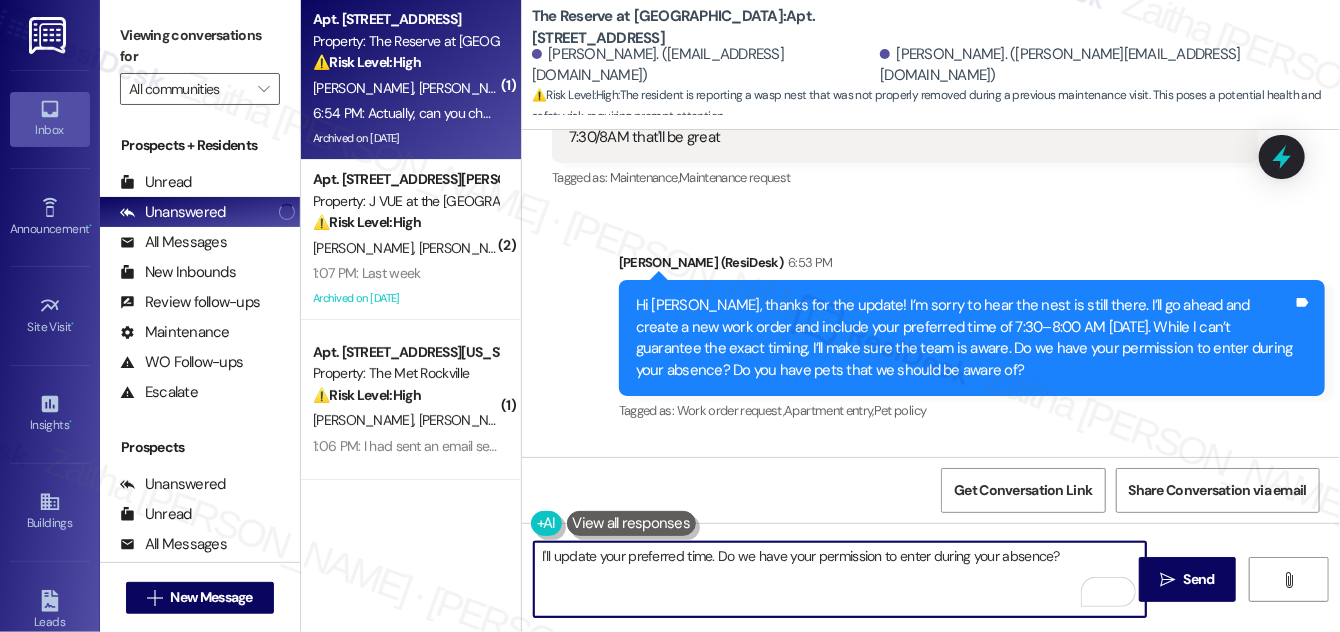 click on "I'll update your preferred time. Do we have your permission to enter during your absence?" at bounding box center (840, 579) 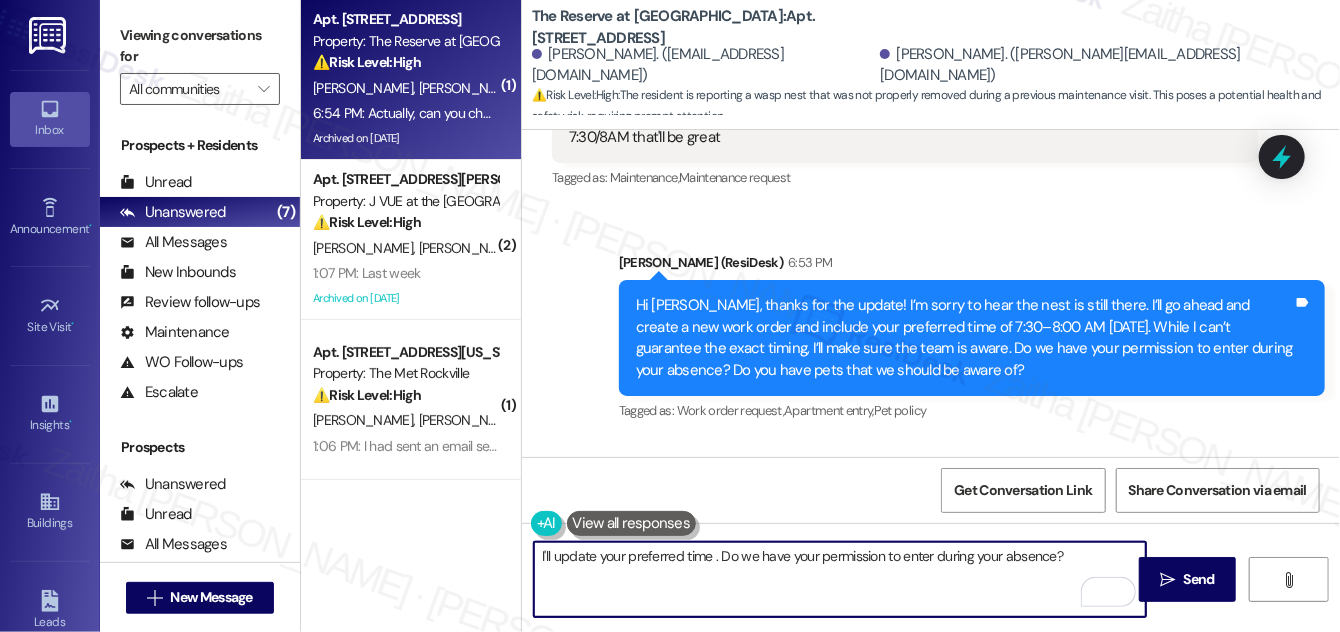 paste on "to [DATE] at 3:30 PM" 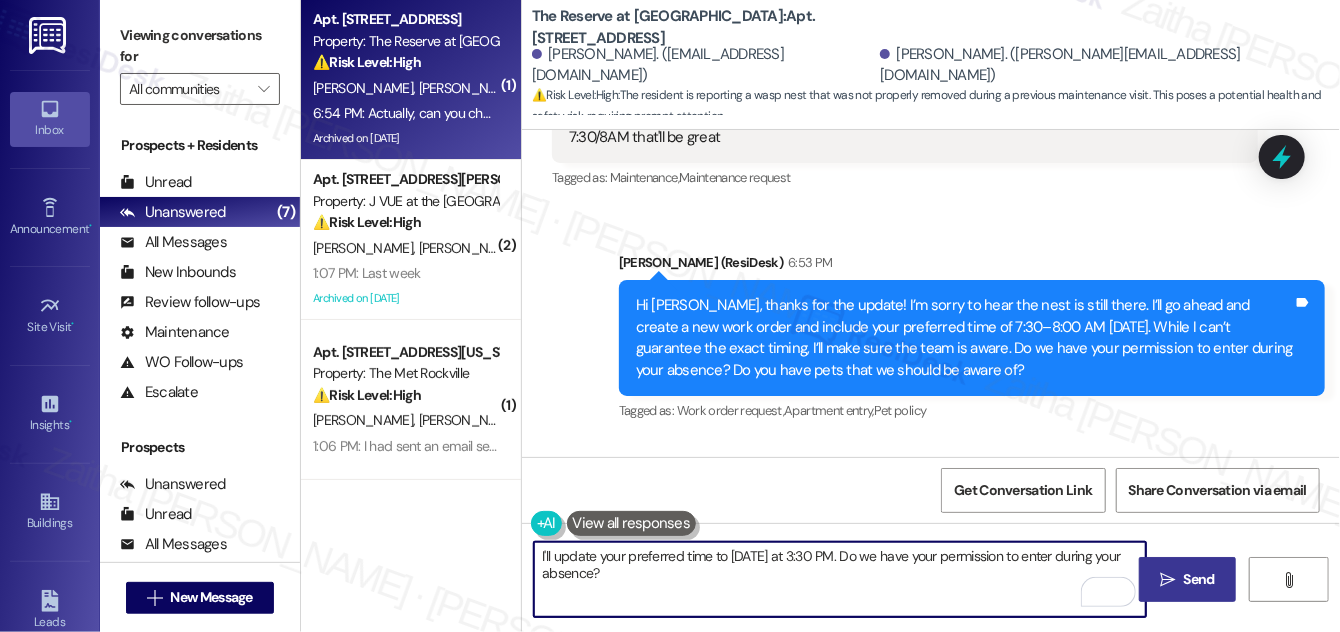 type on "I'll update your preferred time to [DATE] at 3:30 PM. Do we have your permission to enter during your absence?" 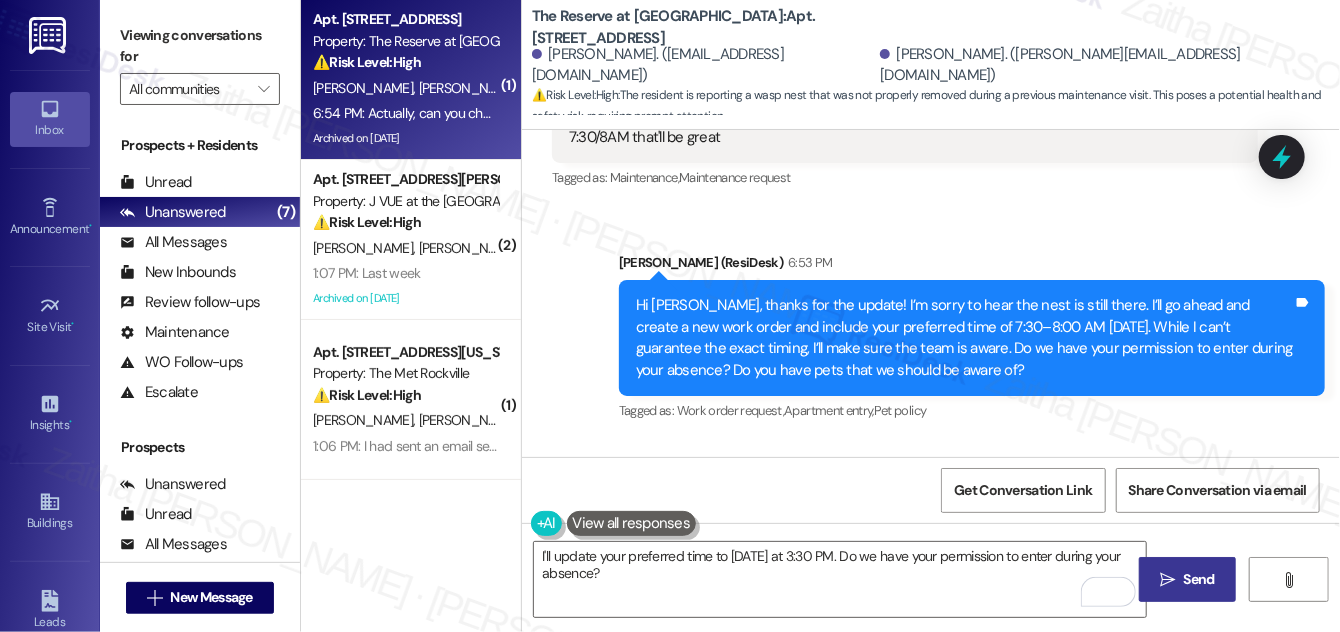 click on "Send" at bounding box center (1199, 579) 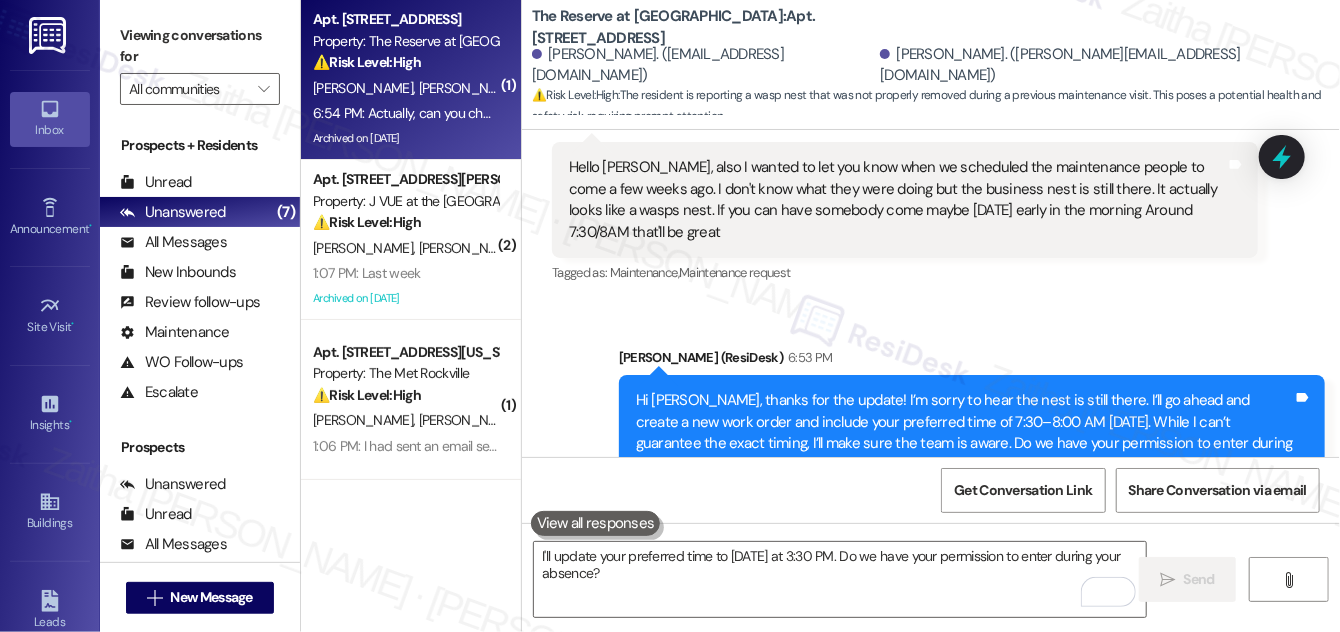 scroll, scrollTop: 11063, scrollLeft: 0, axis: vertical 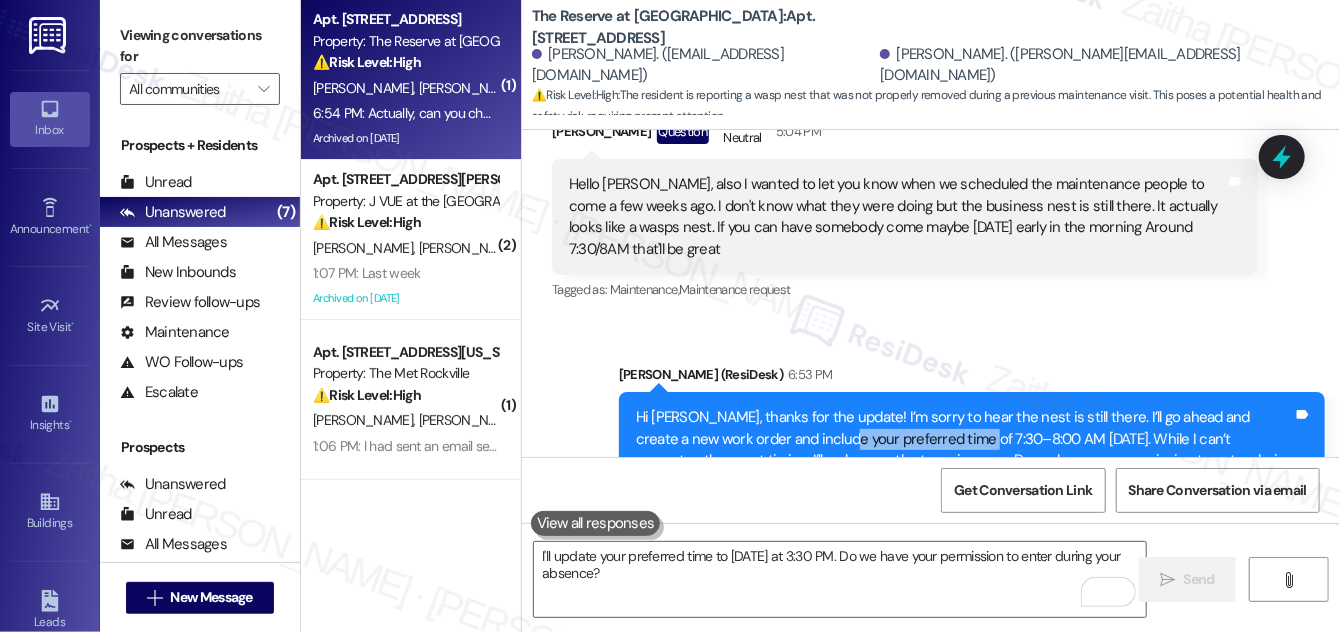 drag, startPoint x: 776, startPoint y: 284, endPoint x: 918, endPoint y: 301, distance: 143.01399 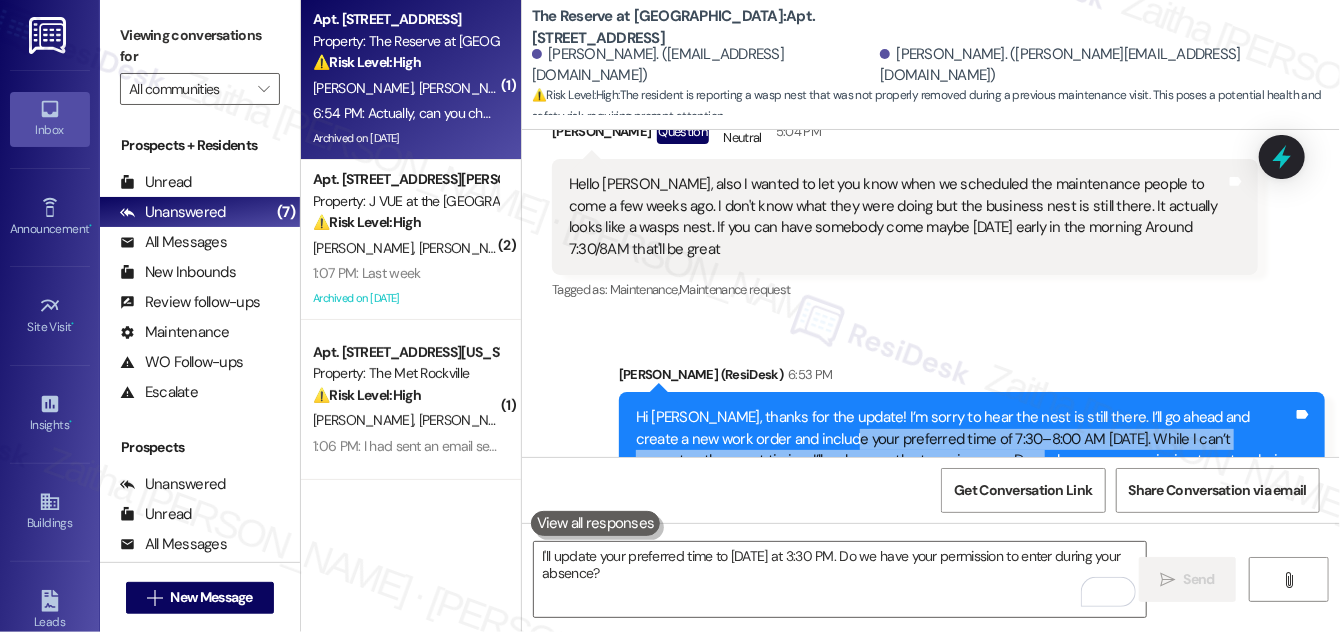 click on "Hi [PERSON_NAME], thanks for the update! I’m sorry to hear the nest is still there. I’ll go ahead and create a new work order and include your preferred time of 7:30–8:00 AM [DATE]. While I can’t guarantee the exact timing, I’ll make sure the team is aware. Do we have your permission to enter during your absence? Do you have pets that we should be aware of?" at bounding box center [964, 450] 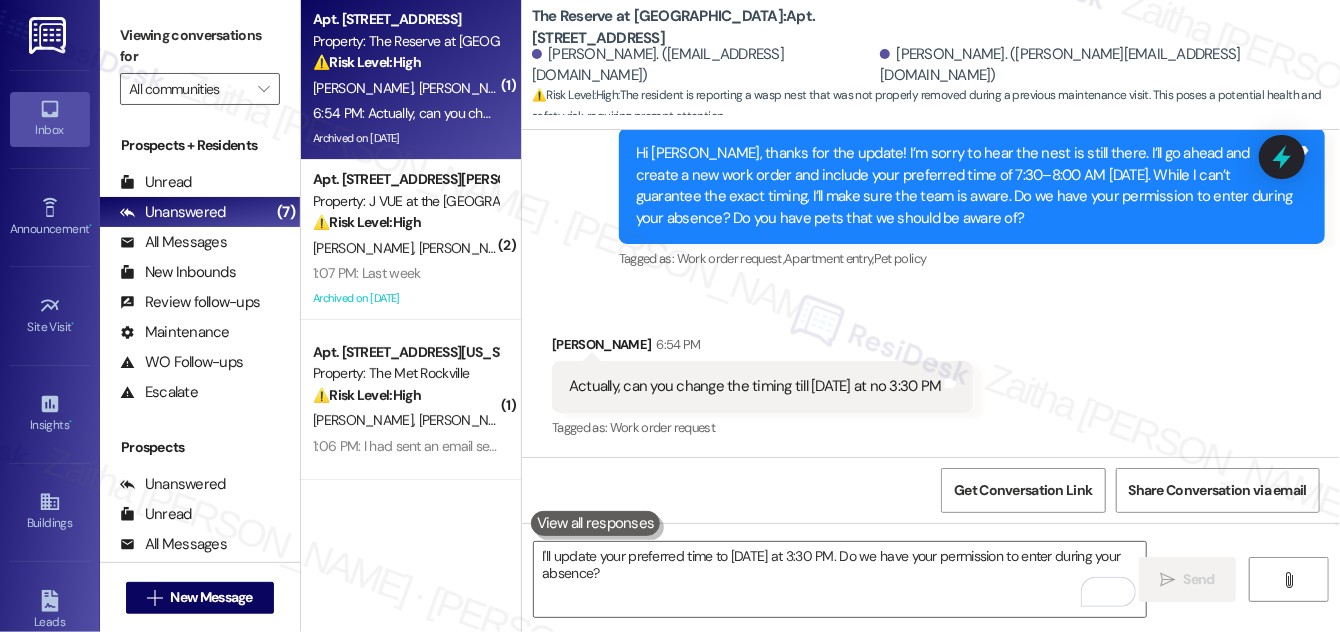scroll, scrollTop: 11336, scrollLeft: 0, axis: vertical 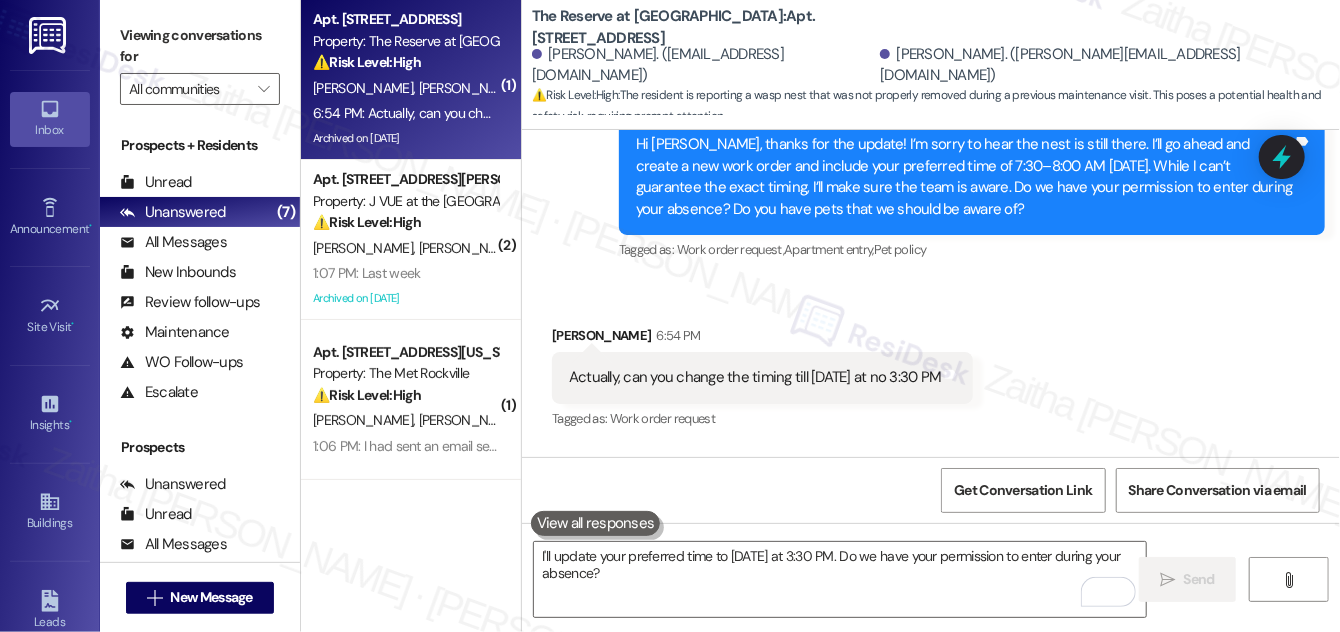 drag, startPoint x: 725, startPoint y: 399, endPoint x: 963, endPoint y: 391, distance: 238.13441 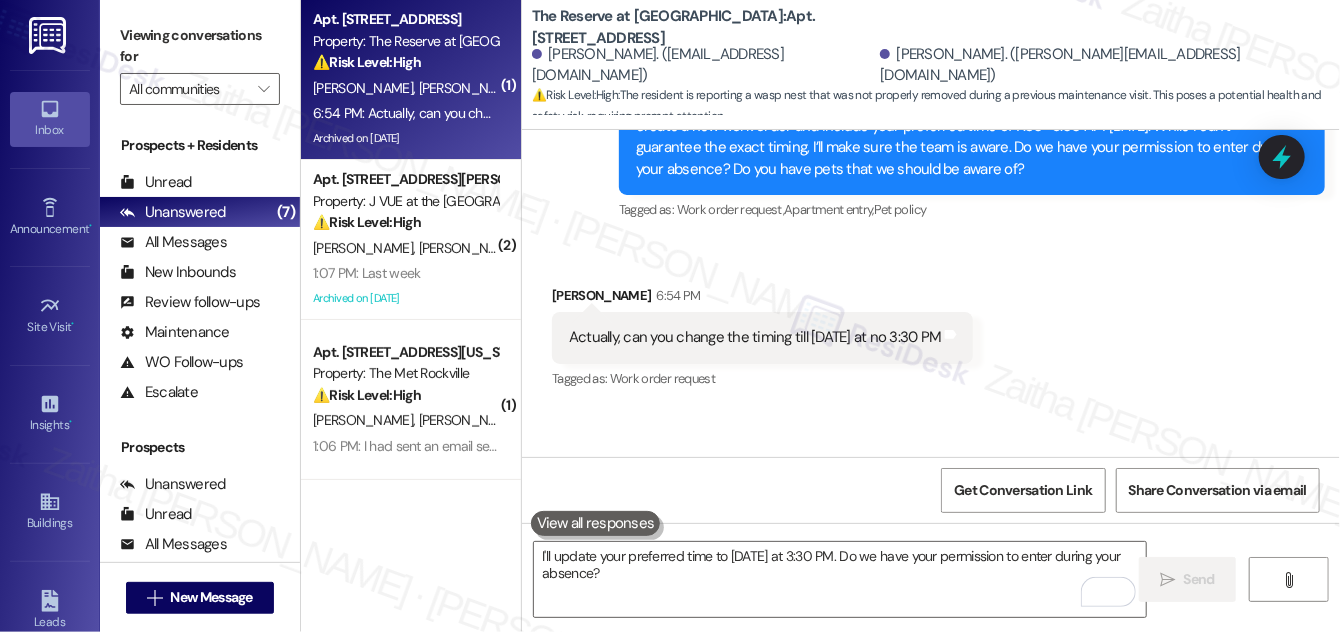 scroll, scrollTop: 11496, scrollLeft: 0, axis: vertical 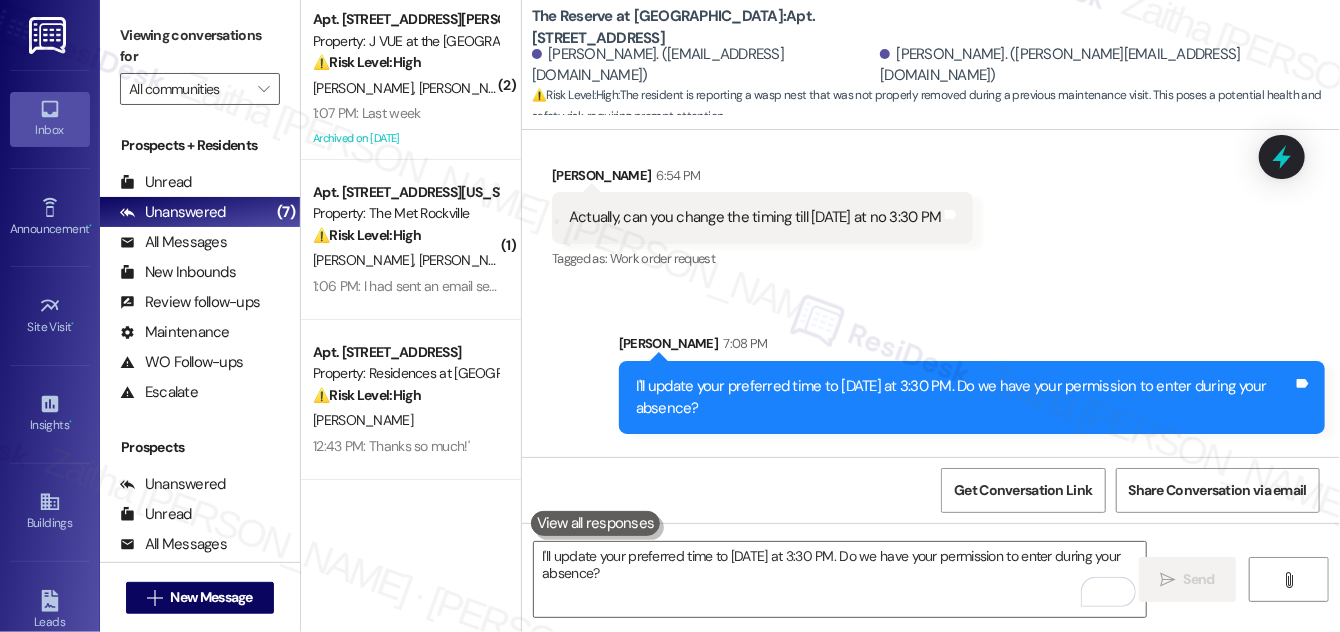 click on "Received via SMS [PERSON_NAME] 7:12 PM No I have a dog I work from home so they can knock and then give me a minute to put her in her cage and then I'll come open the door Tags and notes" at bounding box center (905, 544) 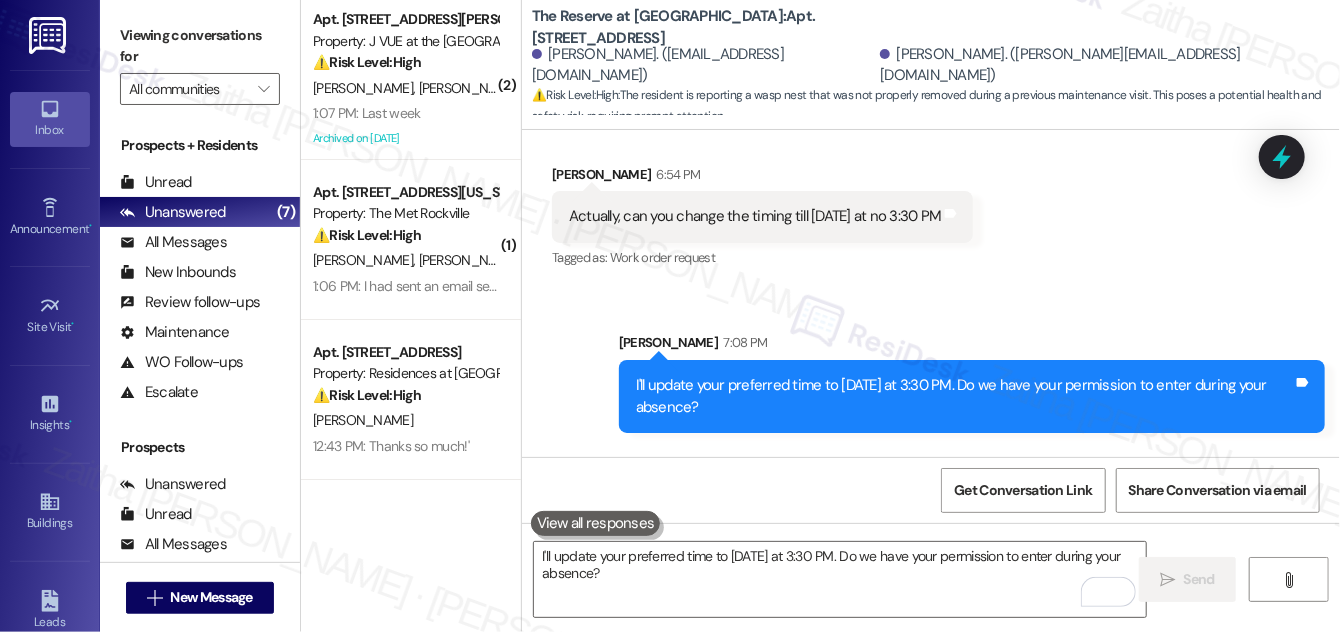 drag, startPoint x: 562, startPoint y: 394, endPoint x: 805, endPoint y: 411, distance: 243.59392 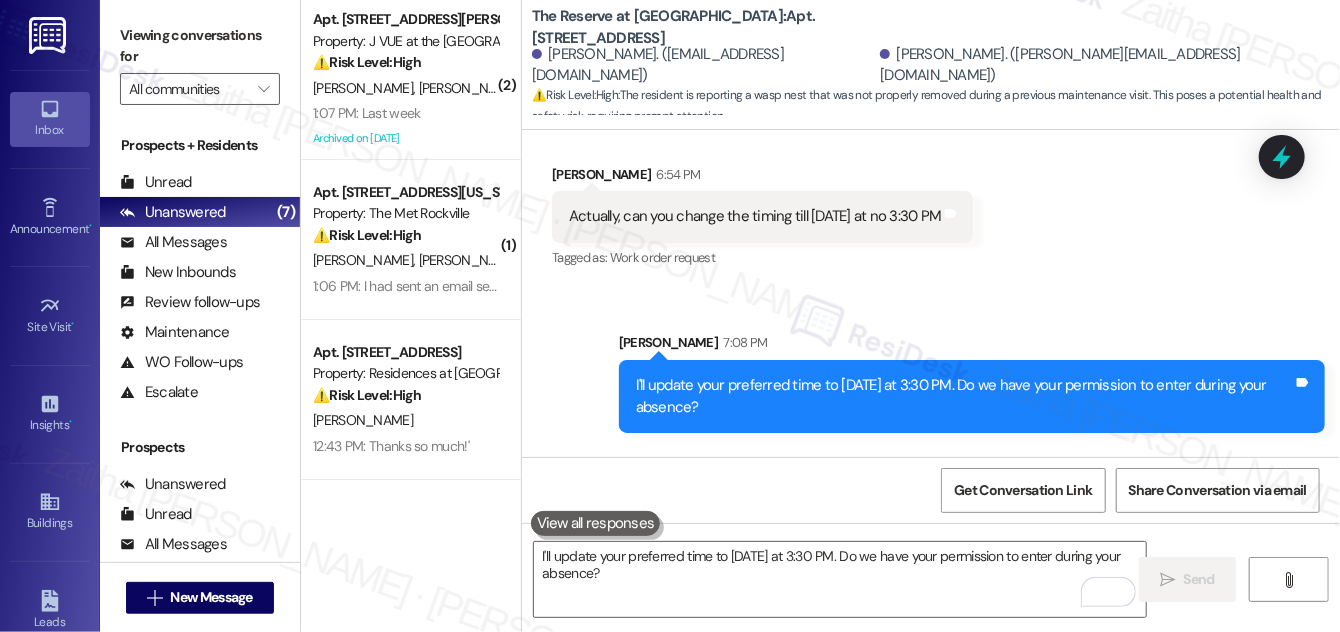 click on "Get Conversation Link Share Conversation via email" at bounding box center (931, 490) 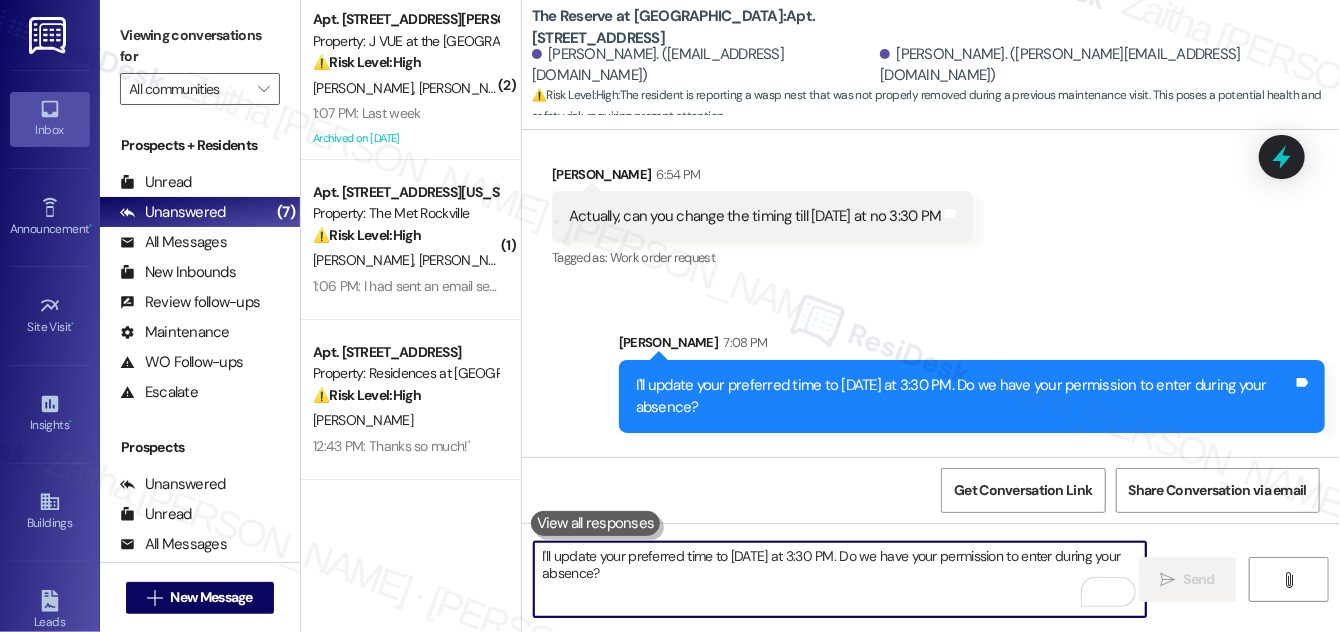 click on "I'll update your preferred time to [DATE] at 3:30 PM. Do we have your permission to enter during your absence?" at bounding box center [840, 579] 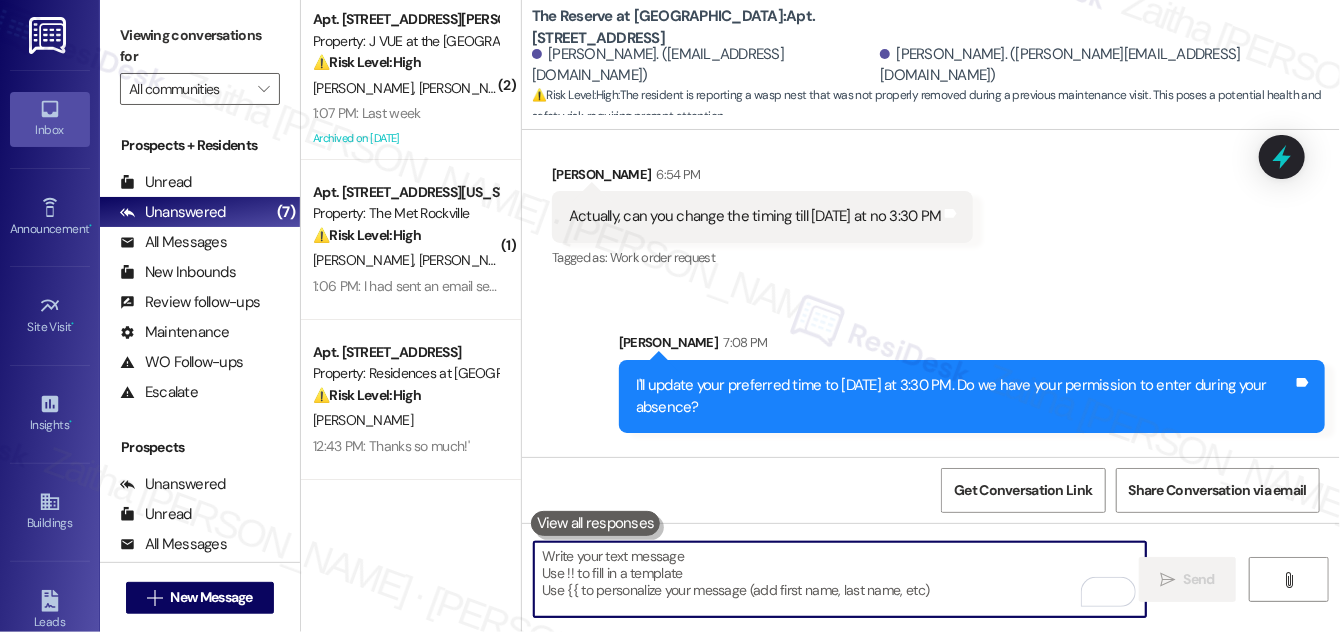 paste on "Thanks for letting me know! I’ll note that you have a dog and work from home, so the team should knock first and give you a moment to secure her before you open the door." 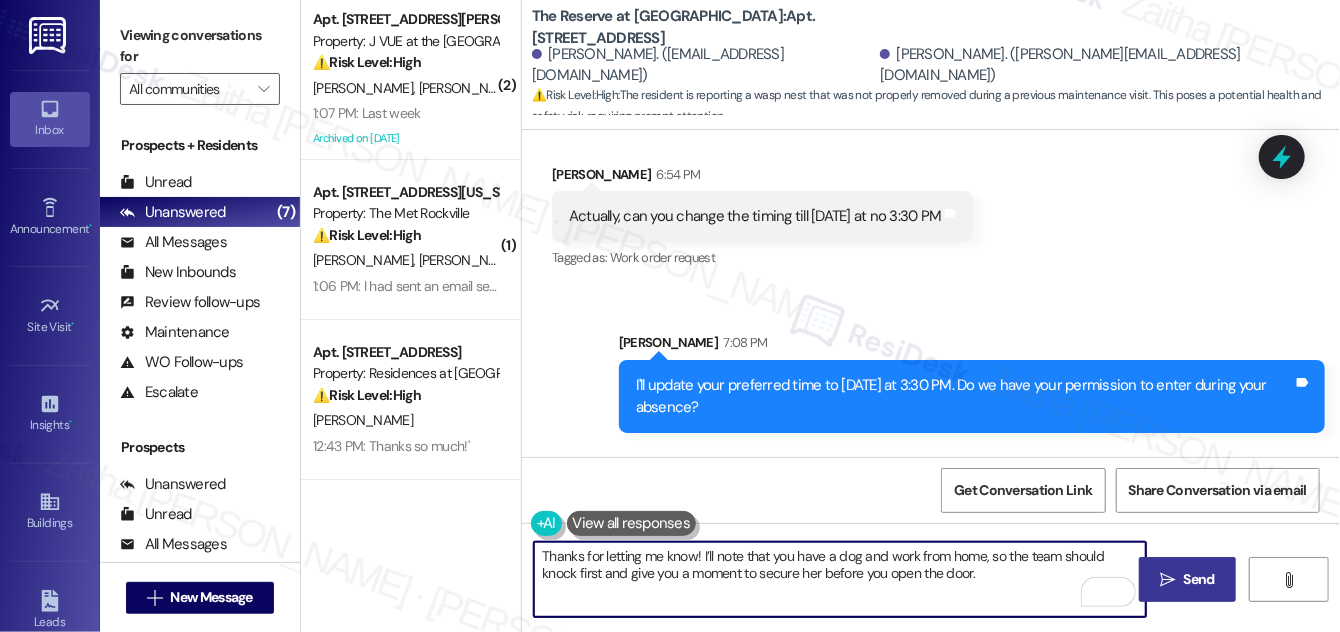 type on "Thanks for letting me know! I’ll note that you have a dog and work from home, so the team should knock first and give you a moment to secure her before you open the door." 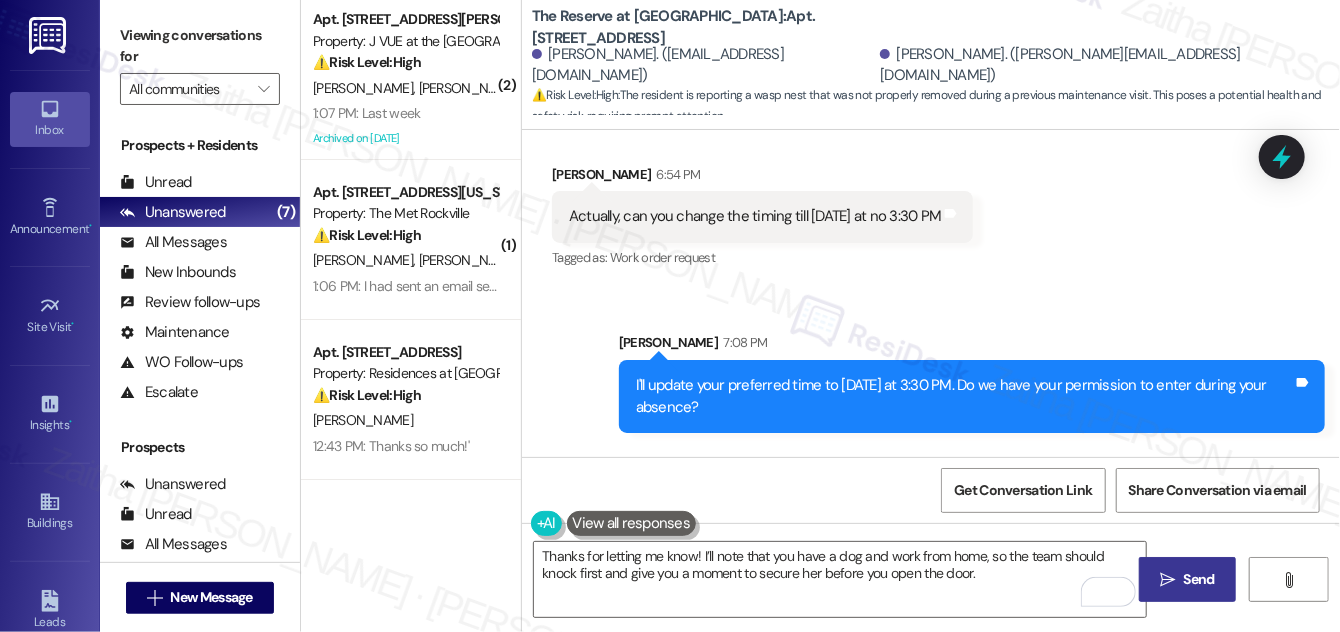 click on "Send" at bounding box center [1199, 579] 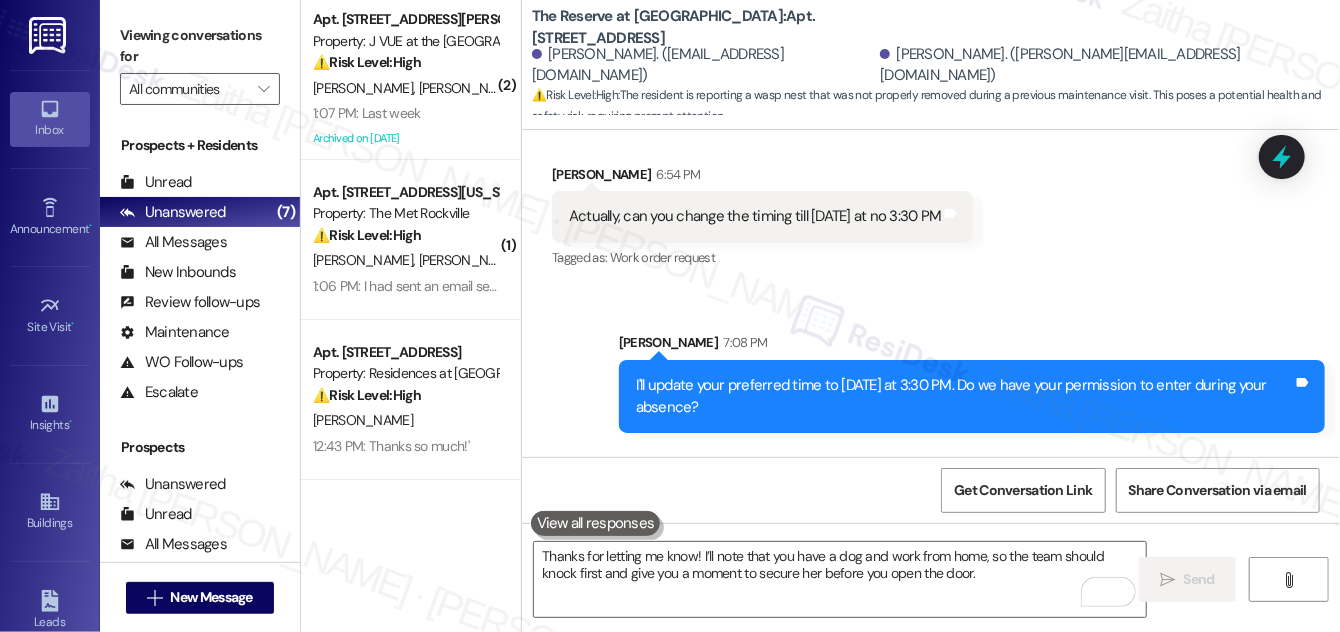 scroll, scrollTop: 11496, scrollLeft: 0, axis: vertical 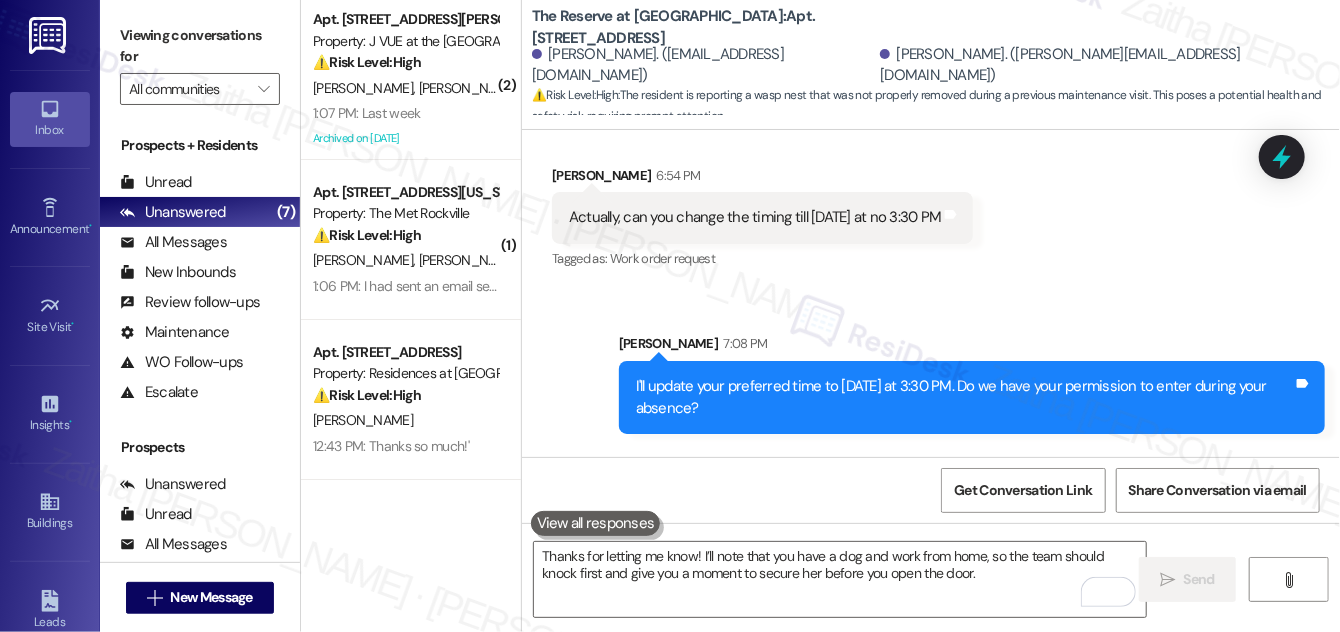 drag, startPoint x: 586, startPoint y: 391, endPoint x: 779, endPoint y: 430, distance: 196.90099 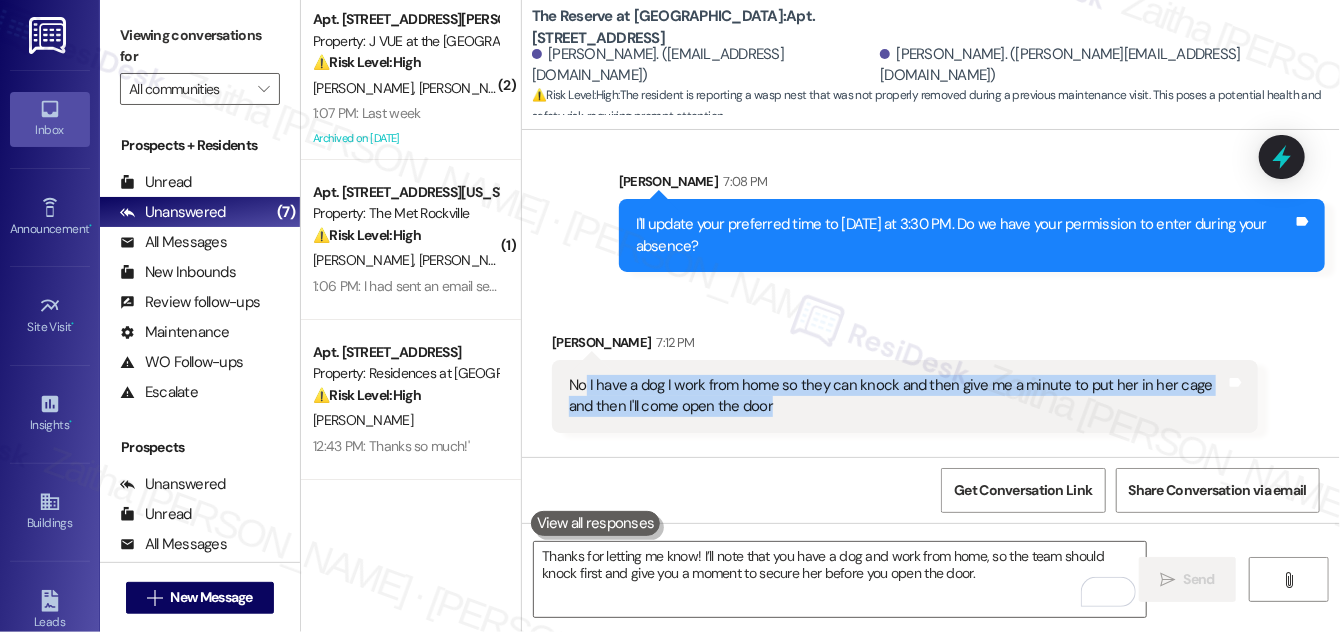 scroll, scrollTop: 11614, scrollLeft: 0, axis: vertical 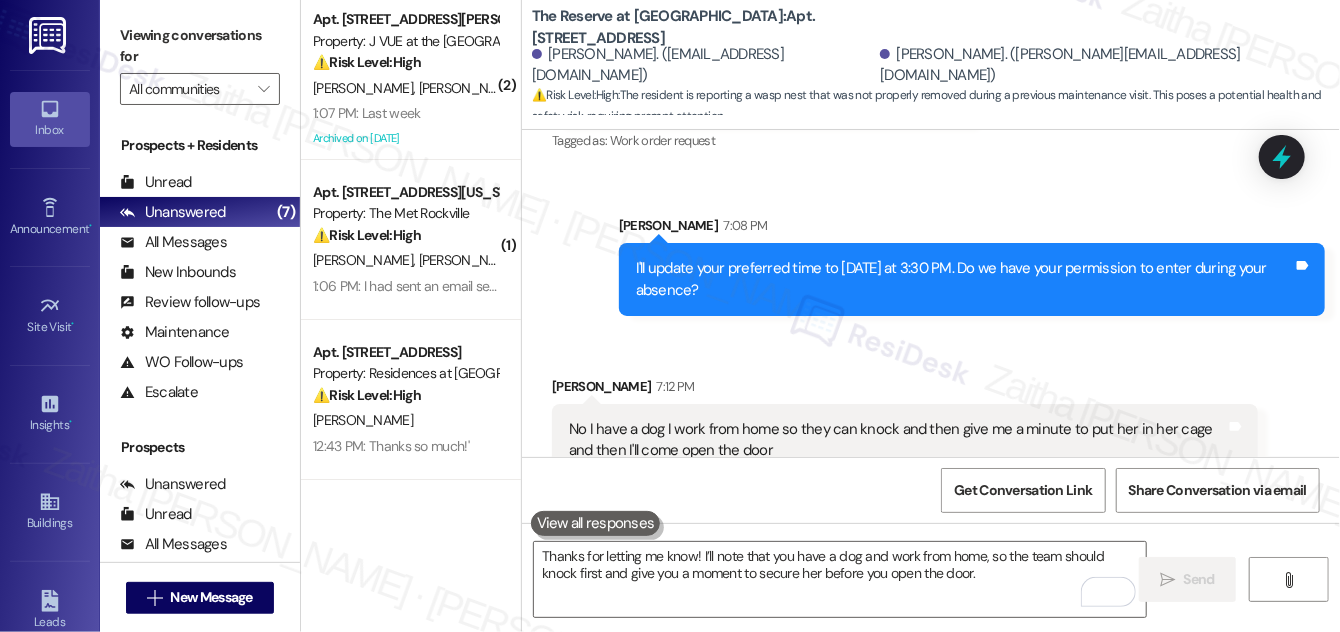 click on "Received via SMS [PERSON_NAME] 7:12 PM No I have a dog I work from home so they can knock and then give me a minute to put her in her cage and then I'll come open the door Tags and notes" at bounding box center (905, 426) 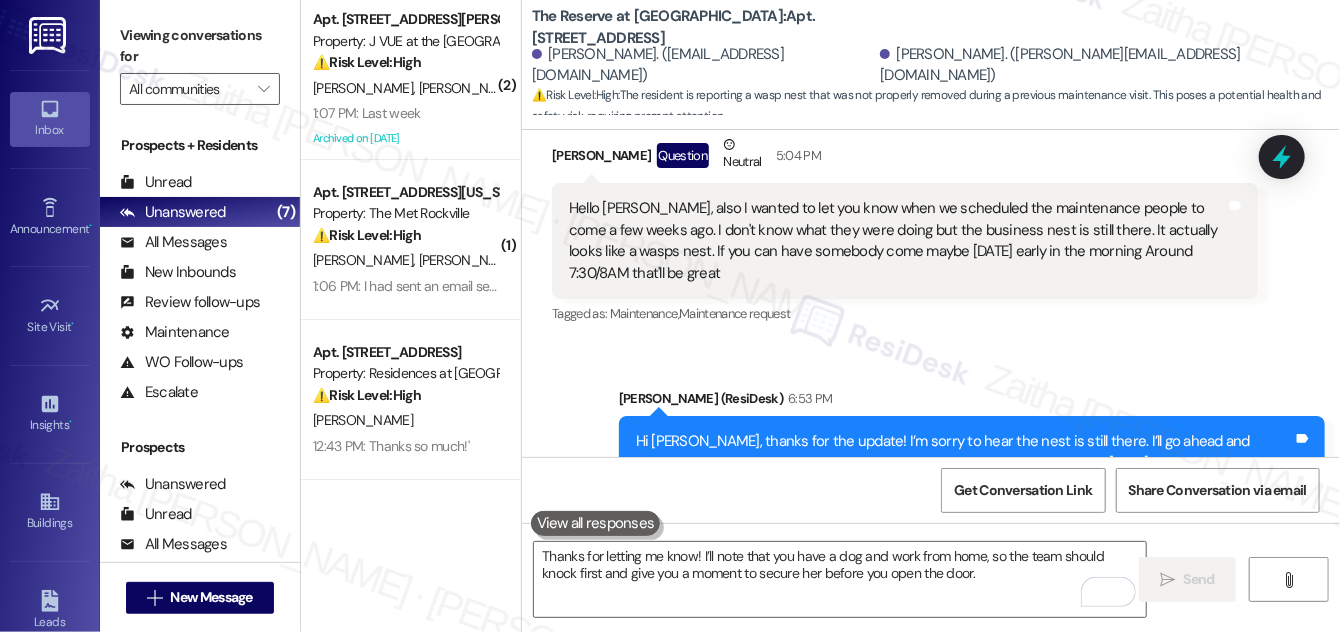scroll, scrollTop: 11160, scrollLeft: 0, axis: vertical 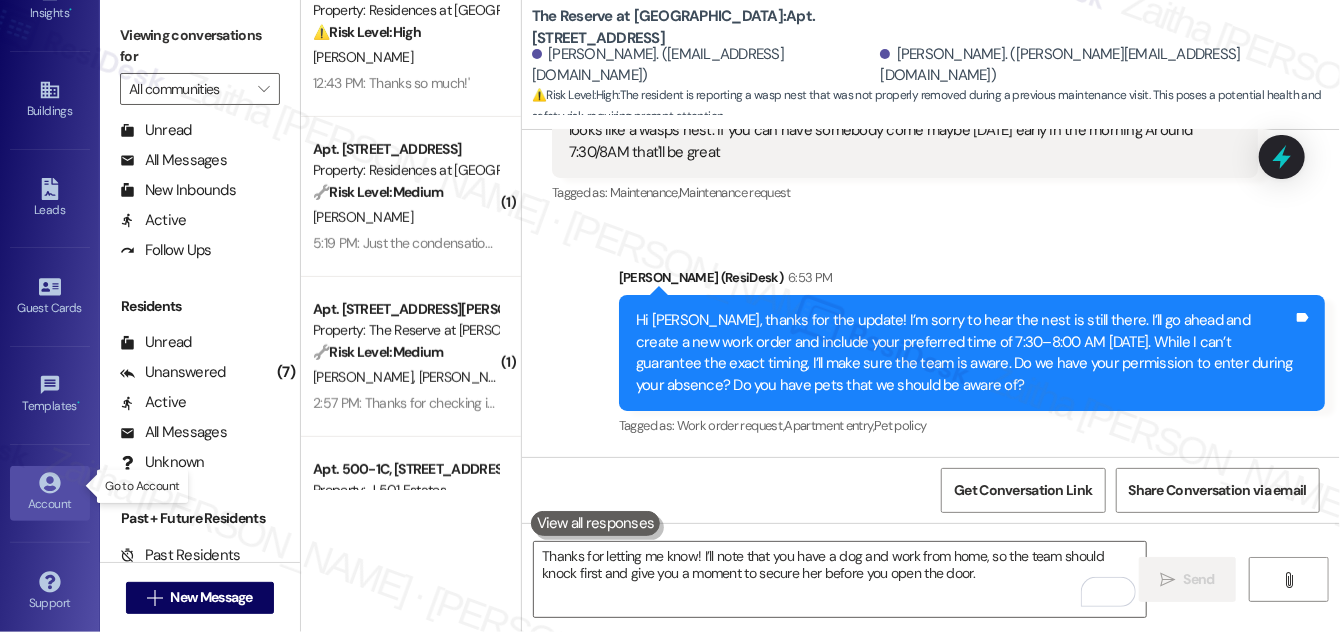 click on "Account" at bounding box center (50, 504) 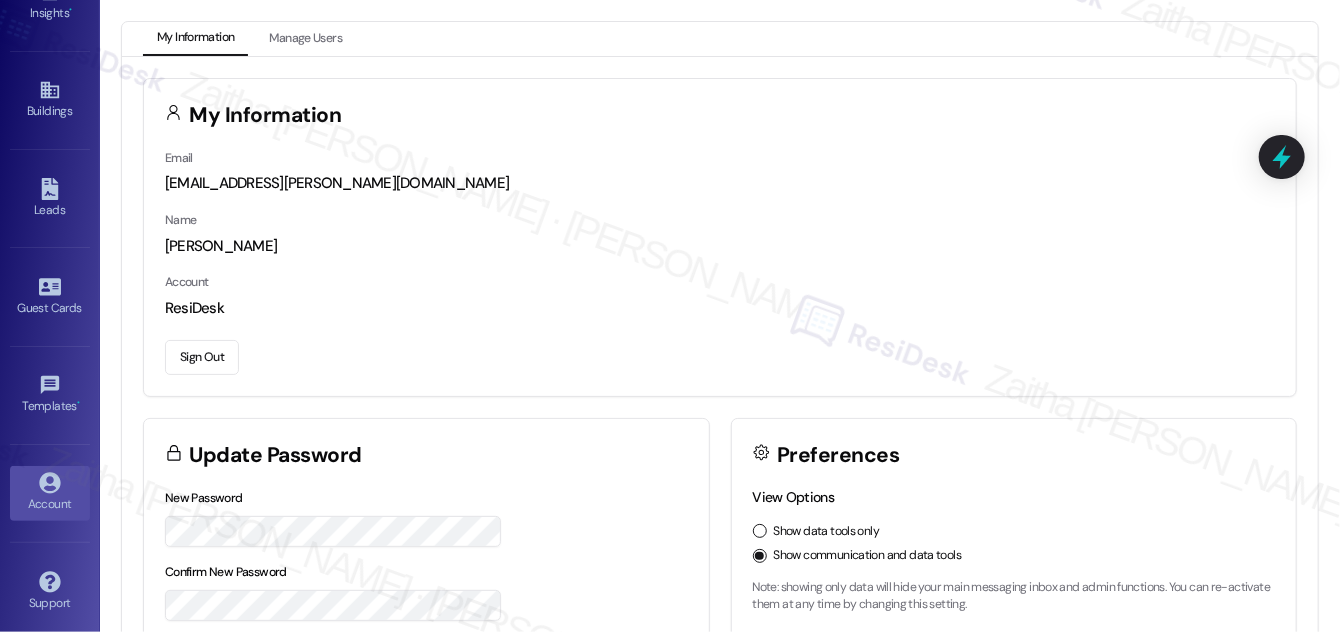 click on "Sign Out" at bounding box center (202, 357) 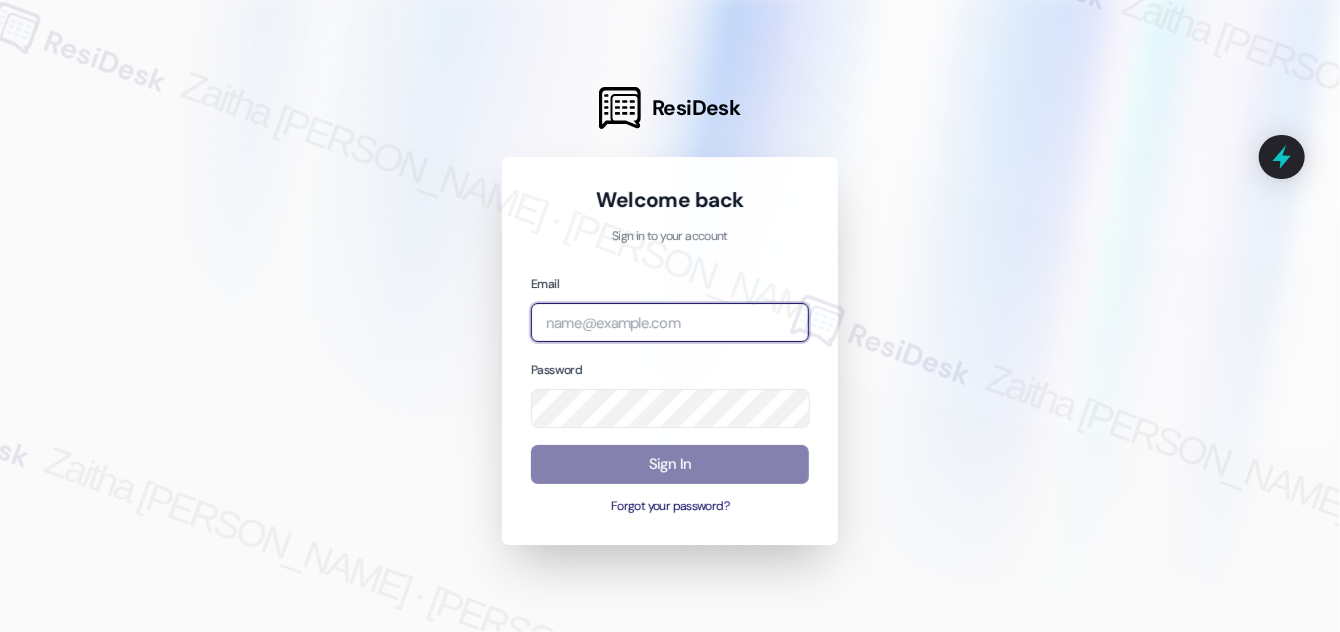 click at bounding box center [670, 322] 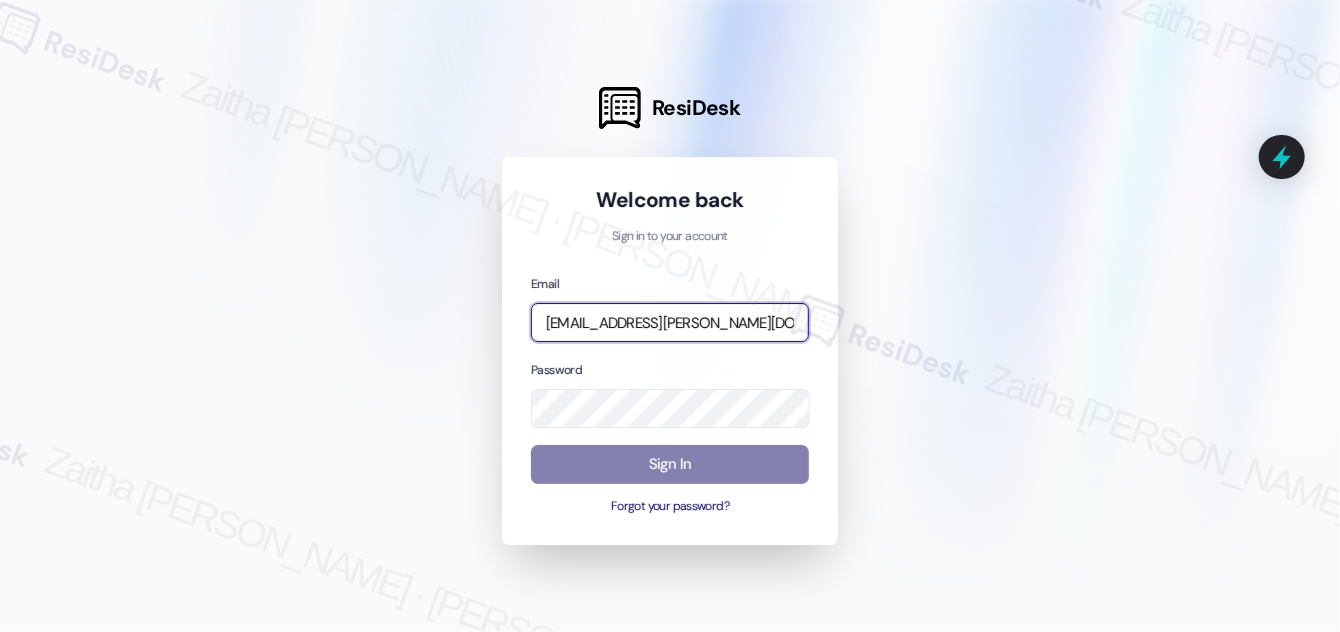 type on "[EMAIL_ADDRESS][PERSON_NAME][DOMAIN_NAME]" 